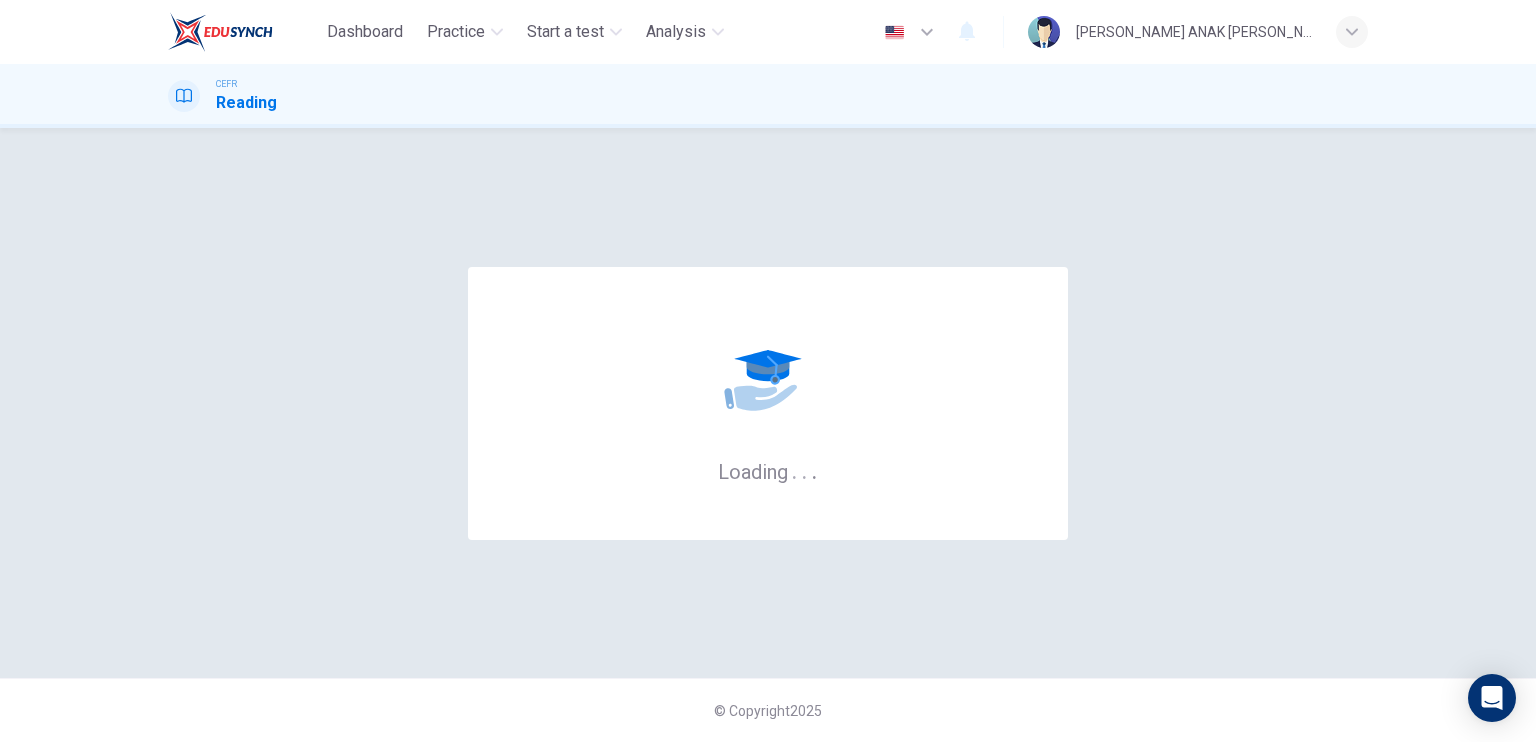 scroll, scrollTop: 0, scrollLeft: 0, axis: both 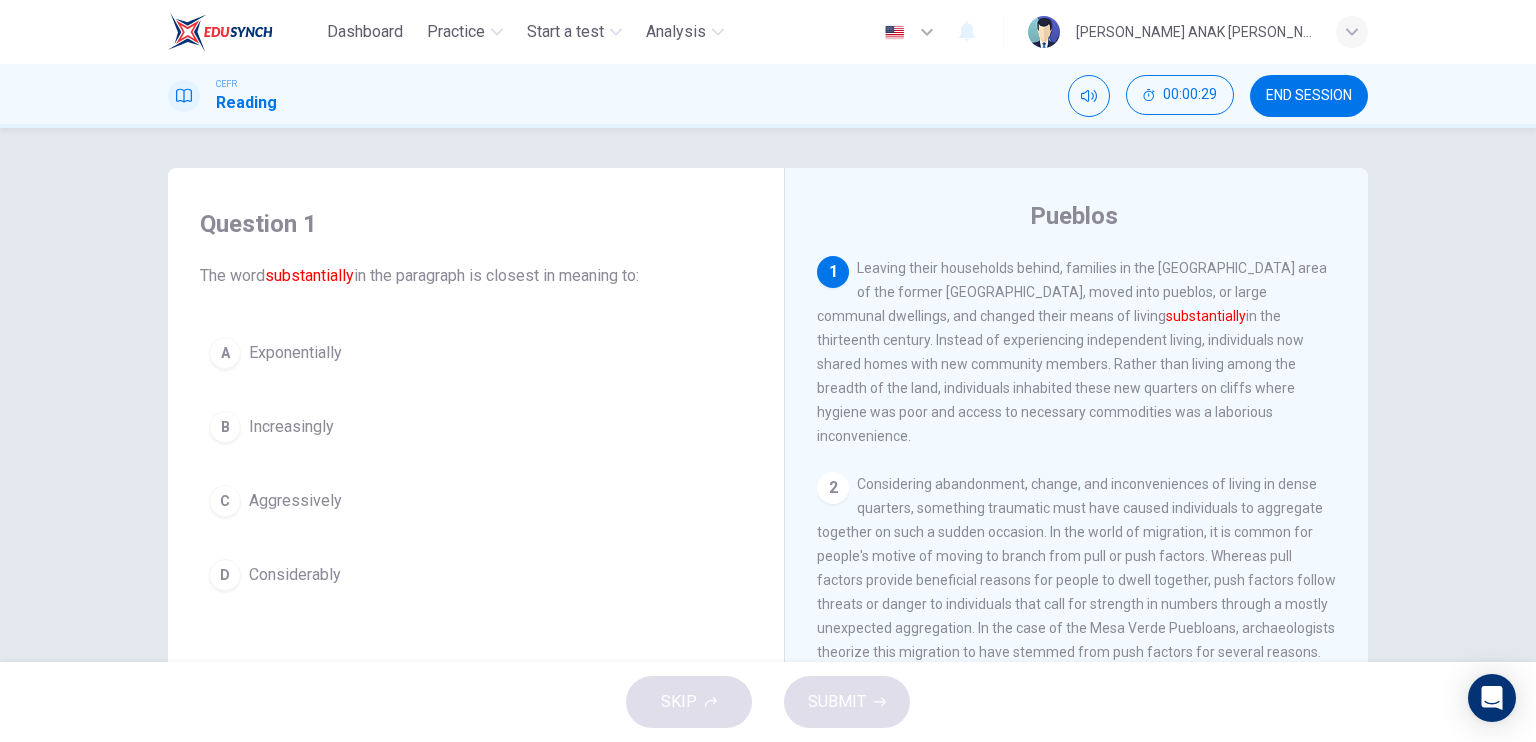click on "Increasingly" at bounding box center (291, 427) 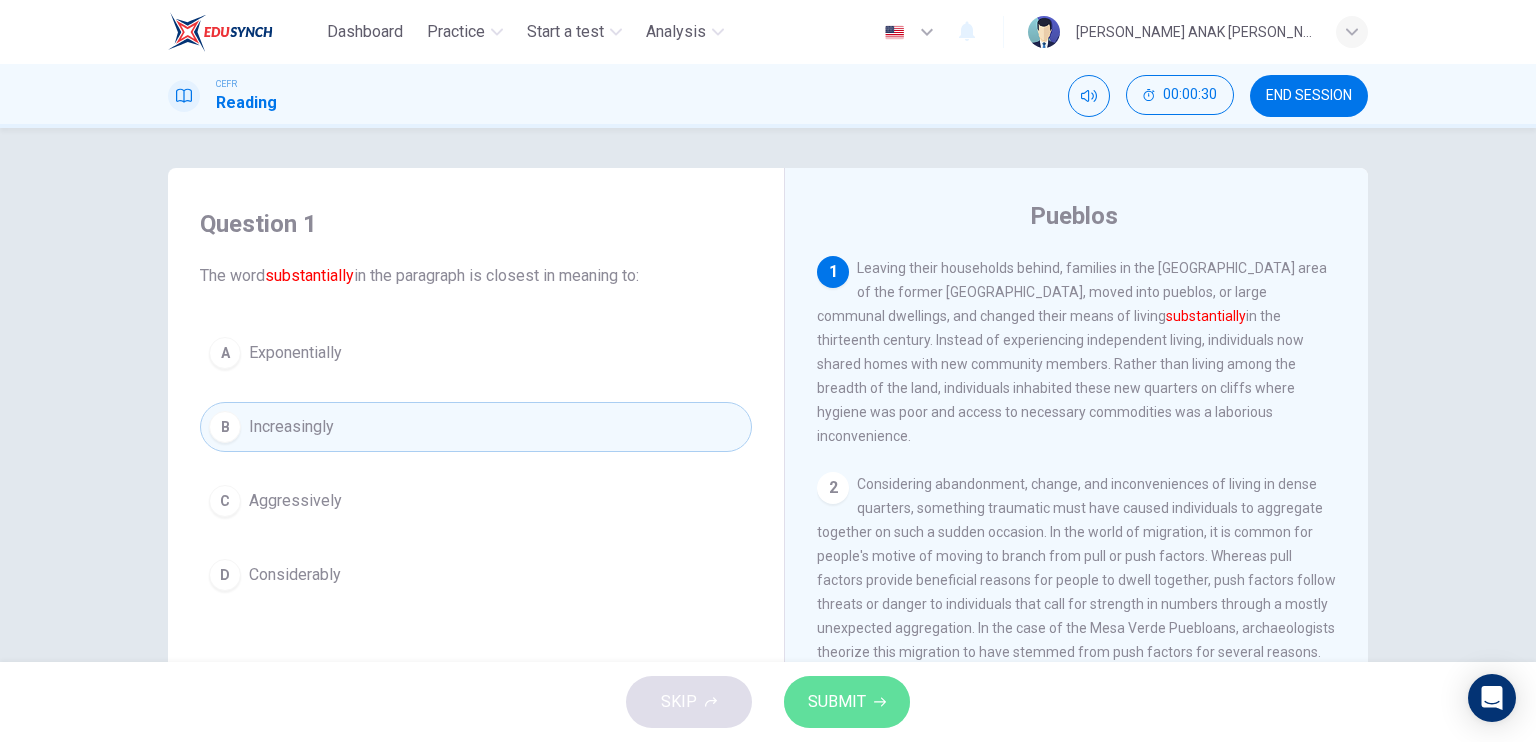 click on "SUBMIT" at bounding box center (837, 702) 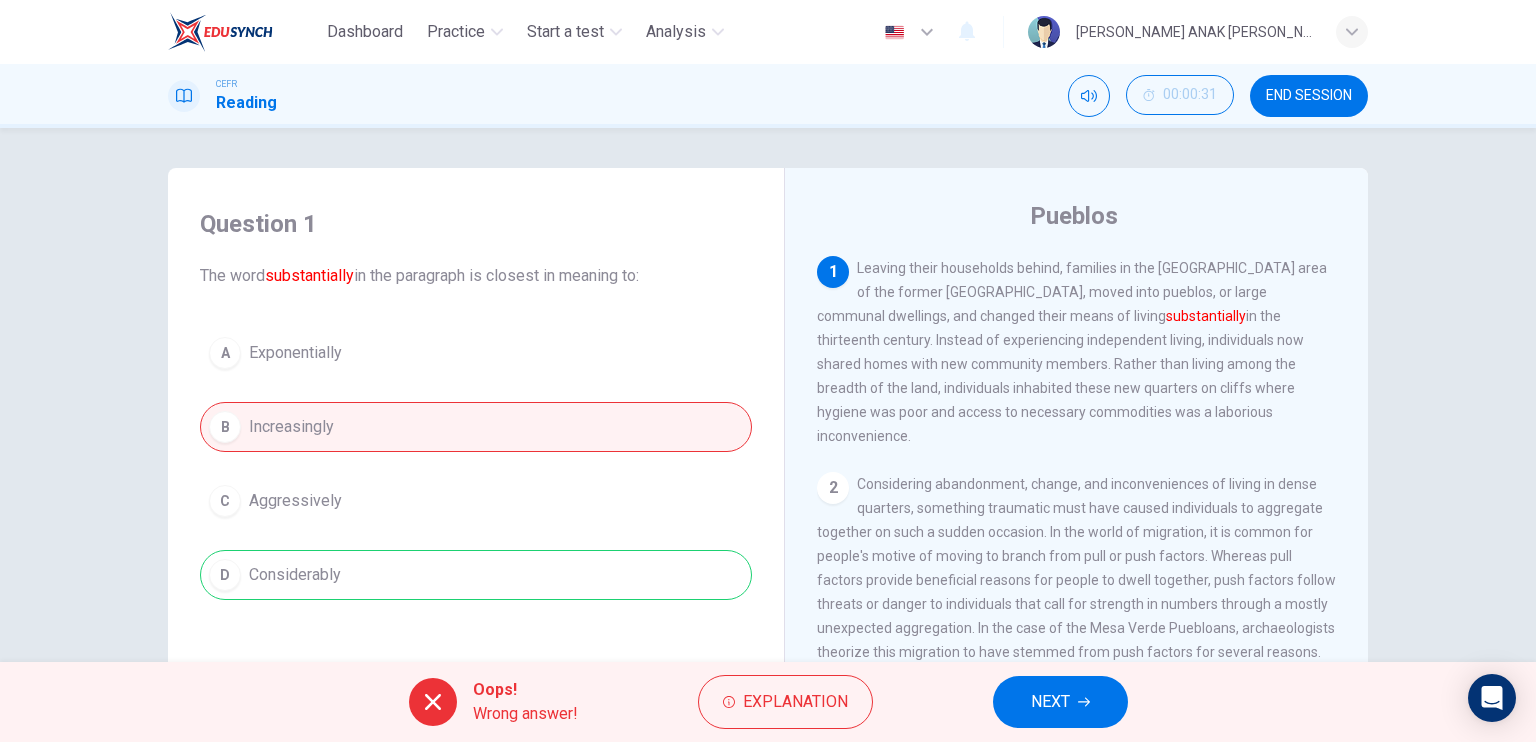 click on "END SESSION" at bounding box center [1309, 96] 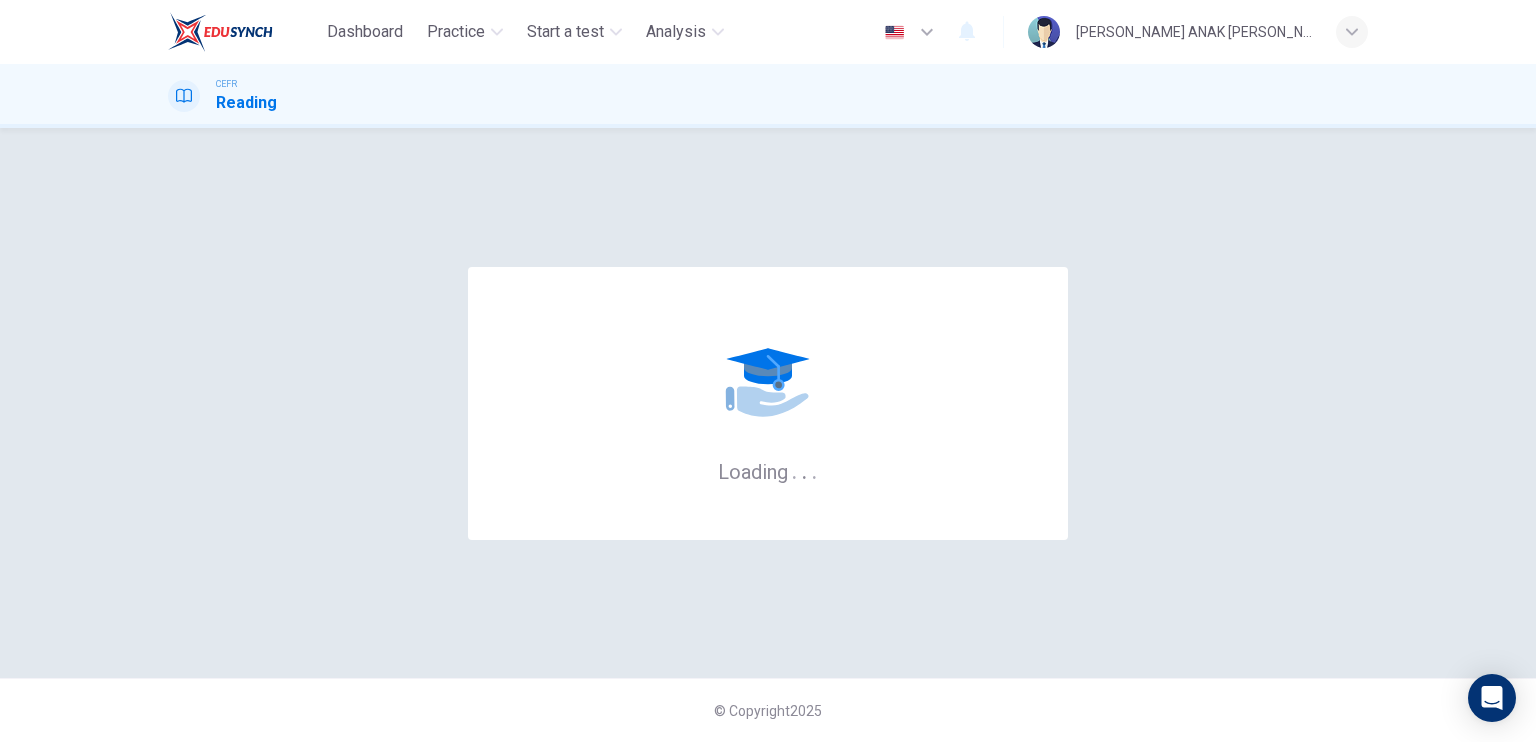 scroll, scrollTop: 0, scrollLeft: 0, axis: both 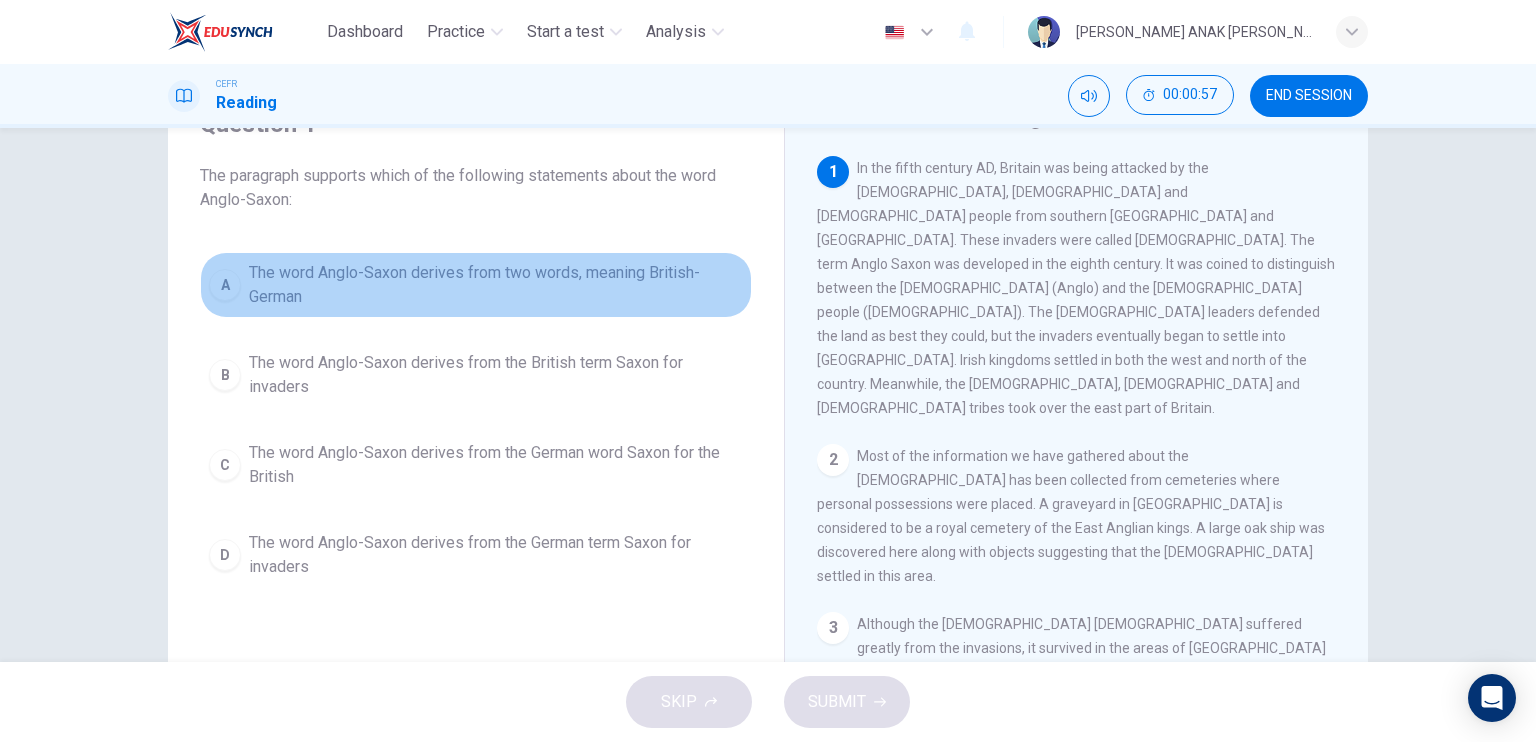 click on "A" at bounding box center [225, 285] 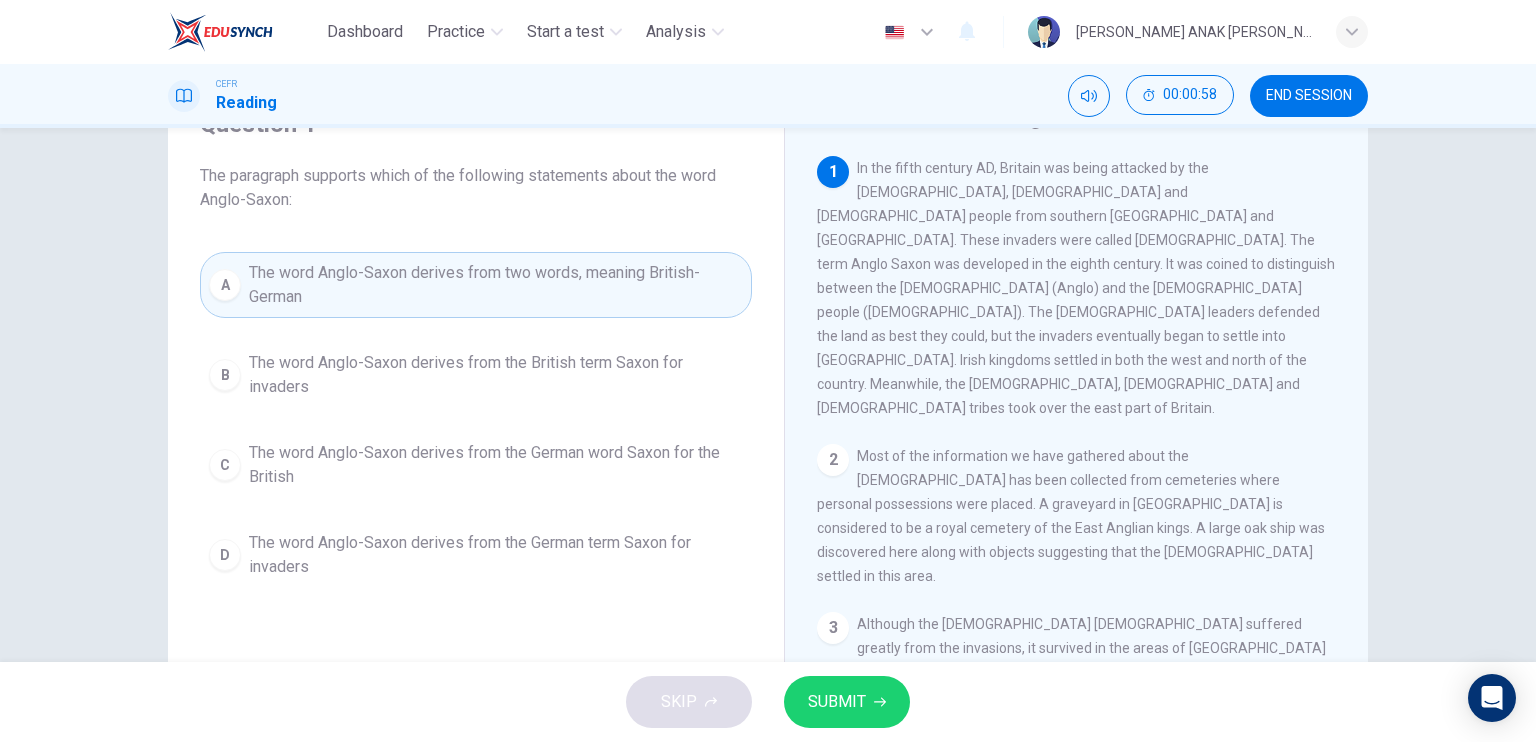 click on "SUBMIT" at bounding box center [837, 702] 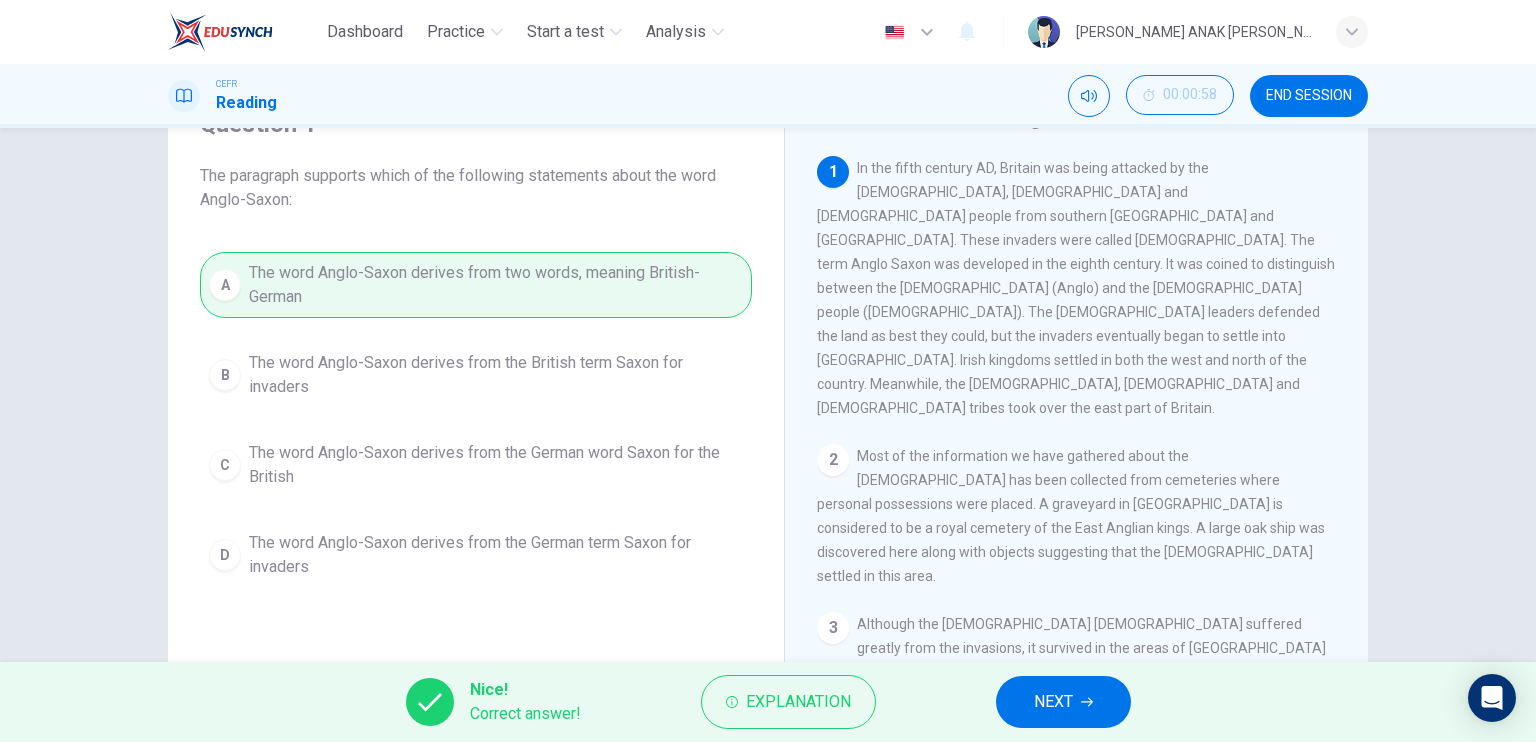 click on "NEXT" at bounding box center [1053, 702] 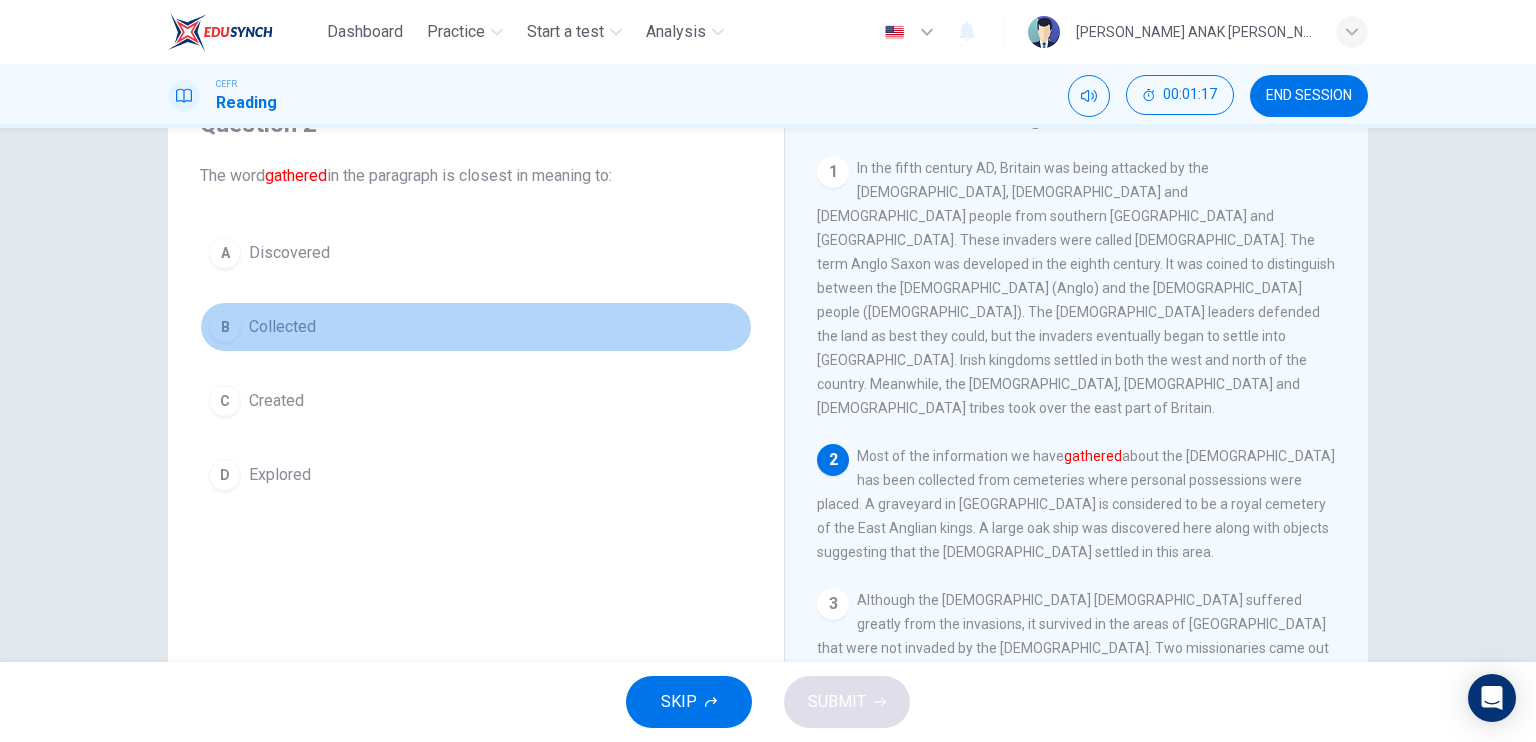 click on "B" at bounding box center [225, 327] 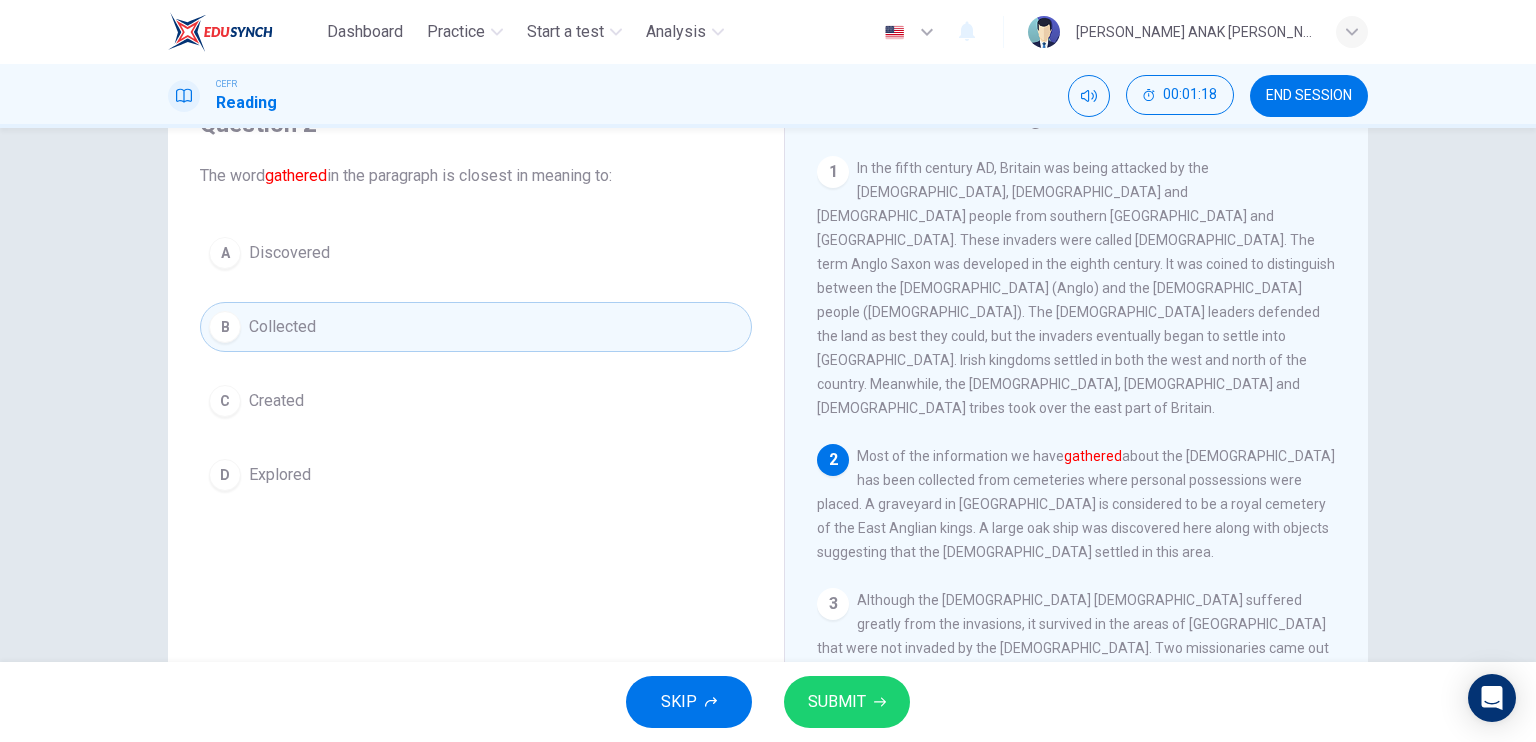 click on "SUBMIT" at bounding box center (837, 702) 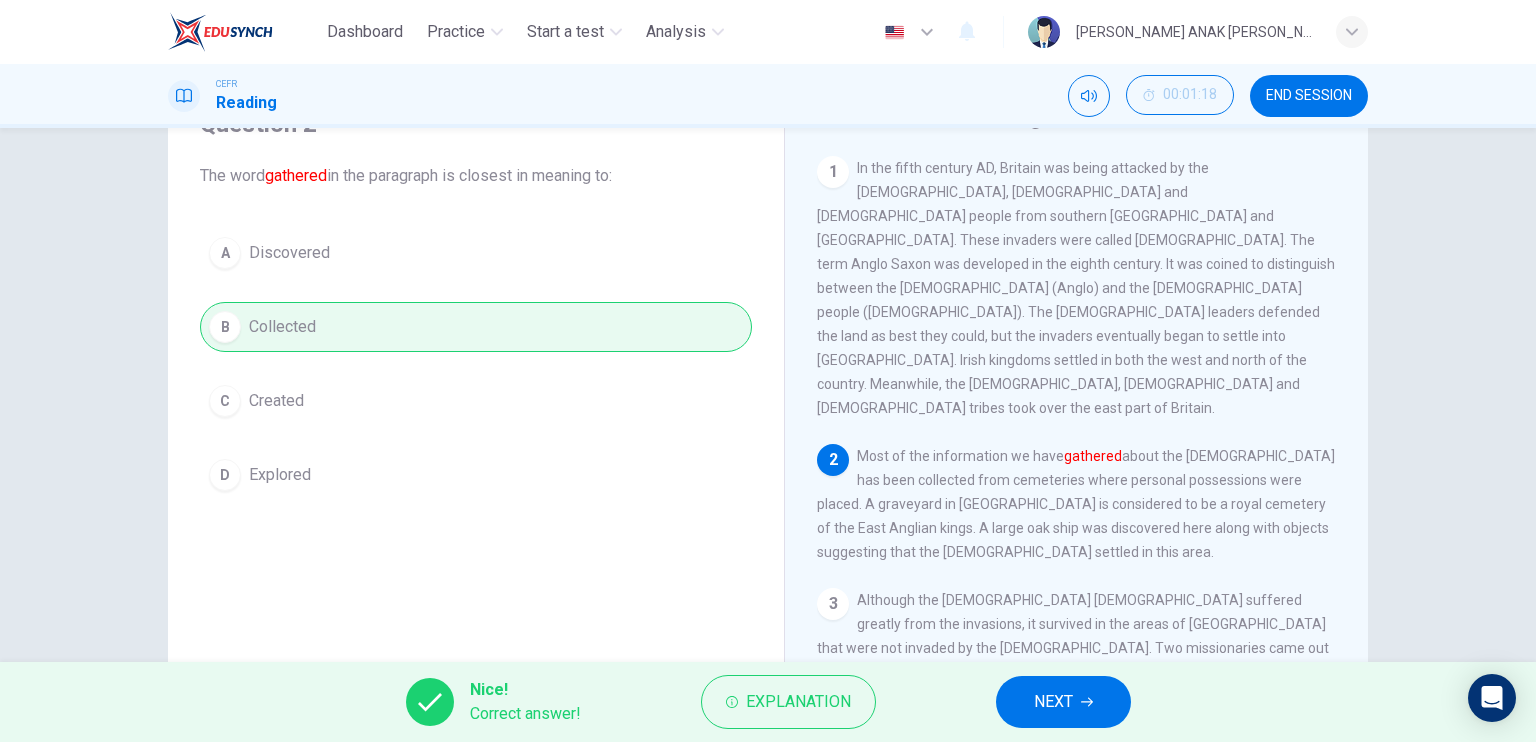 click on "NEXT" at bounding box center (1063, 702) 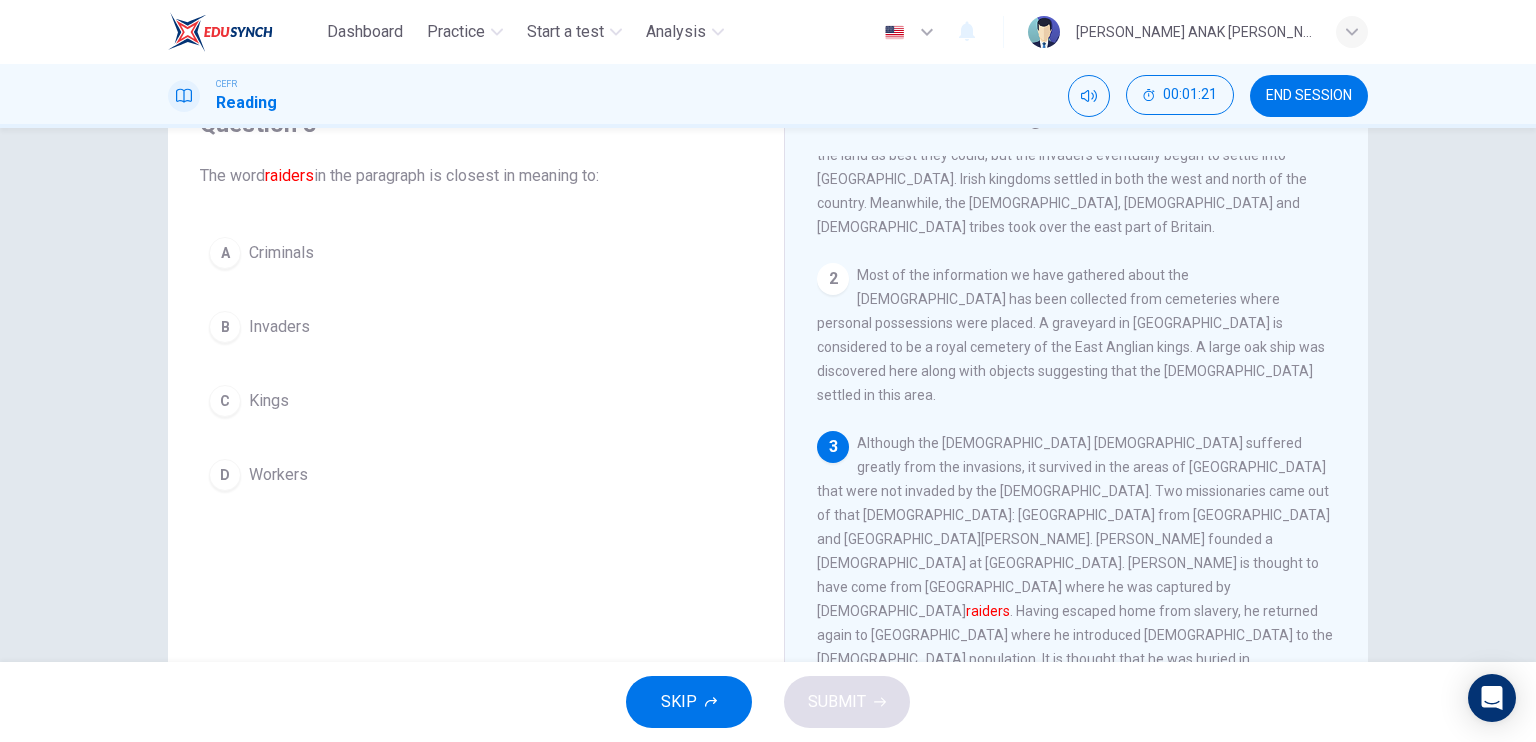 scroll, scrollTop: 200, scrollLeft: 0, axis: vertical 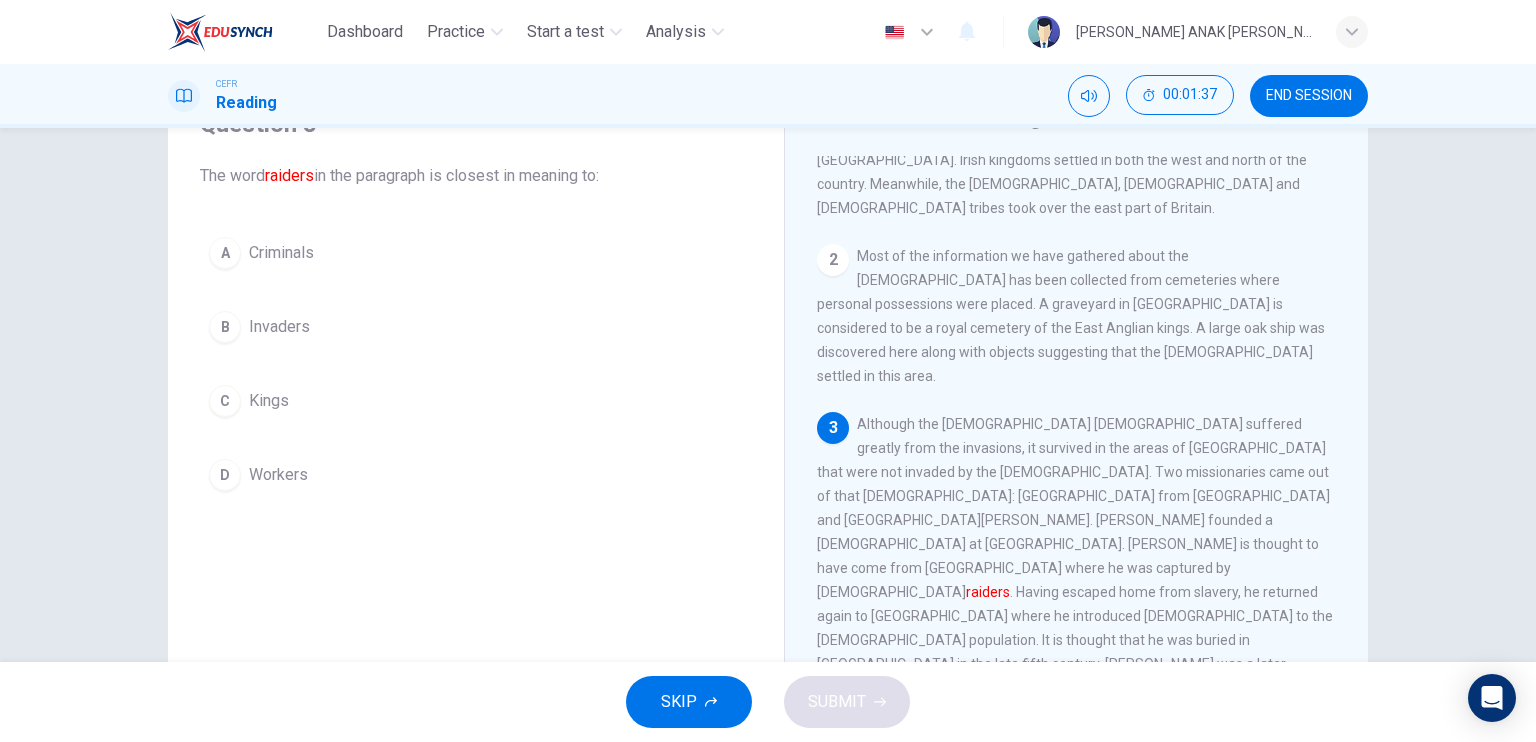 click on "A Criminals" at bounding box center (476, 253) 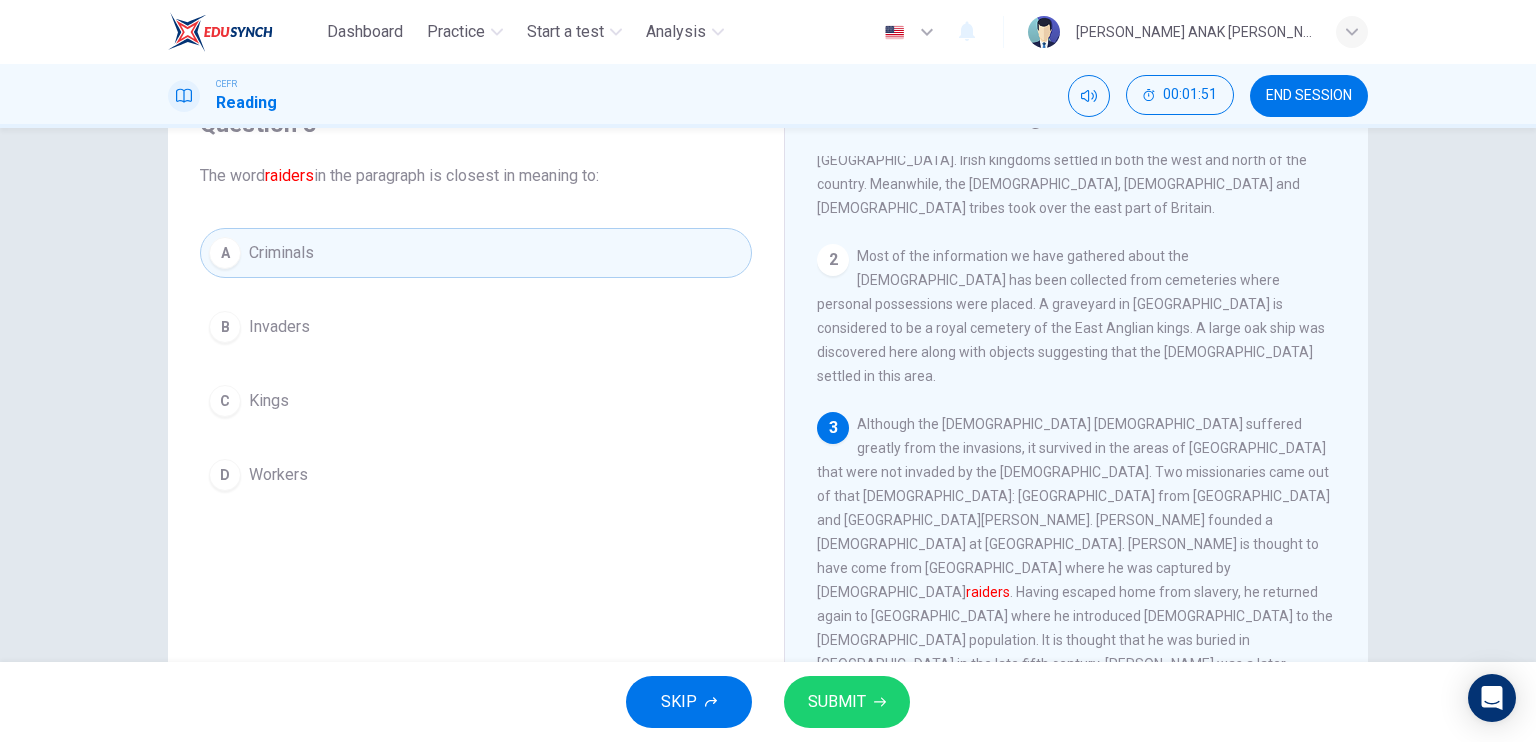 click on "SUBMIT" at bounding box center (837, 702) 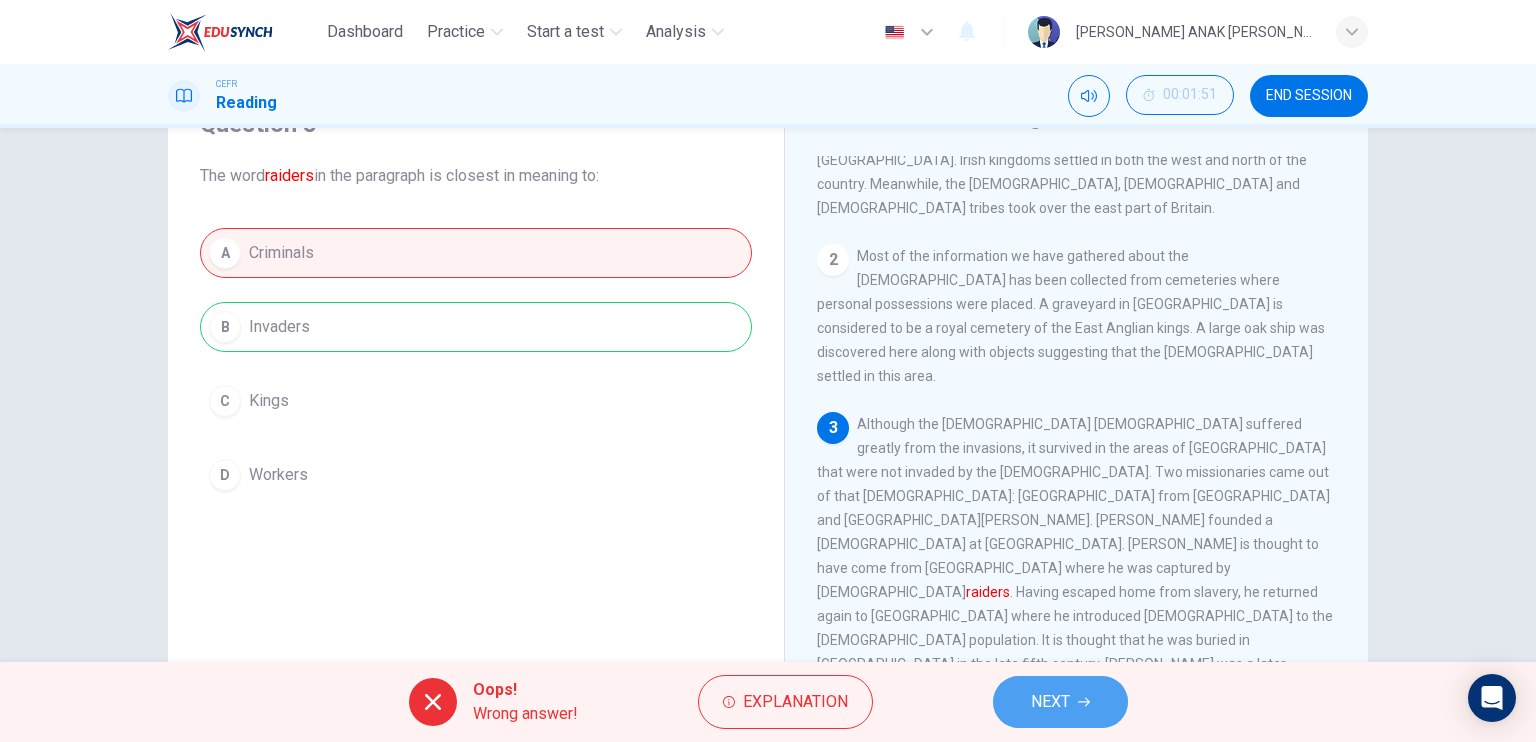 click on "NEXT" at bounding box center [1050, 702] 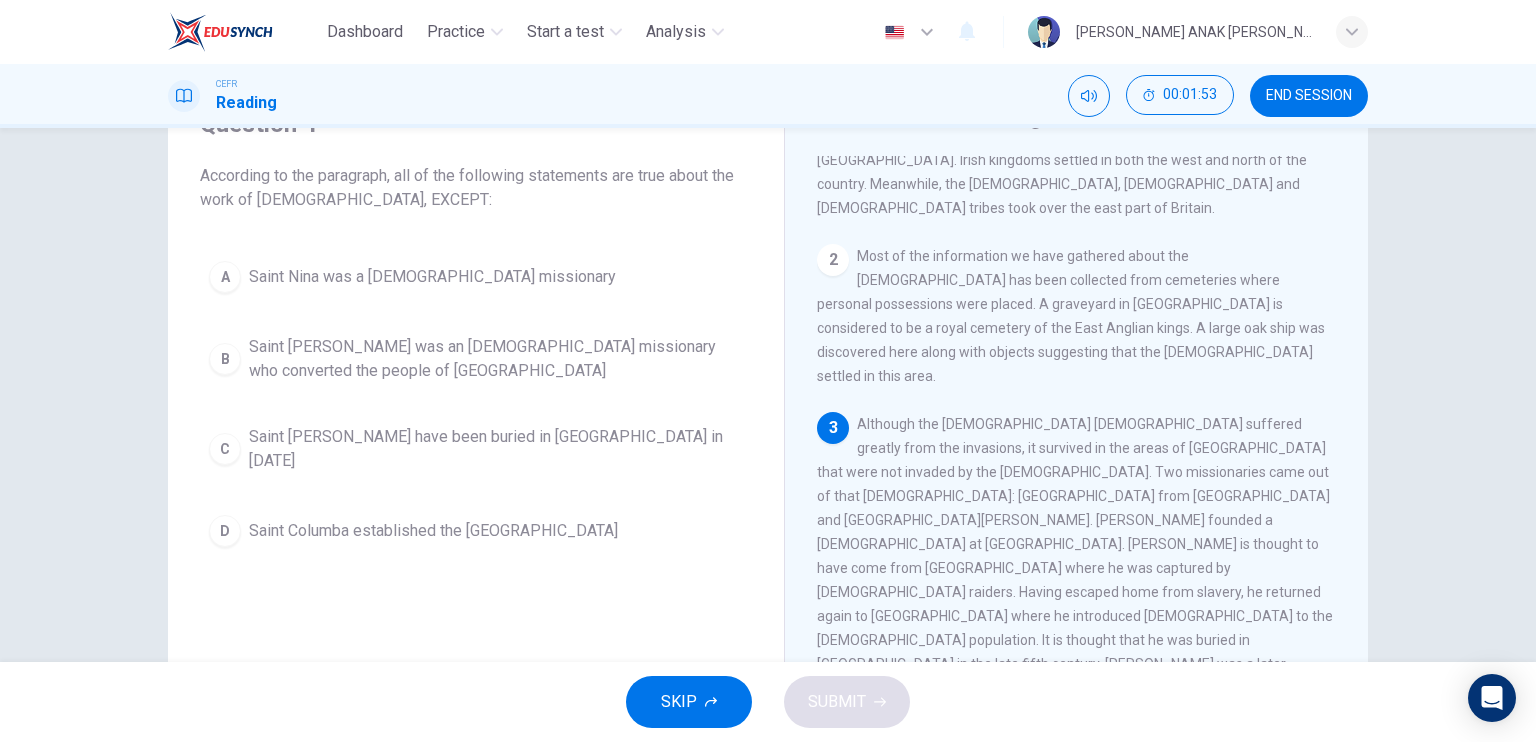 scroll, scrollTop: 300, scrollLeft: 0, axis: vertical 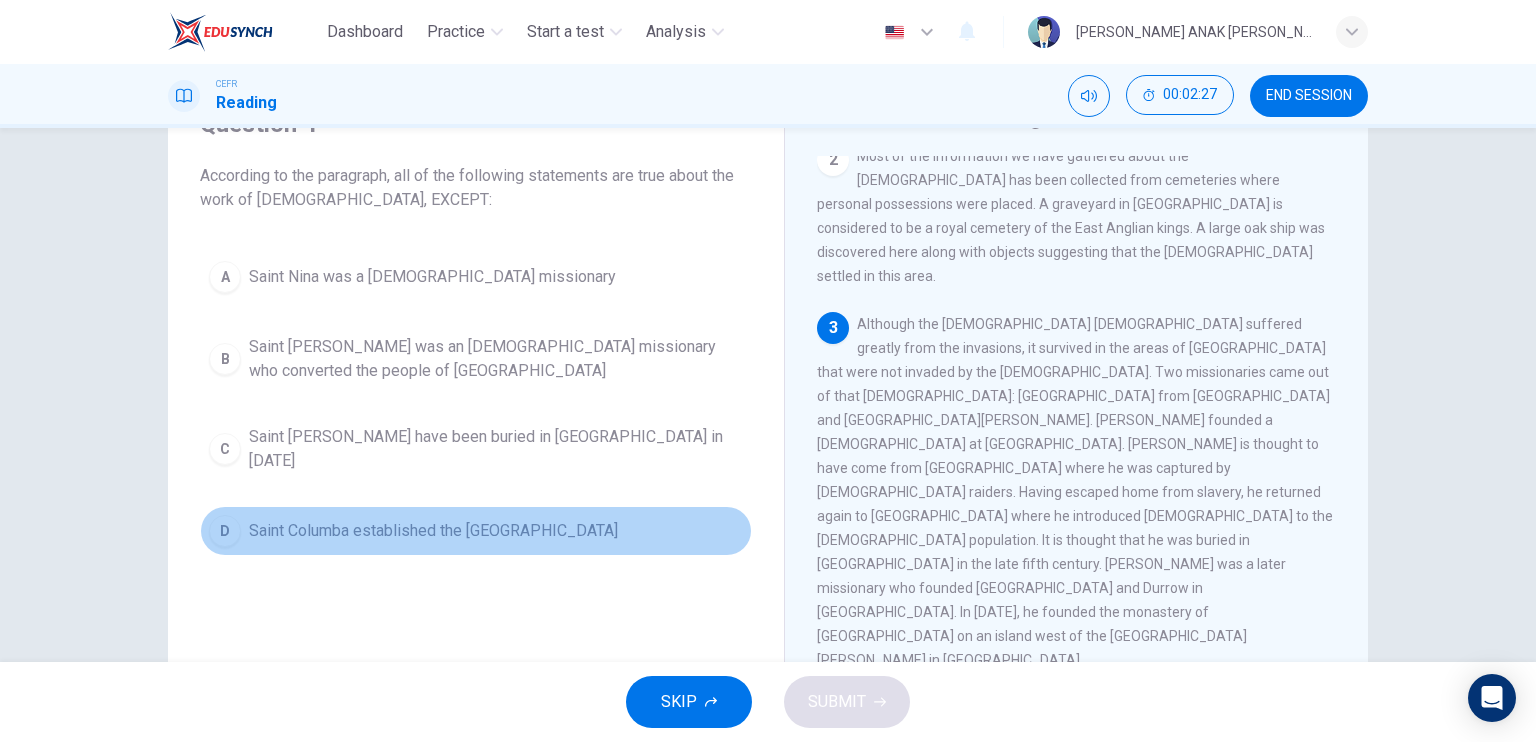 click on "D Saint Columba established the Ionan monastery" at bounding box center [476, 531] 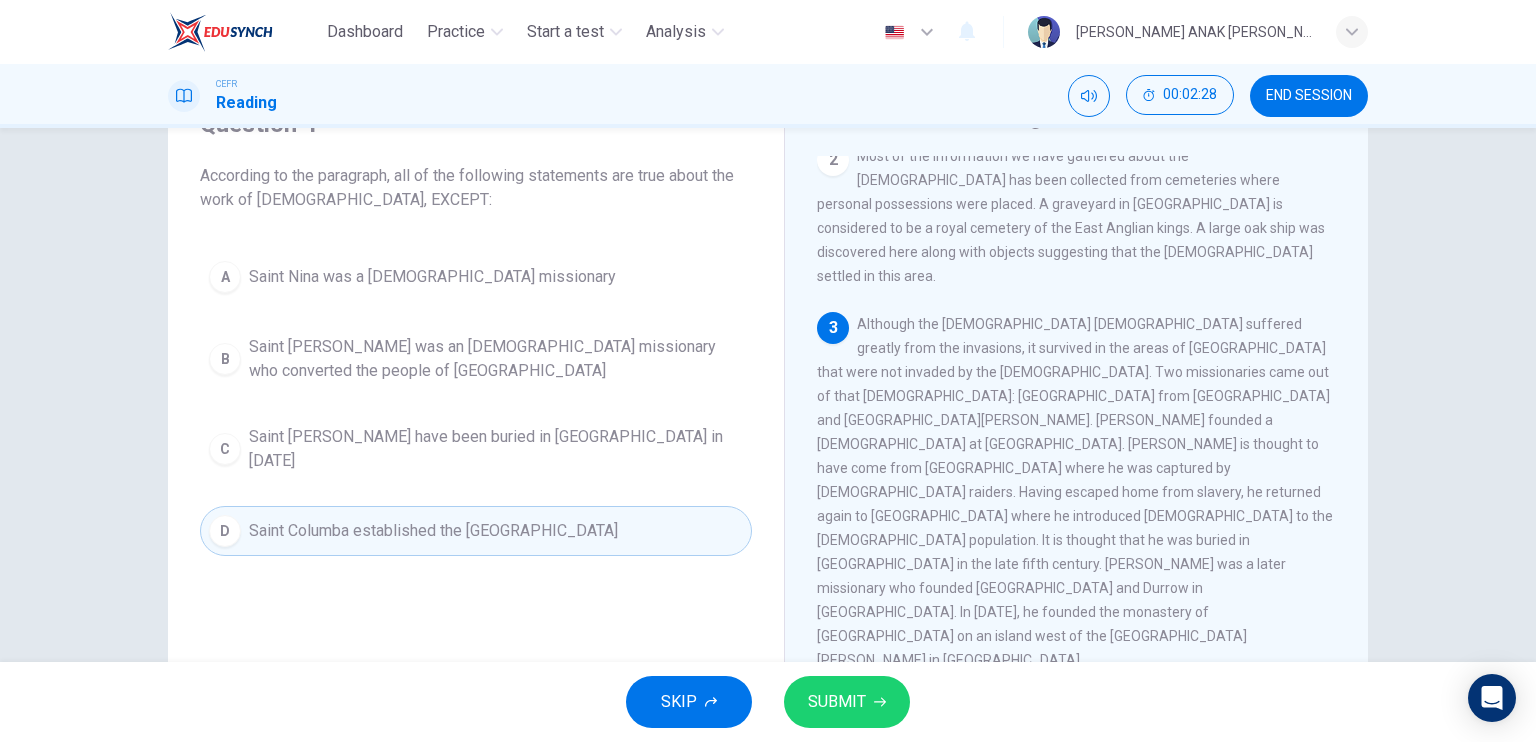 click on "SUBMIT" at bounding box center (837, 702) 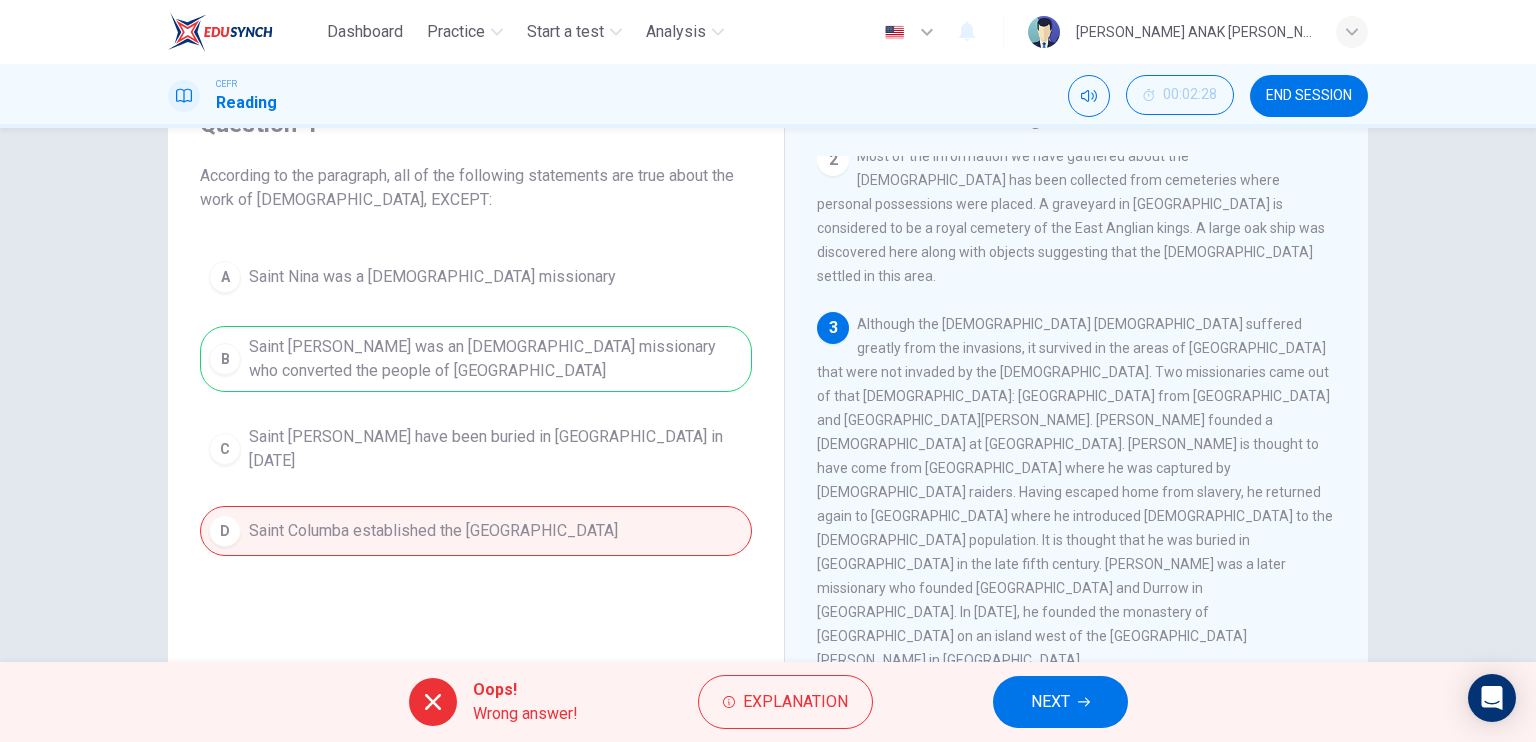 click on "NEXT" at bounding box center (1050, 702) 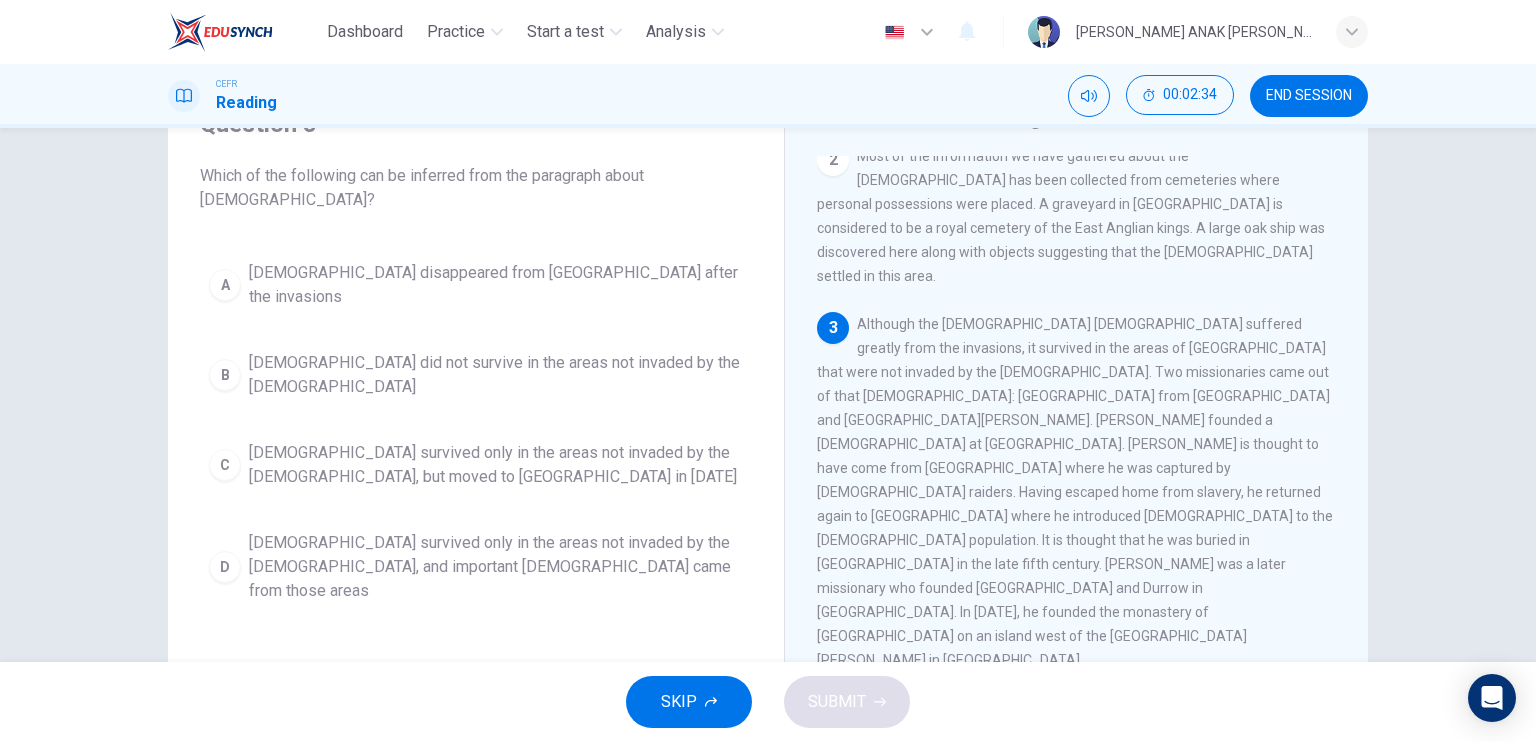 click on "END SESSION" at bounding box center [1309, 96] 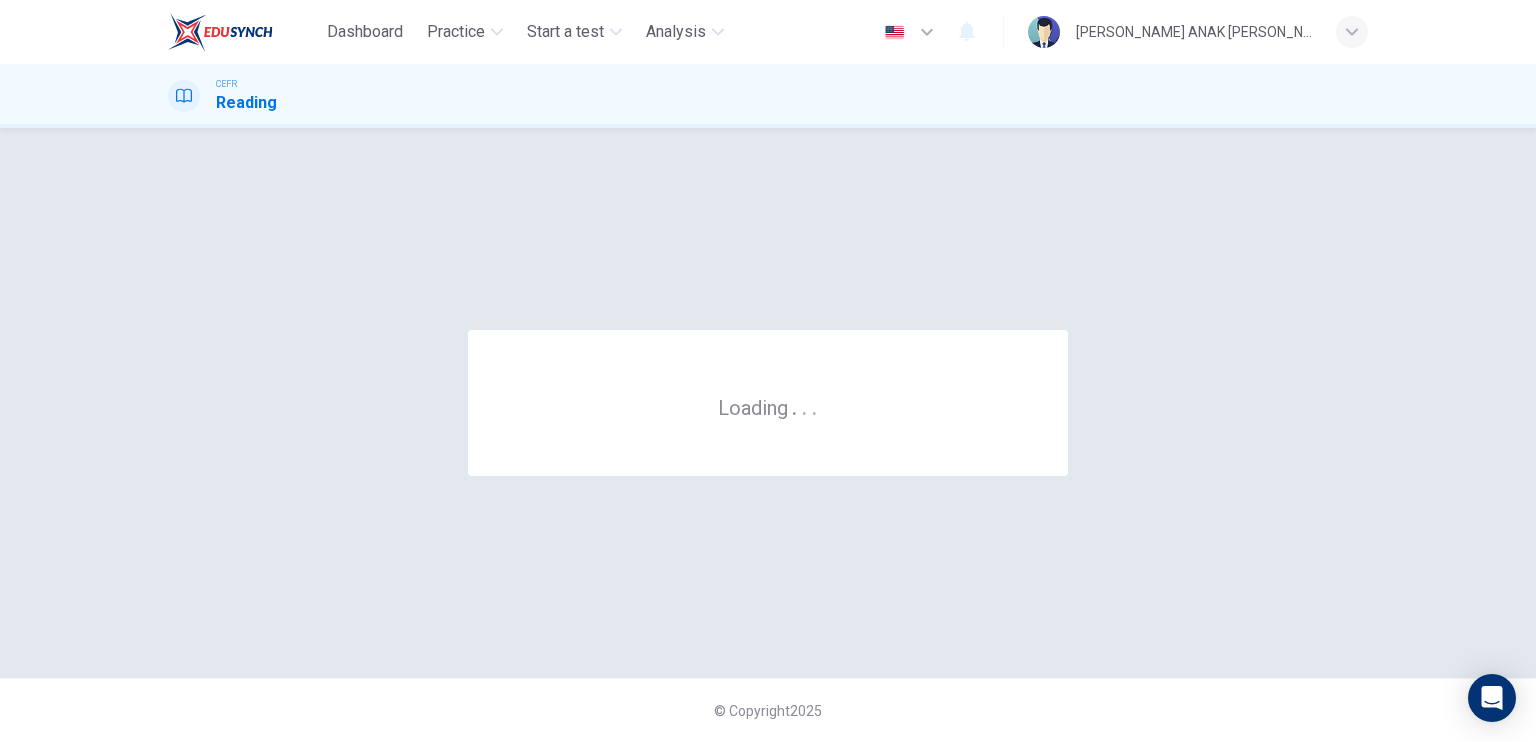 scroll, scrollTop: 0, scrollLeft: 0, axis: both 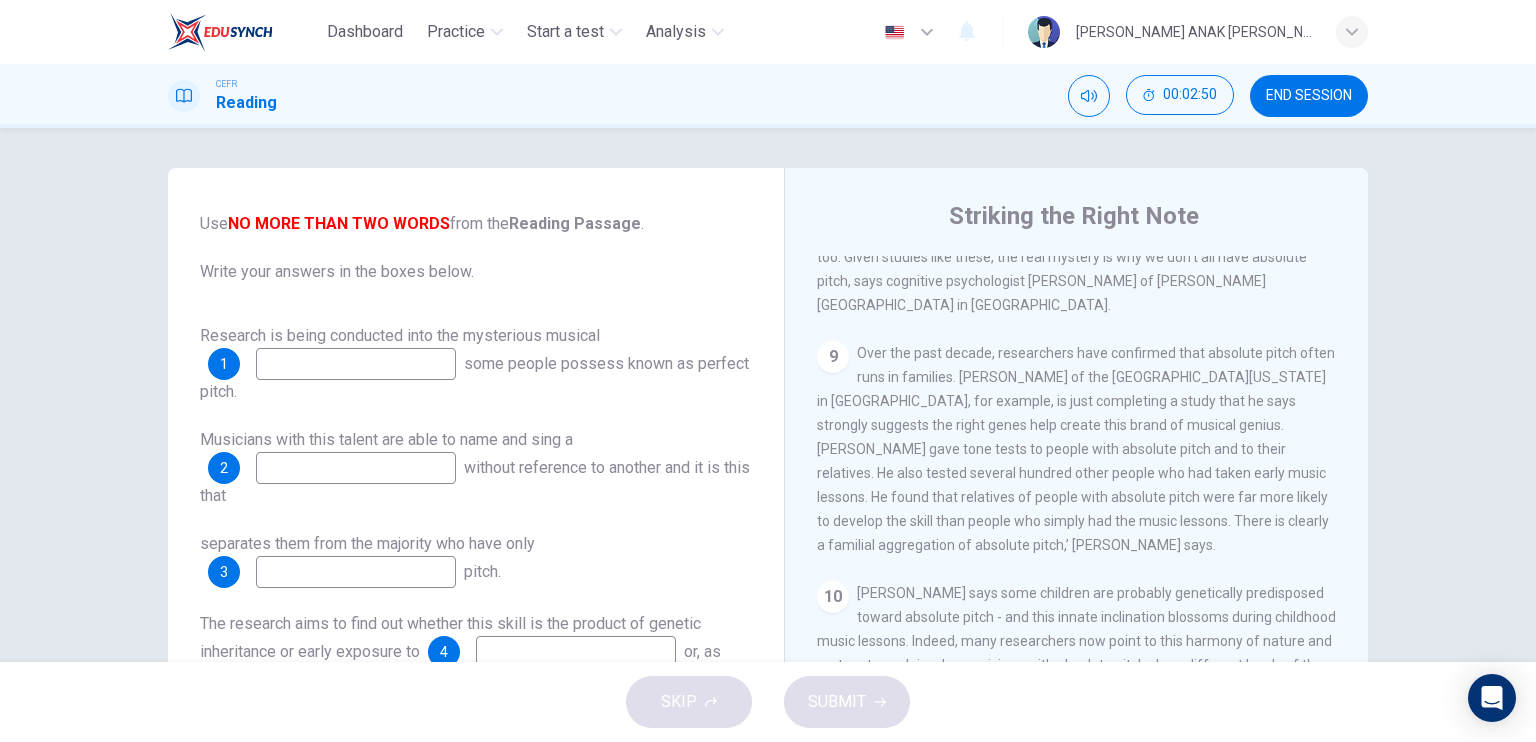 click at bounding box center [356, 364] 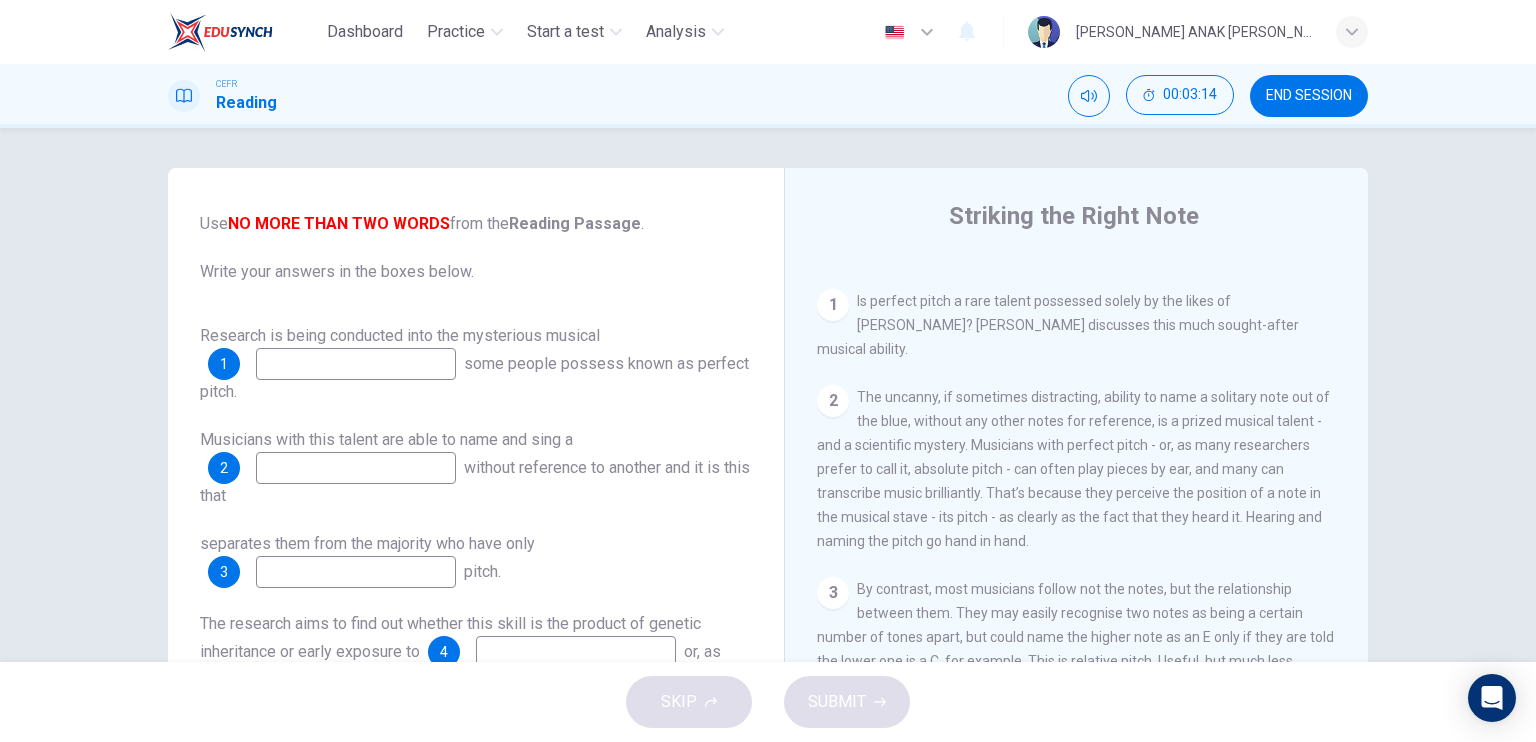 scroll, scrollTop: 400, scrollLeft: 0, axis: vertical 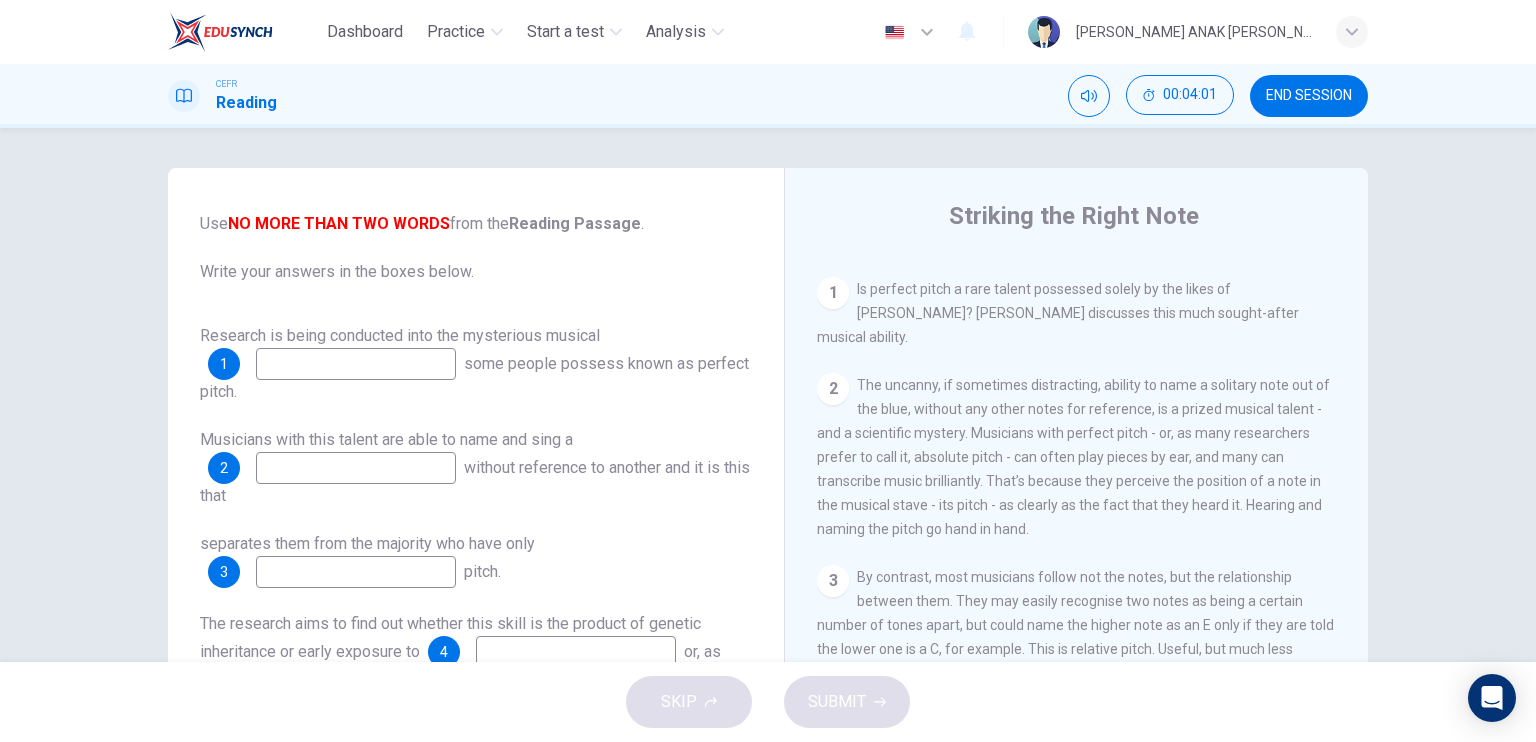 click at bounding box center (356, 364) 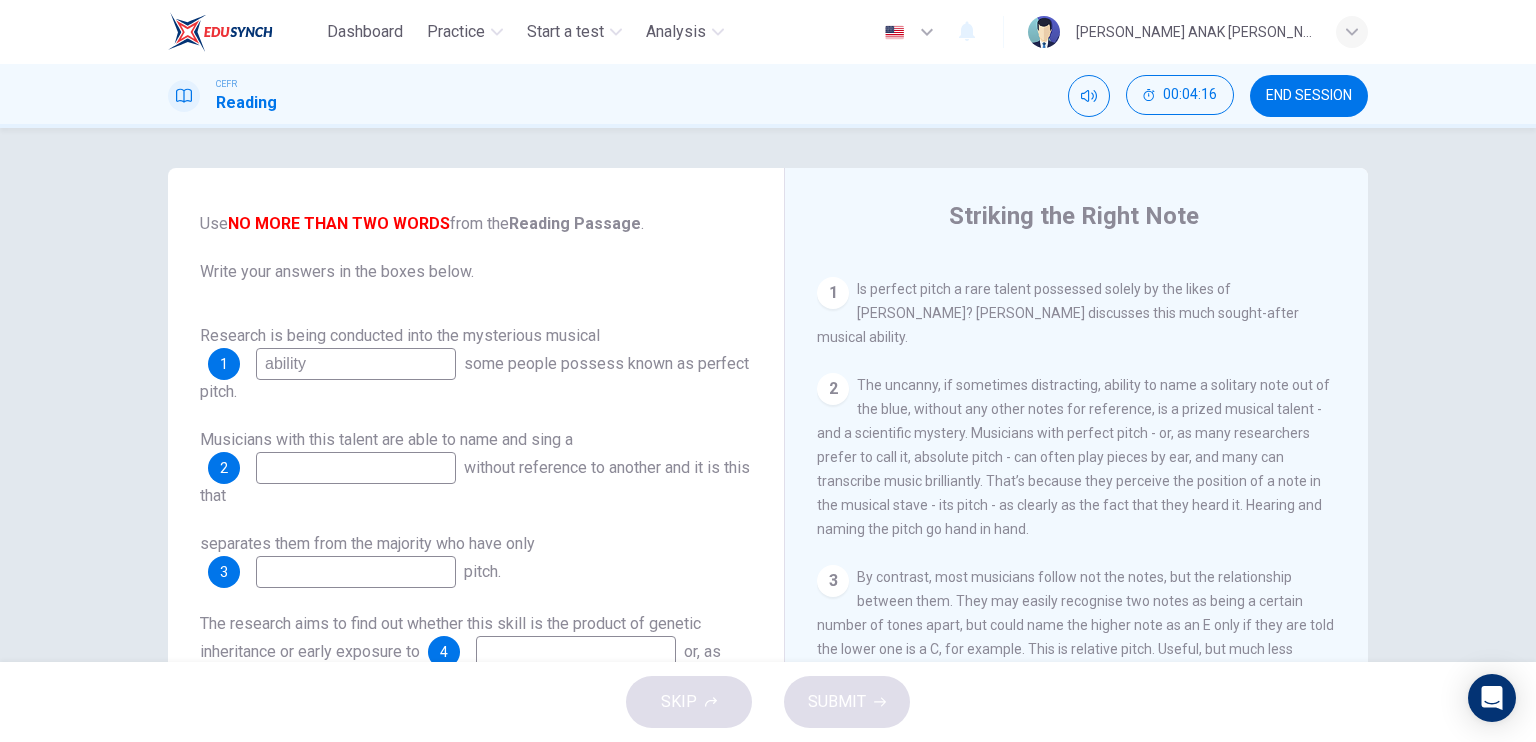 scroll, scrollTop: 200, scrollLeft: 0, axis: vertical 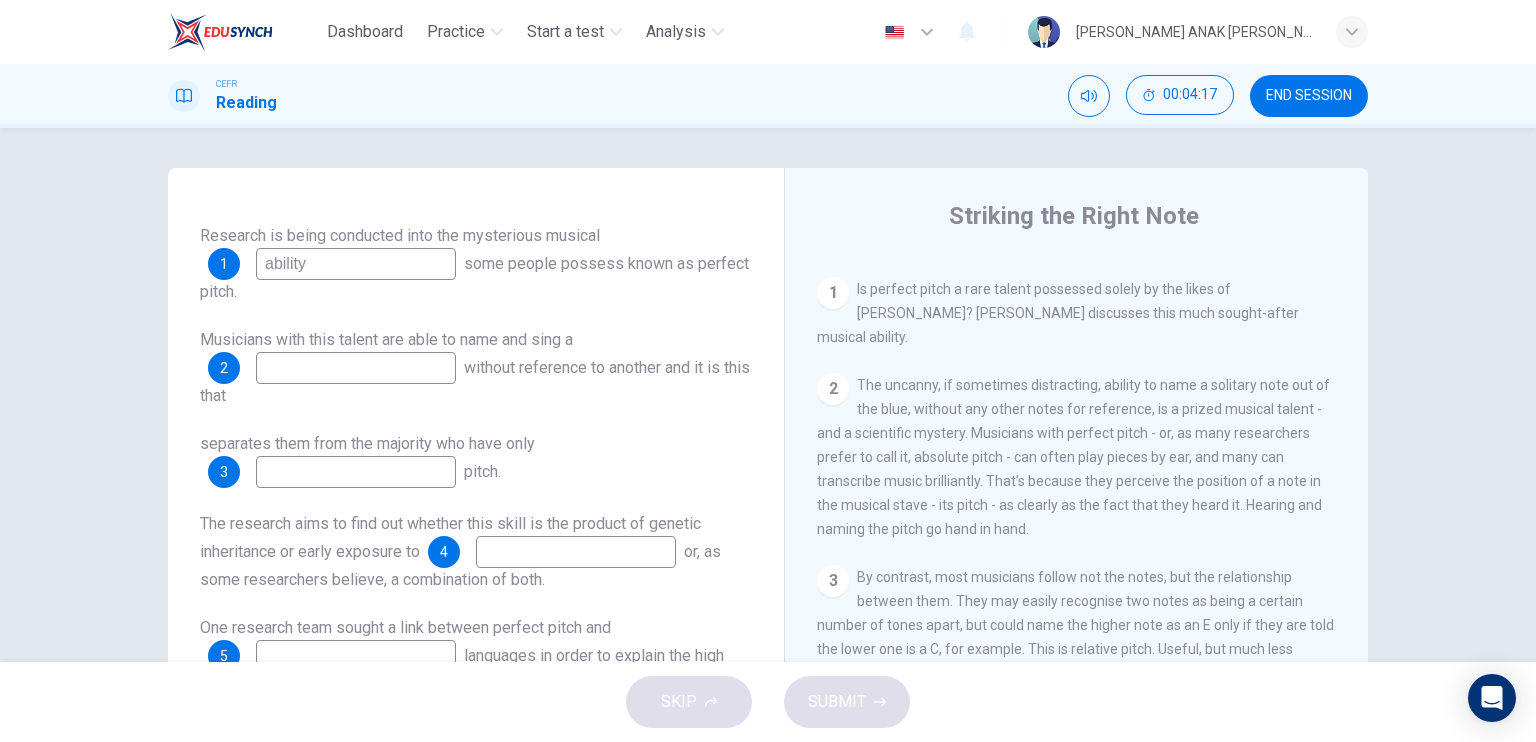 type on "ability" 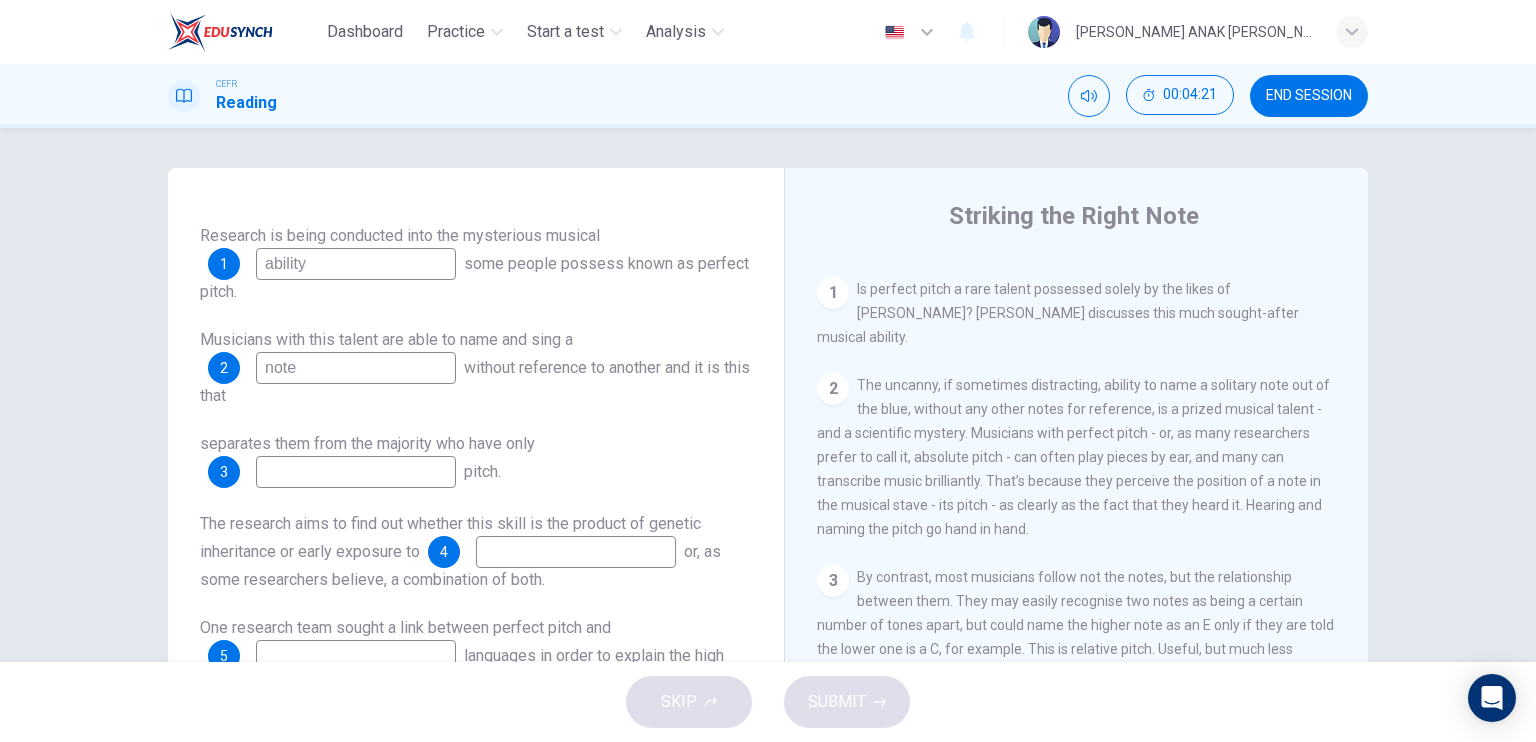 click on "note" at bounding box center [356, 368] 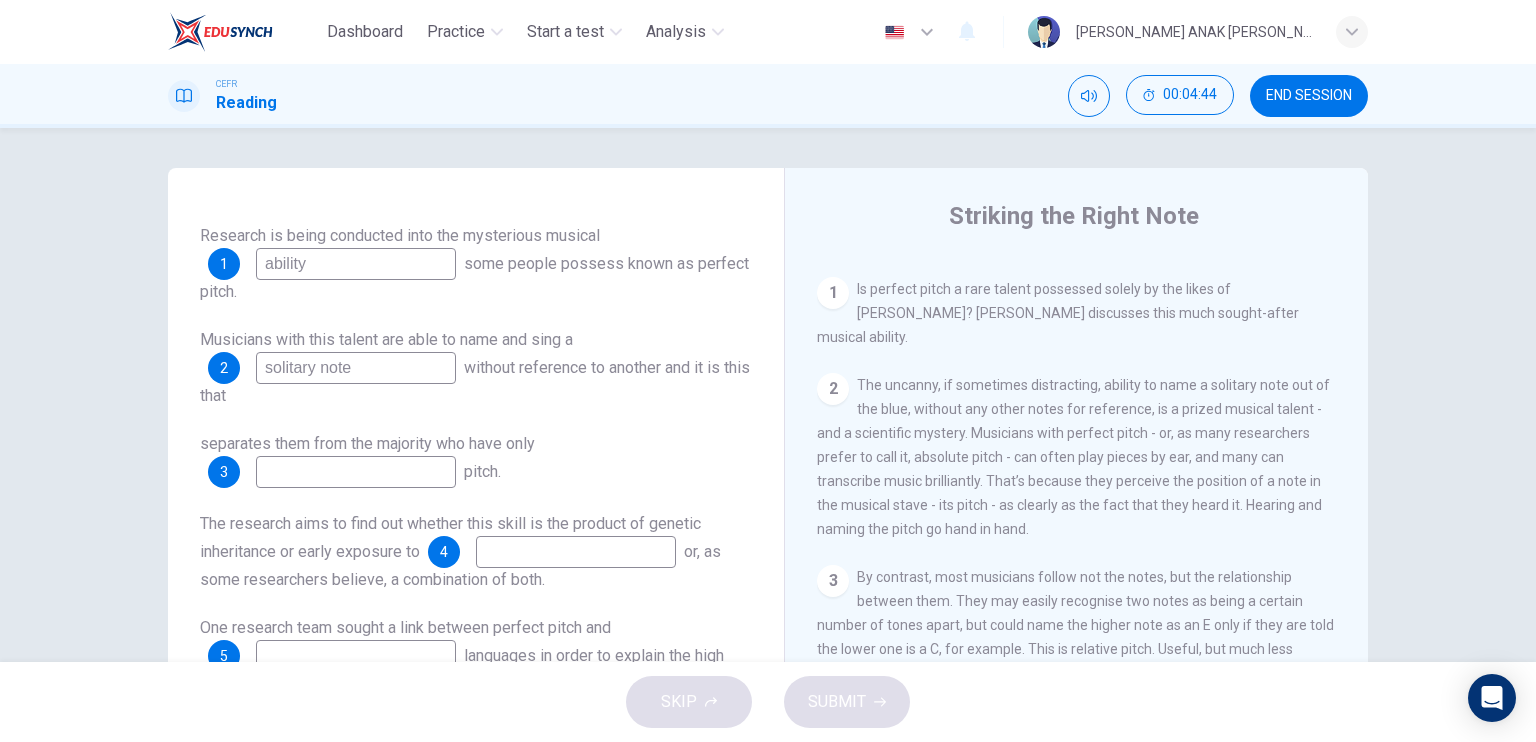 scroll, scrollTop: 500, scrollLeft: 0, axis: vertical 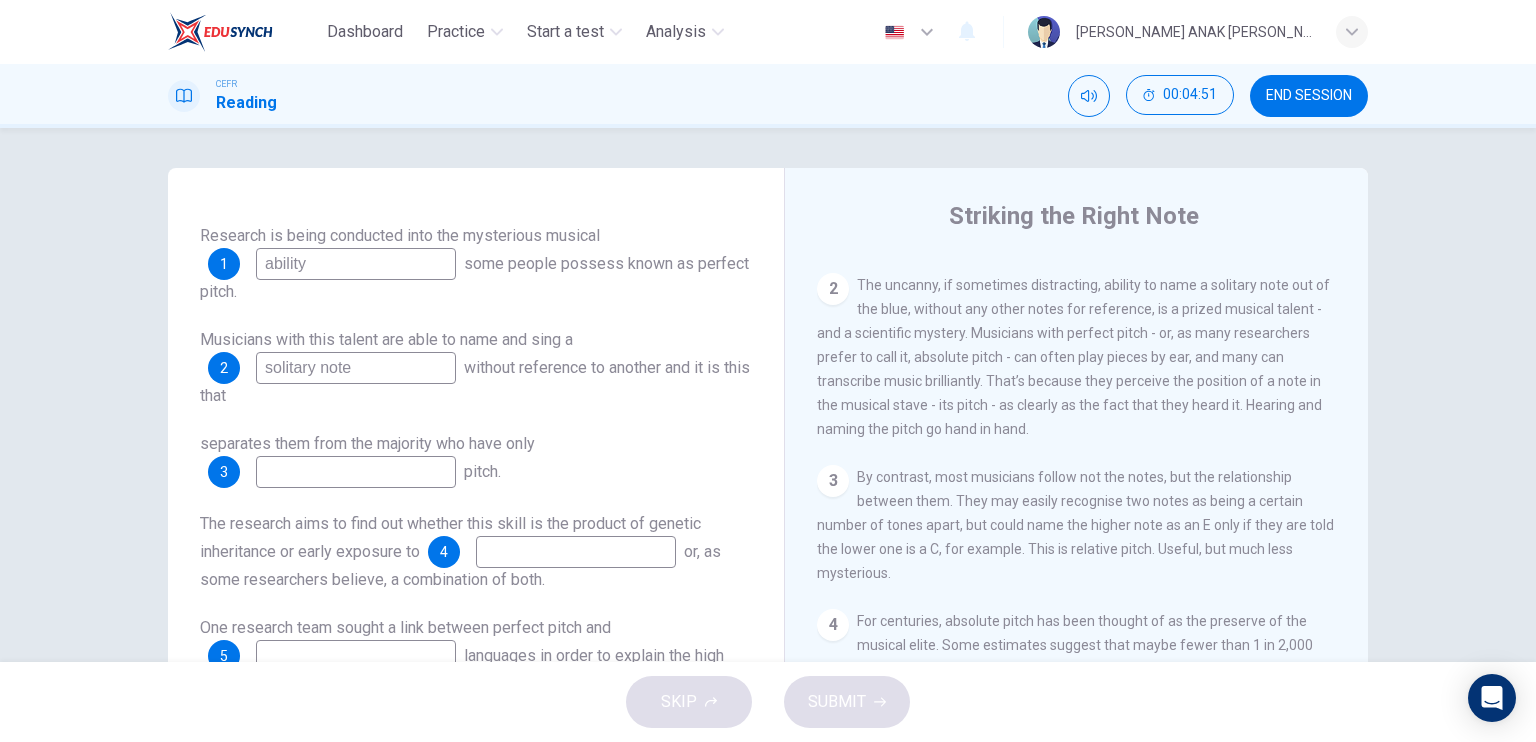 type on "solitary note" 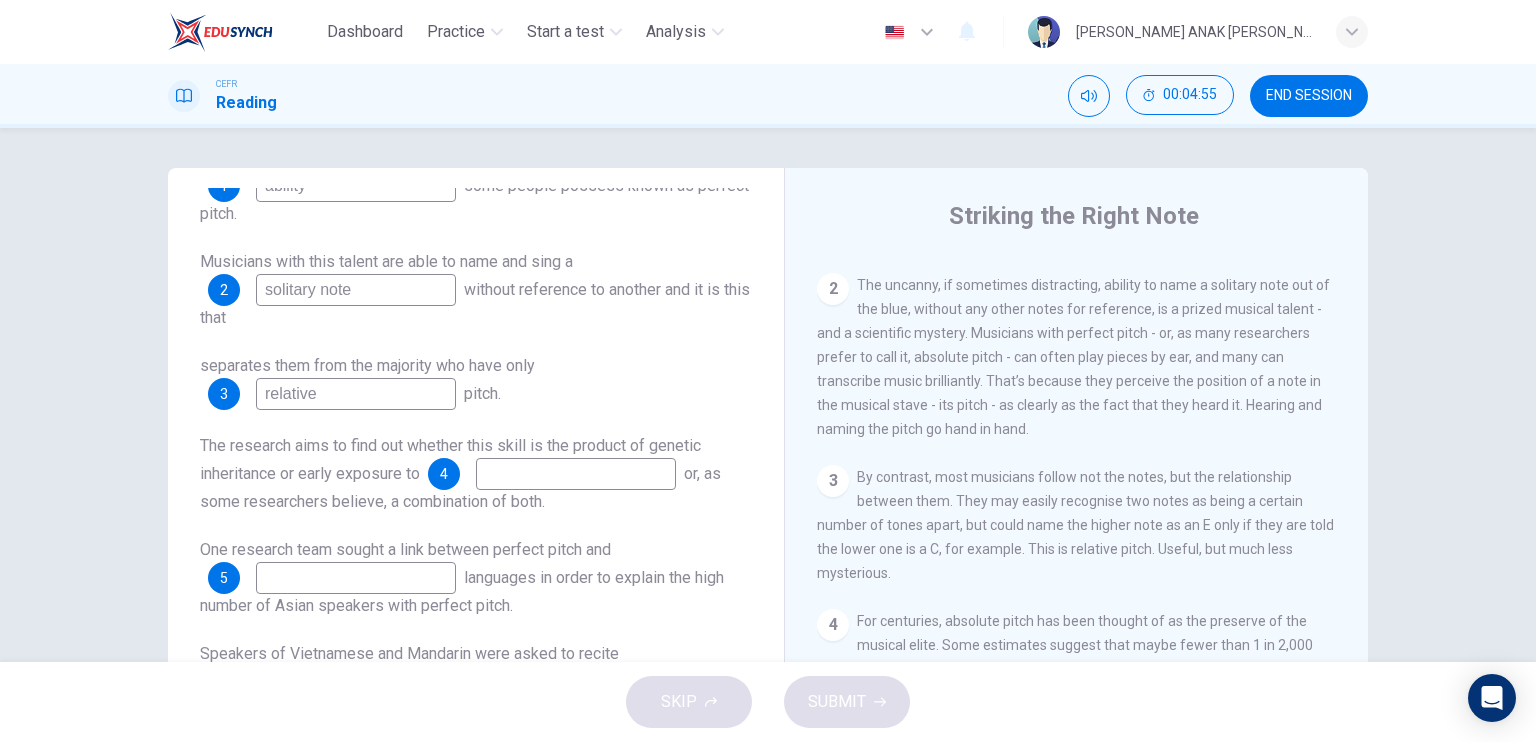 scroll, scrollTop: 300, scrollLeft: 0, axis: vertical 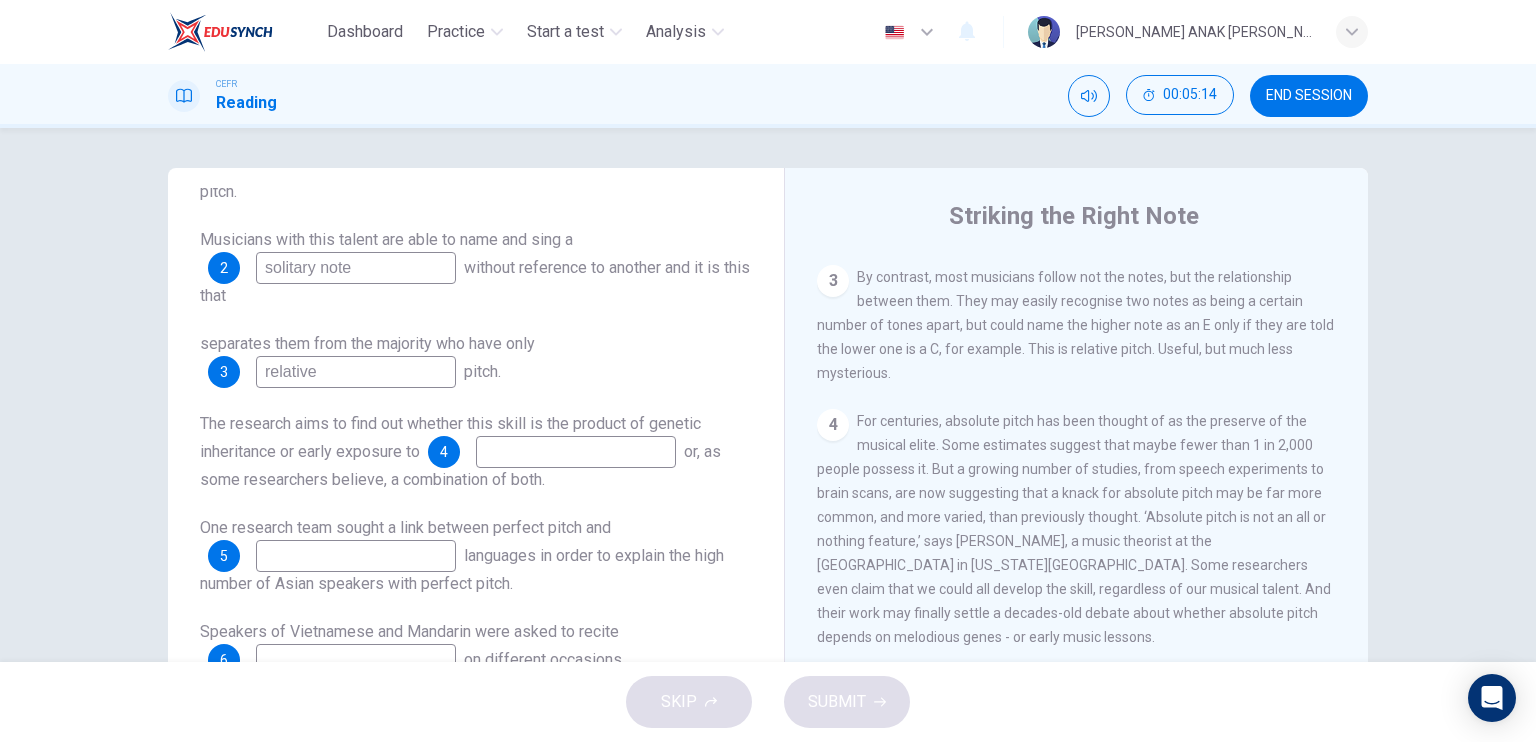 type on "relative" 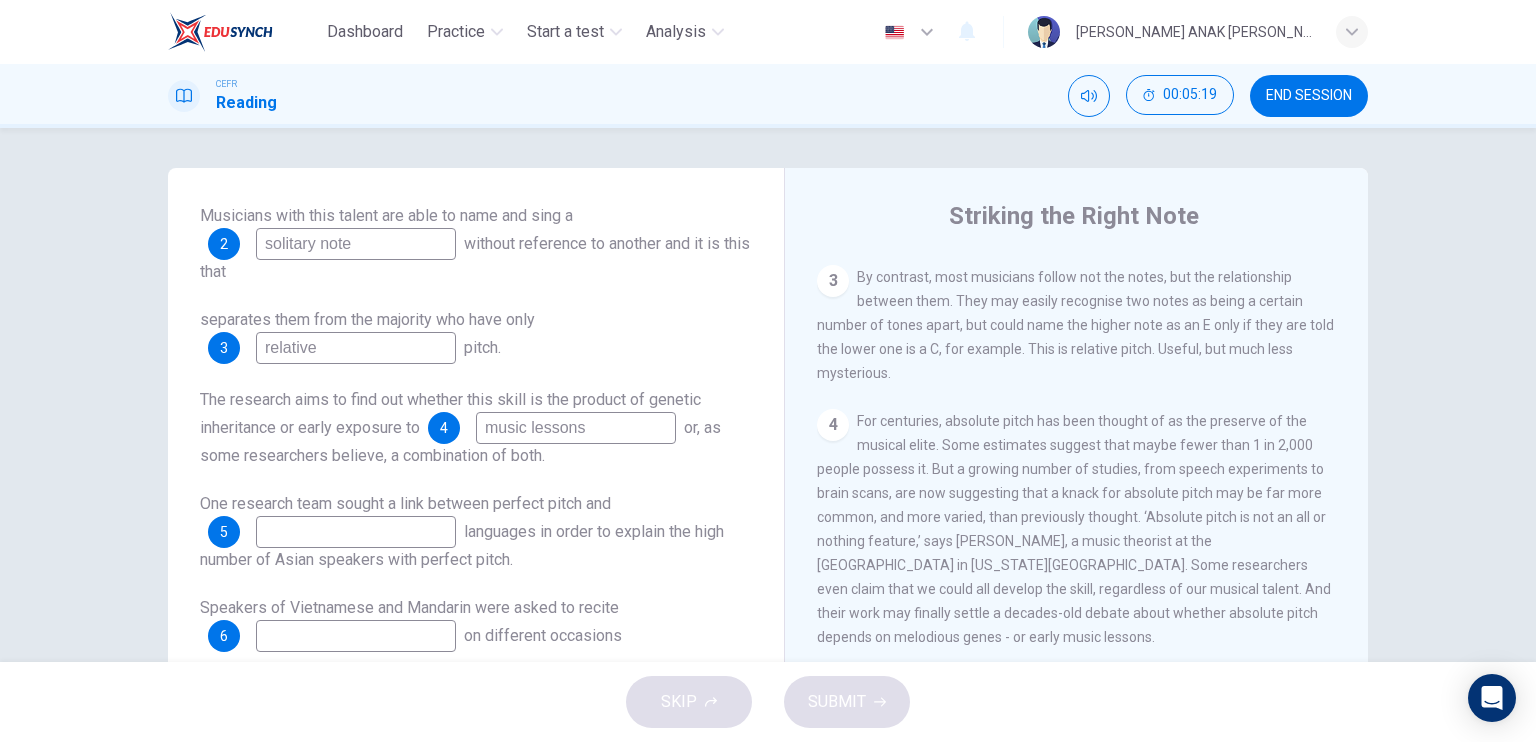 scroll, scrollTop: 336, scrollLeft: 0, axis: vertical 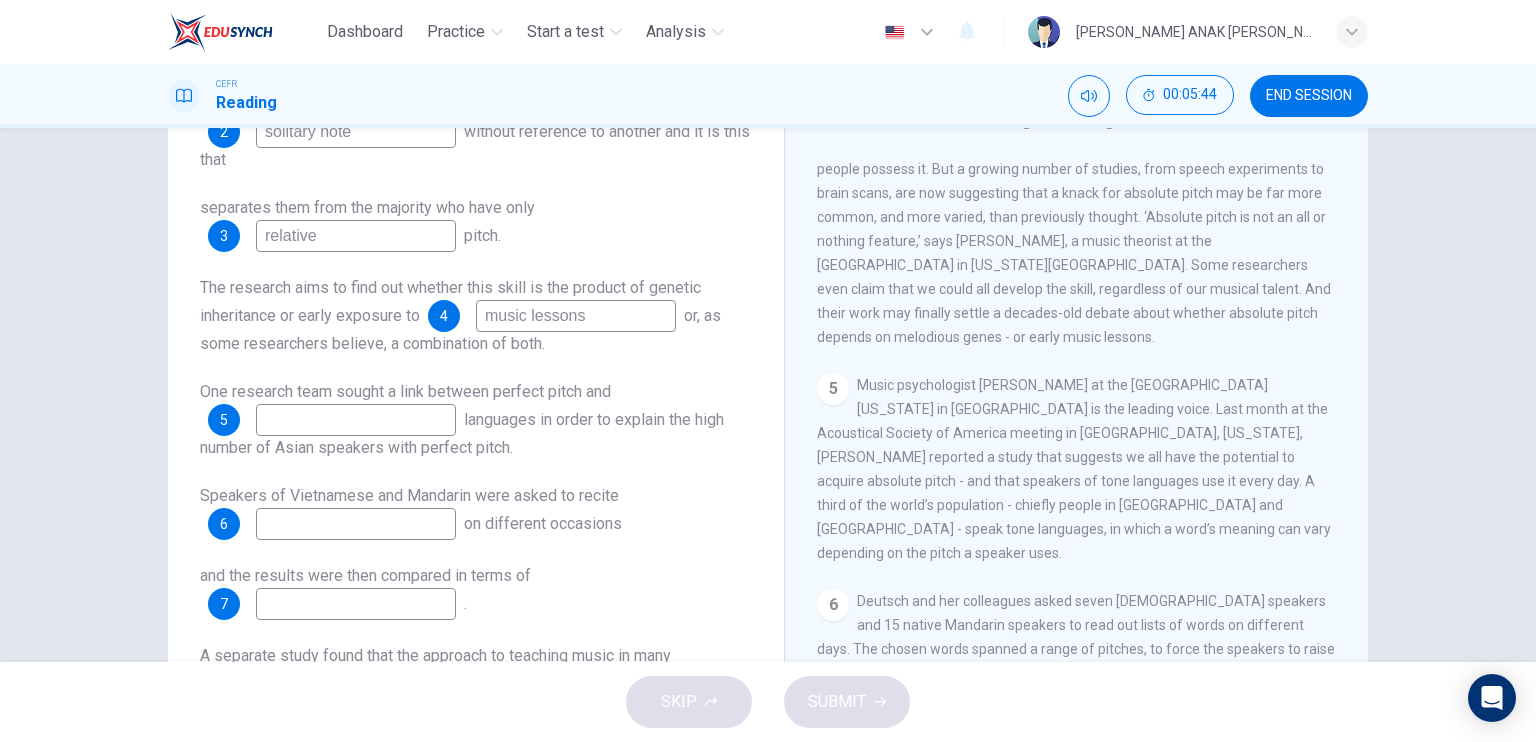 type on "music lessons" 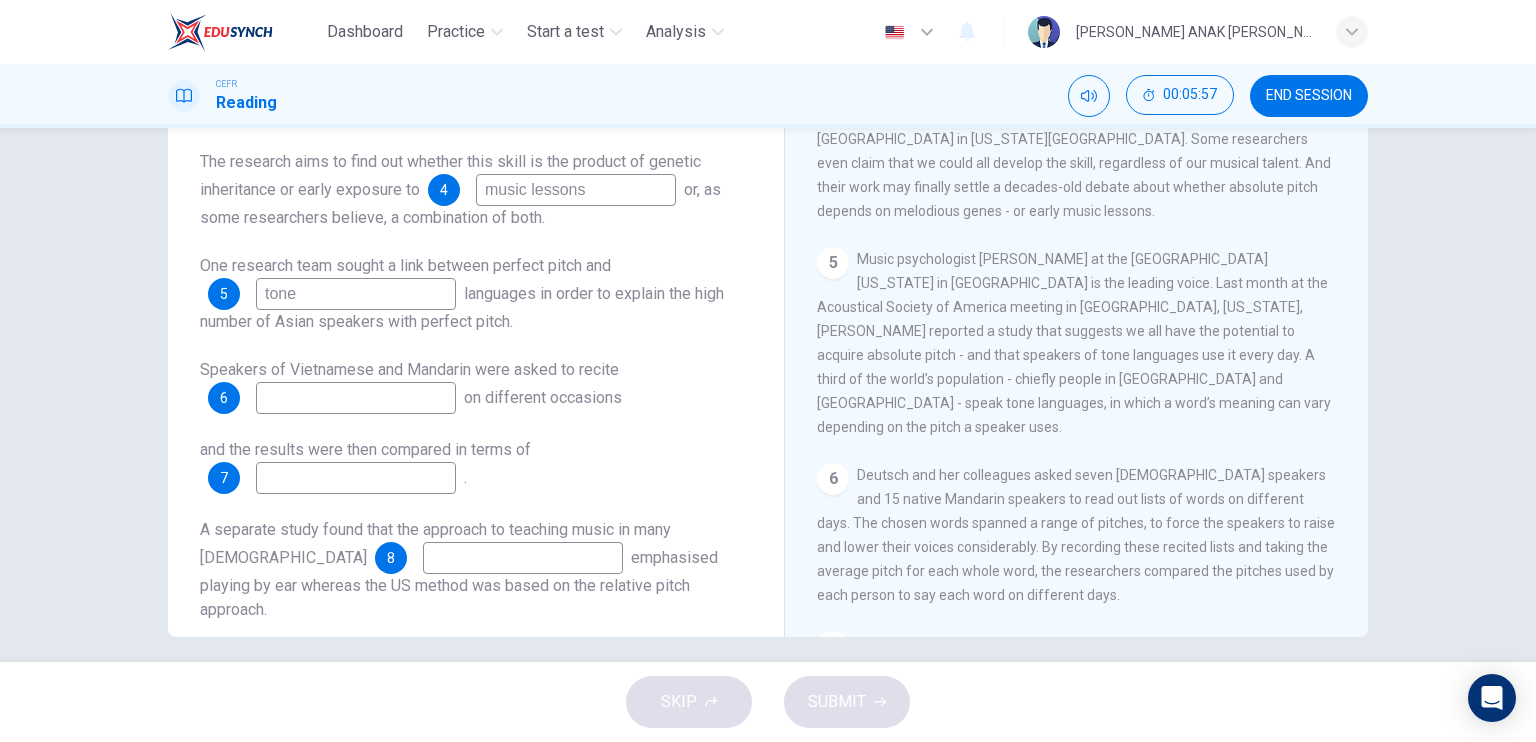 scroll, scrollTop: 240, scrollLeft: 0, axis: vertical 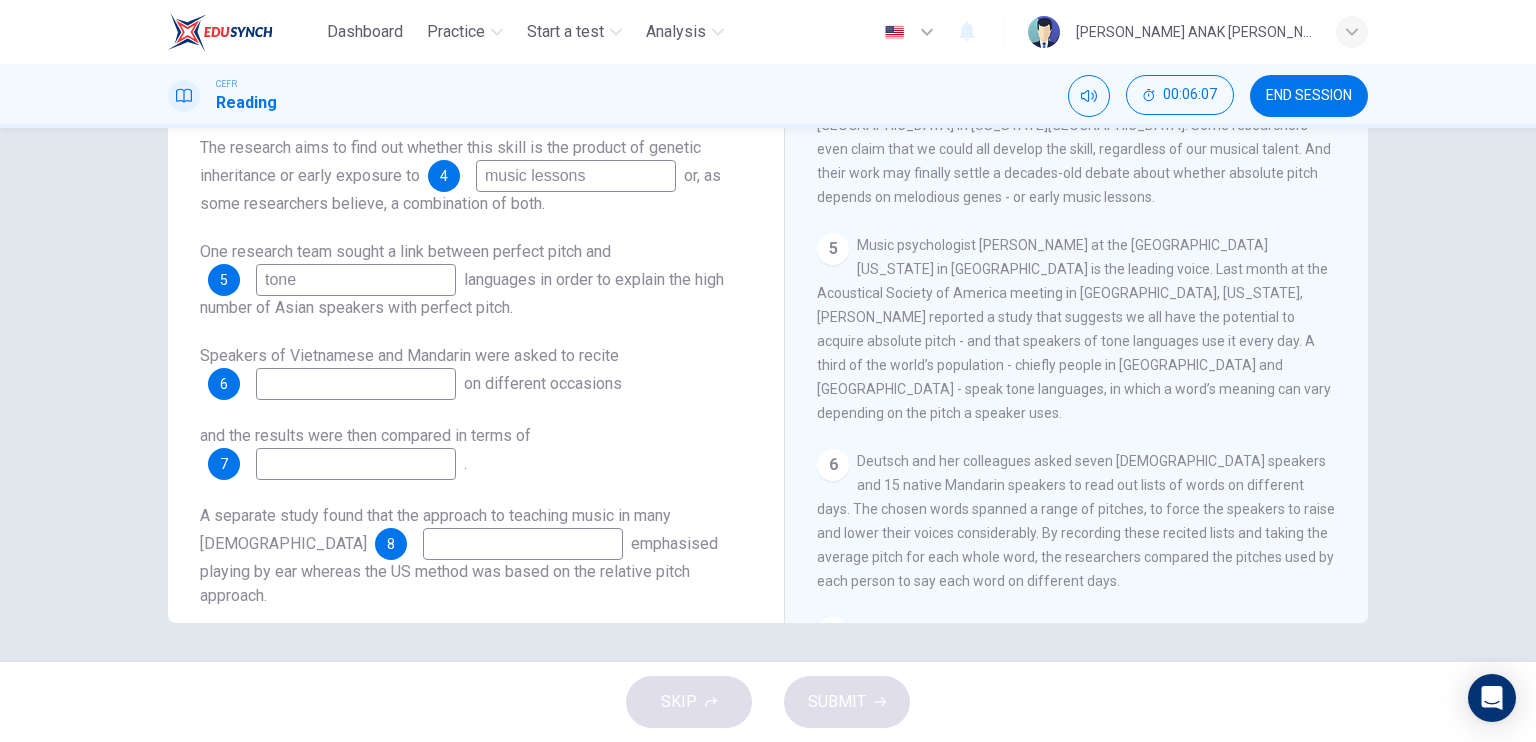 type on "tone" 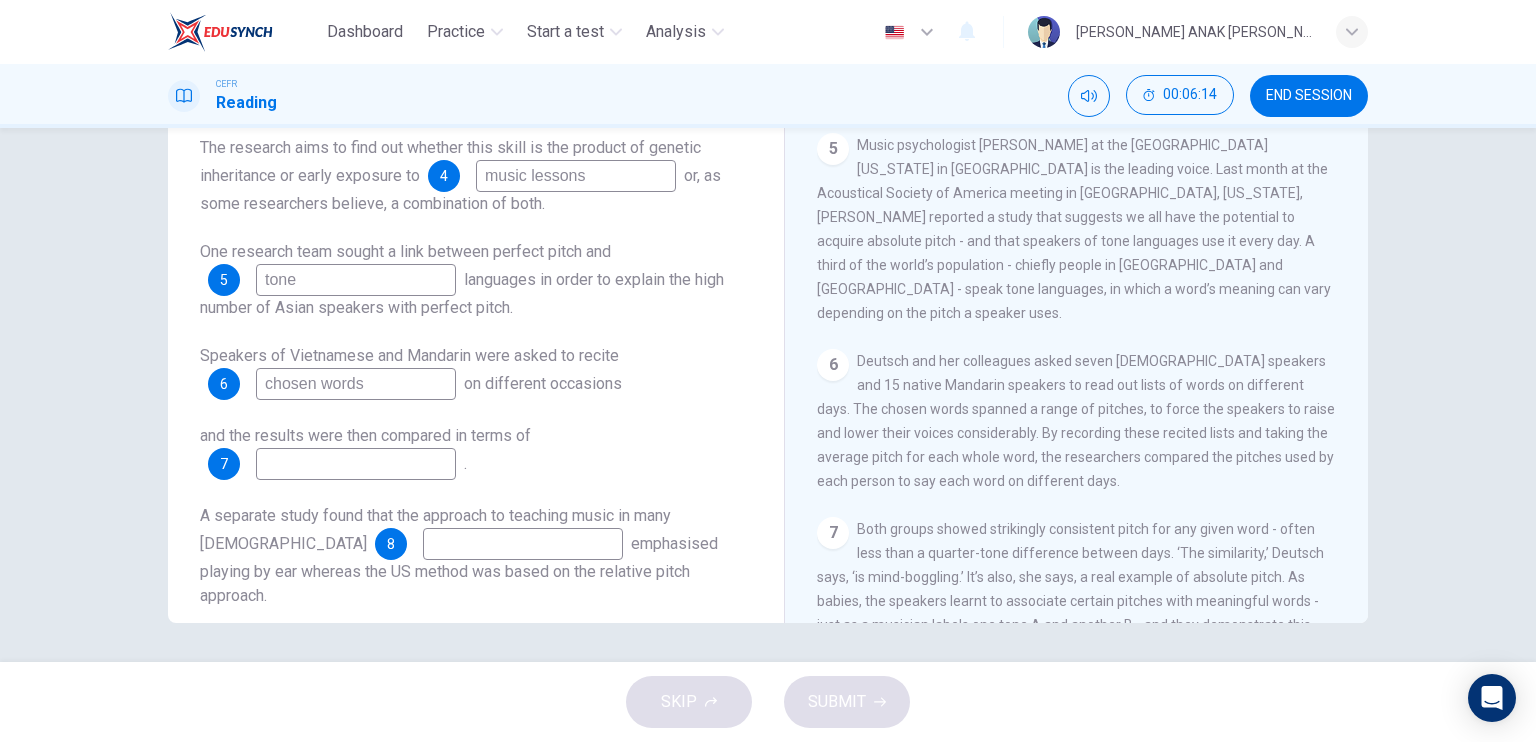 scroll, scrollTop: 1100, scrollLeft: 0, axis: vertical 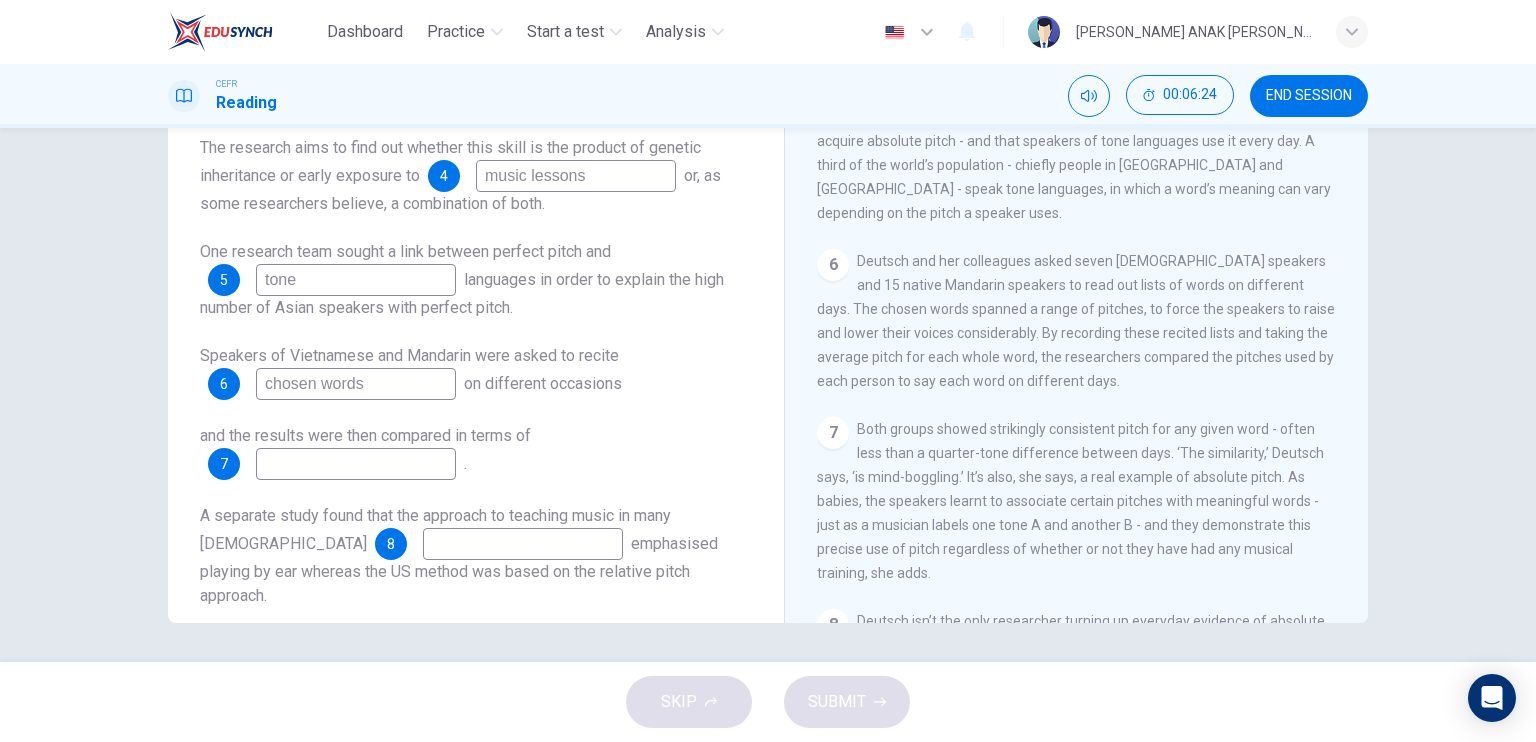 type on "chosen words" 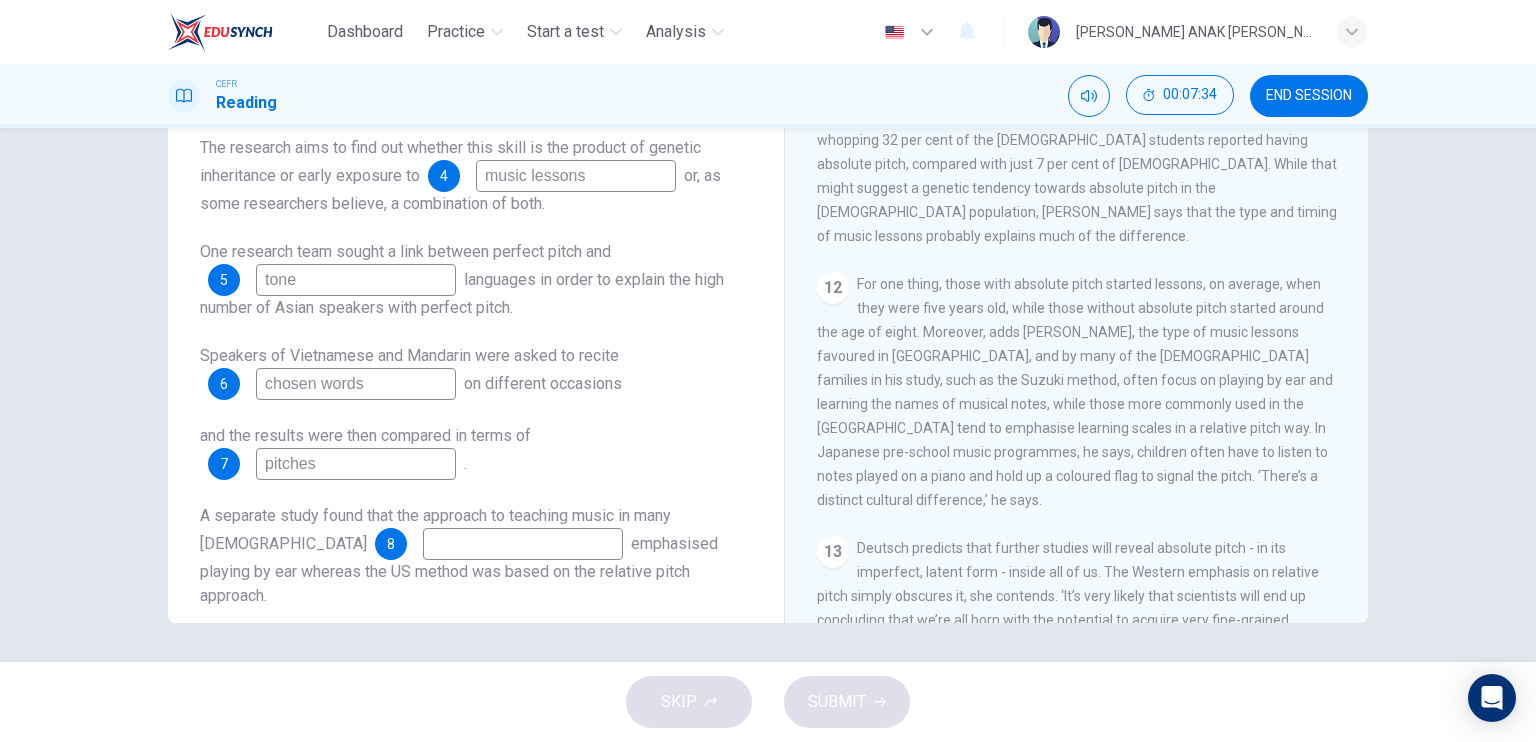 scroll, scrollTop: 2283, scrollLeft: 0, axis: vertical 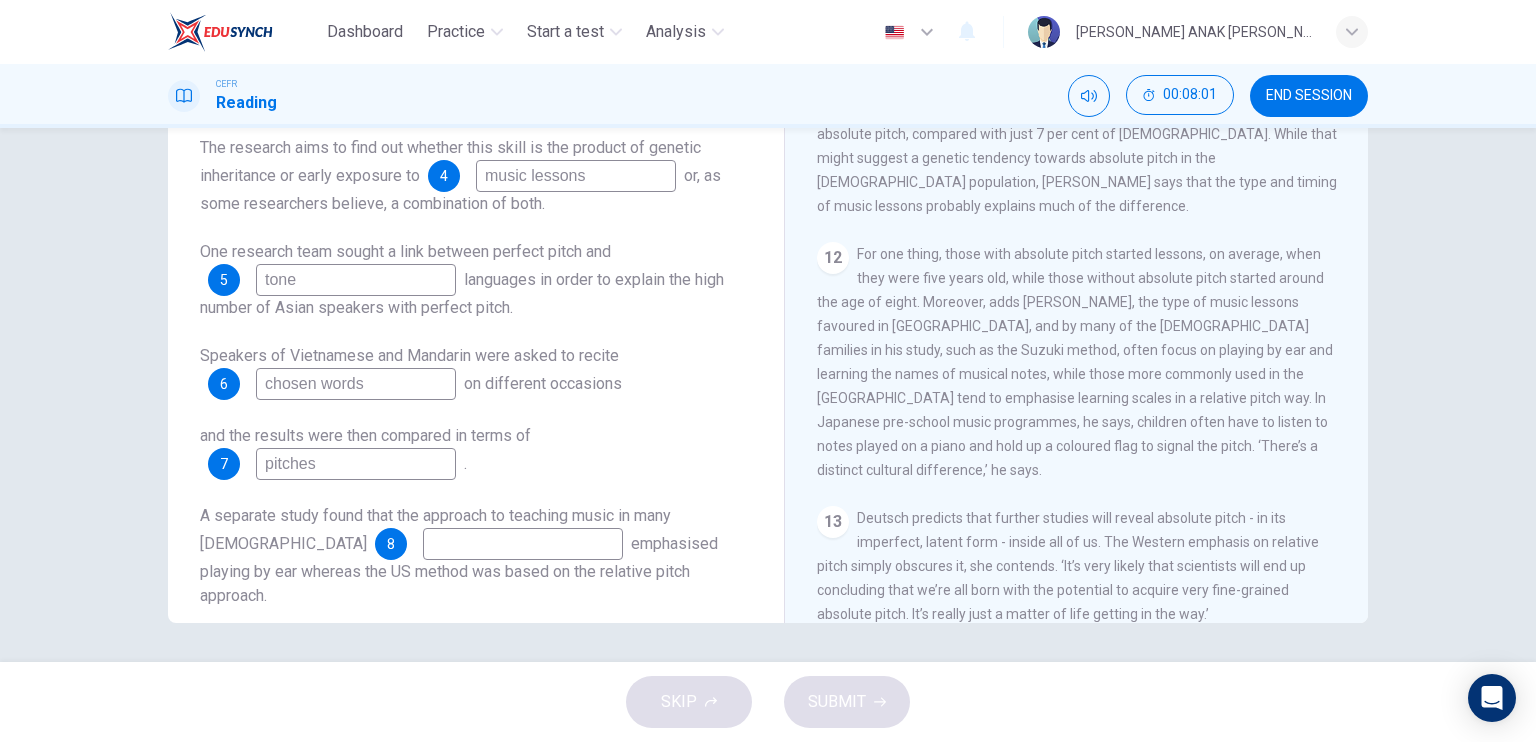type on "pitches" 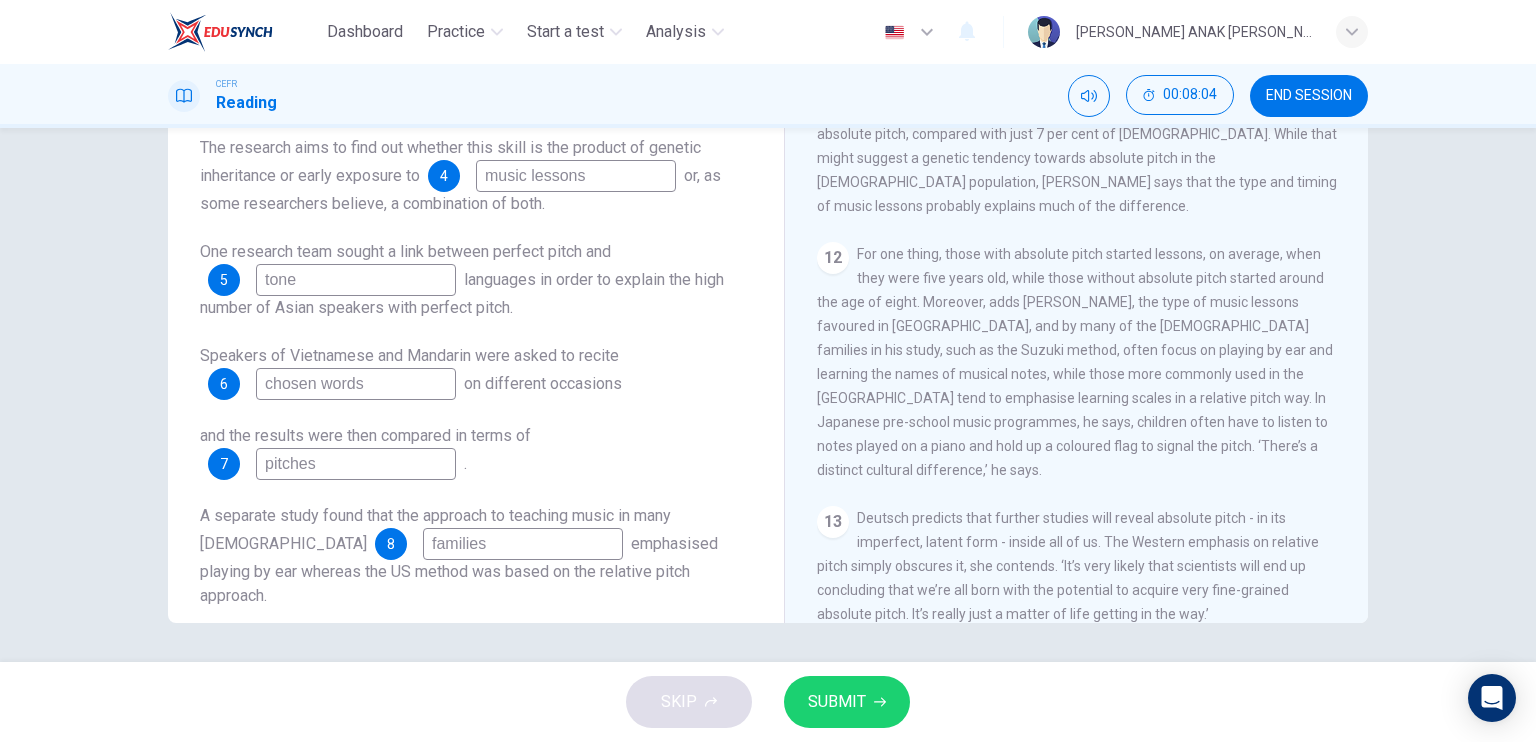 type on "families" 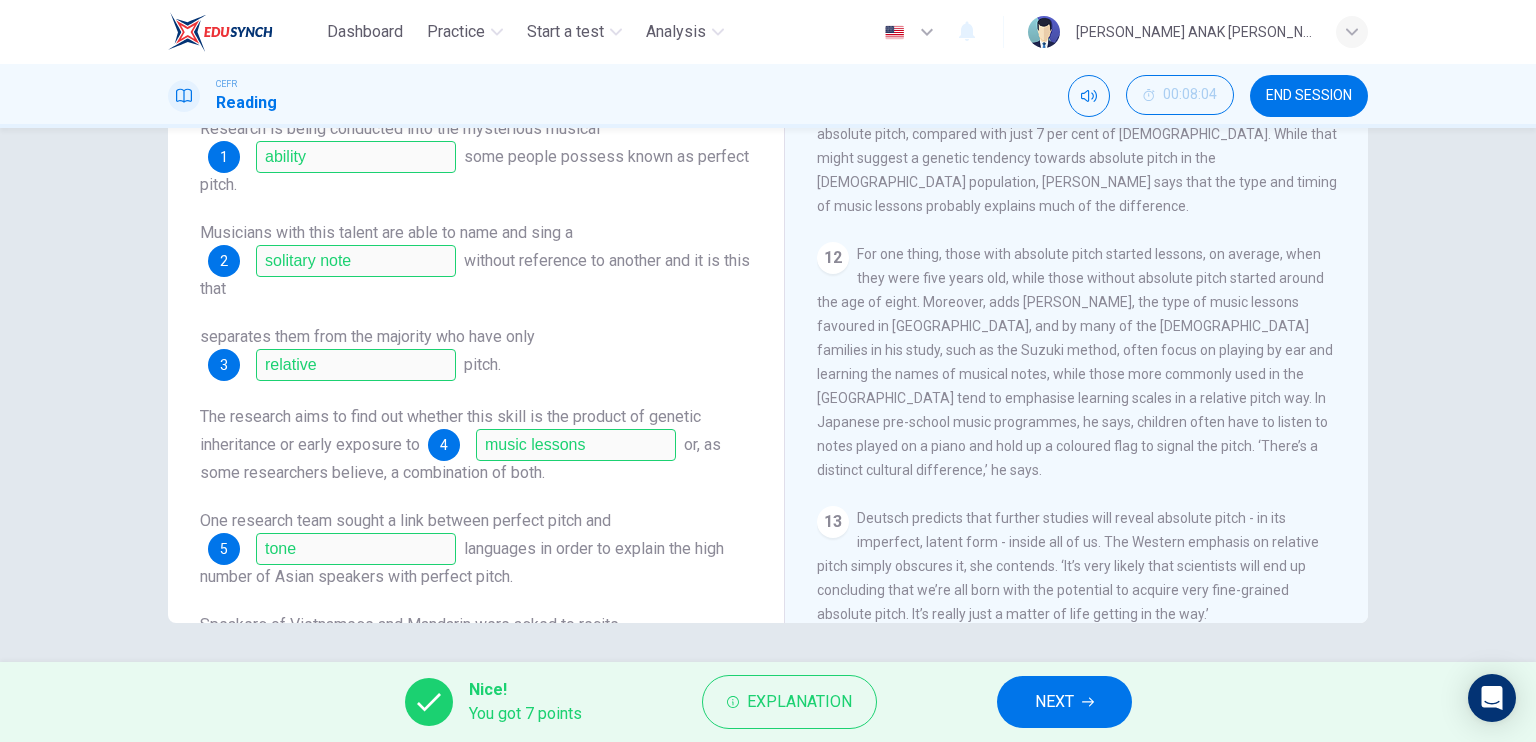 scroll, scrollTop: 0, scrollLeft: 0, axis: both 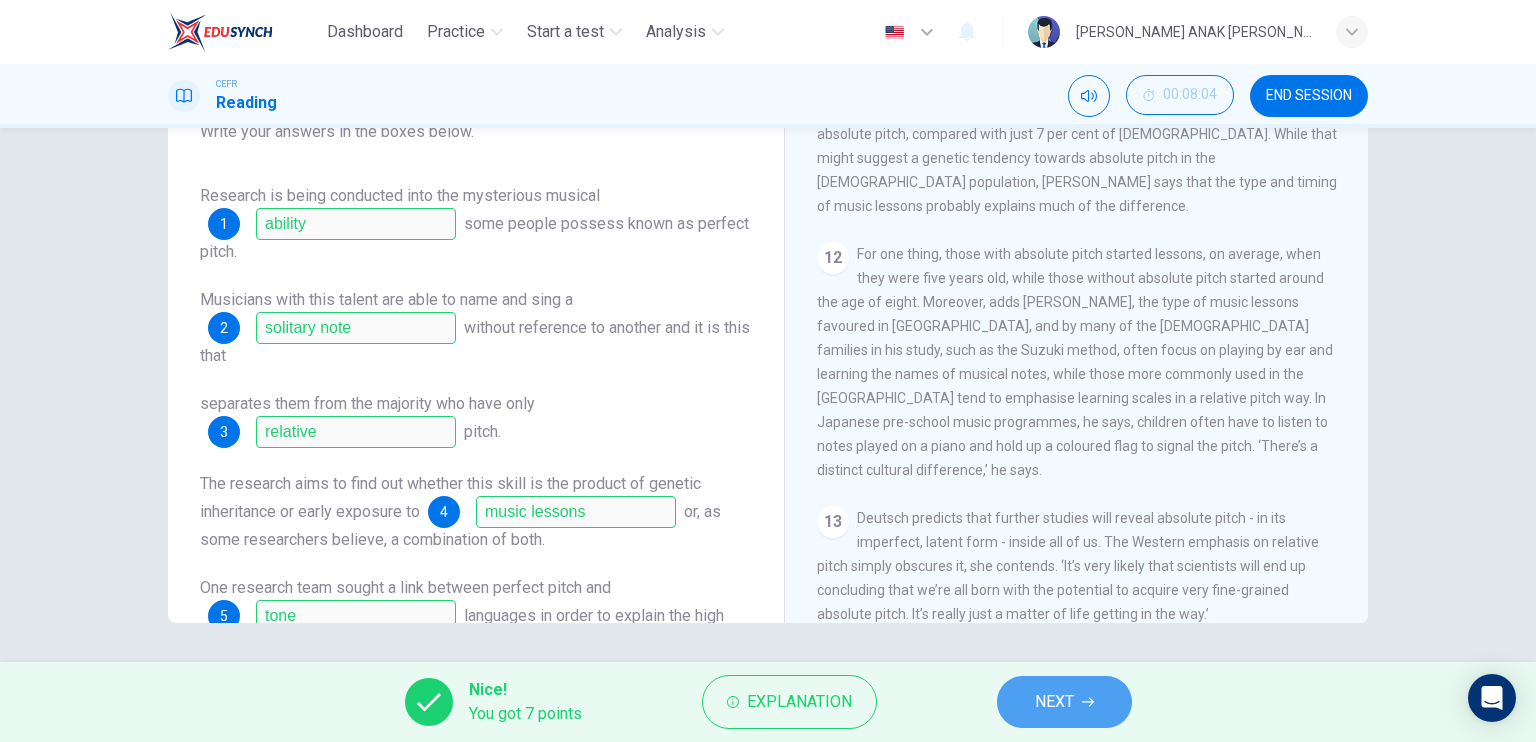click on "NEXT" at bounding box center [1064, 702] 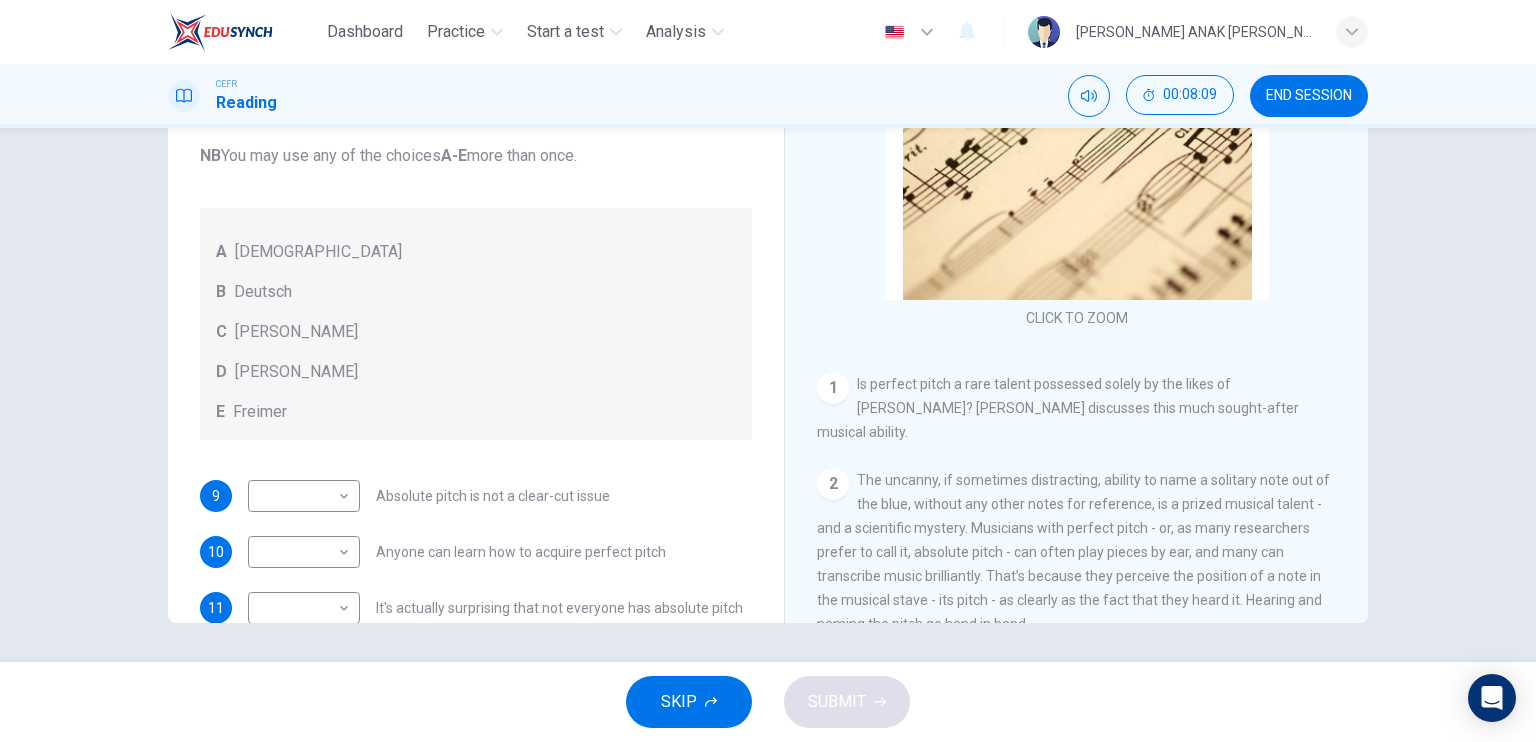 scroll, scrollTop: 100, scrollLeft: 0, axis: vertical 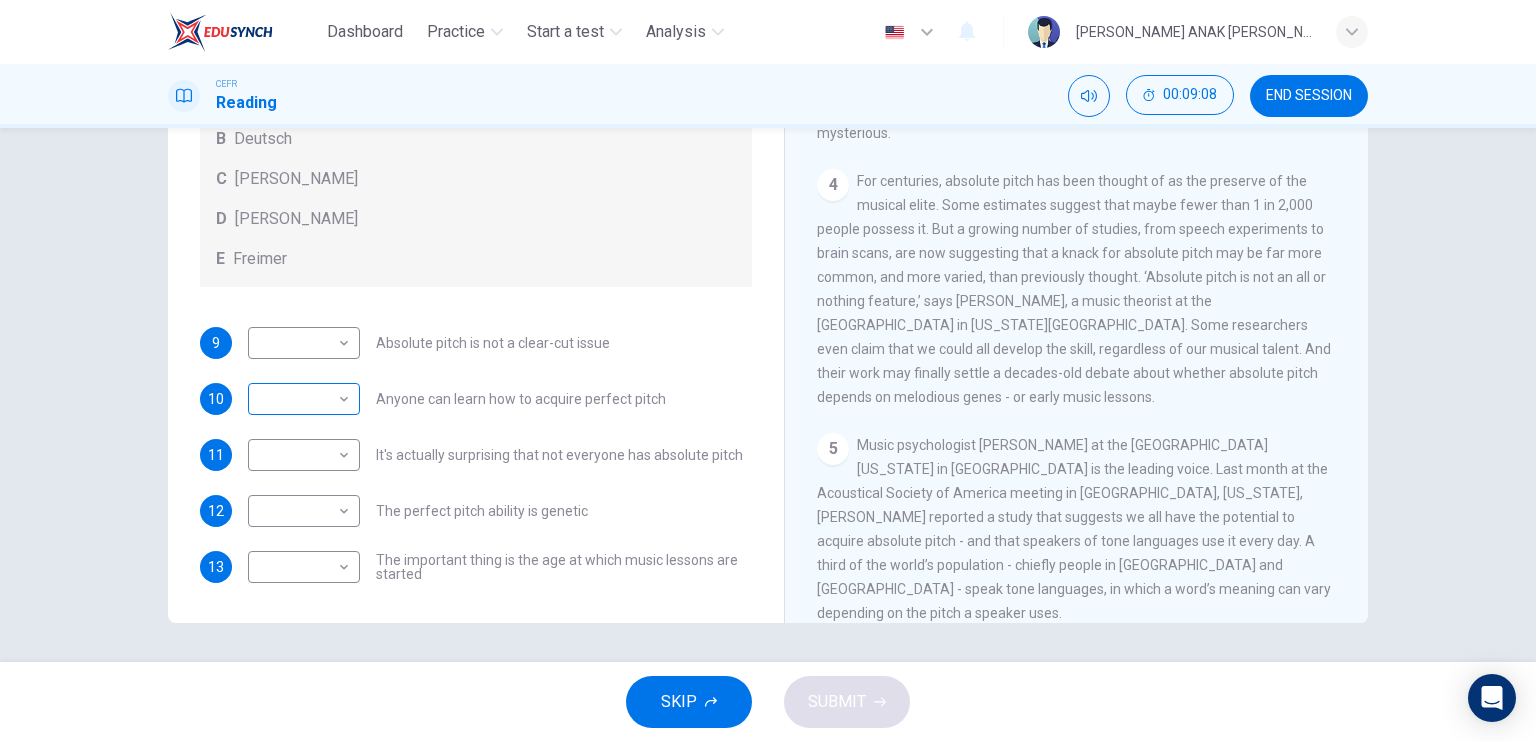 click on "Dashboard Practice Start a test Analysis English en ​ [PERSON_NAME] ANAK [PERSON_NAME] CEFR Reading 00:09:08 END SESSION Questions 9 - 13 The Reading Passage contains a number of opinions provided by five different scientists. Match each opinion with one of the scientists ( A-E  below).
Write your answers in the boxes below.
NB  You may use any of the choices  A-E  more than once. A Levitin B Deutsch C [PERSON_NAME] D [PERSON_NAME] 9 ​ ​ Absolute pitch is not a clear-cut issue 10 ​ ​ Anyone can learn how to acquire perfect pitch 11 ​ ​ It's actually surprising that not everyone has absolute pitch 12 ​ ​ The perfect pitch ability is genetic 13 ​ ​ The important thing is the age at which music lessons are started Striking the Right Note CLICK TO ZOOM Click to Zoom 1 Is perfect pitch a rare talent possessed solely by the likes of
[PERSON_NAME]? [PERSON_NAME] discusses this much sought-after musical ability. 2 3 4 5 6 7 8 9 10 11 12 13 SKIP SUBMIT EduSynch - Online Language Proficiency Testing" at bounding box center (768, 371) 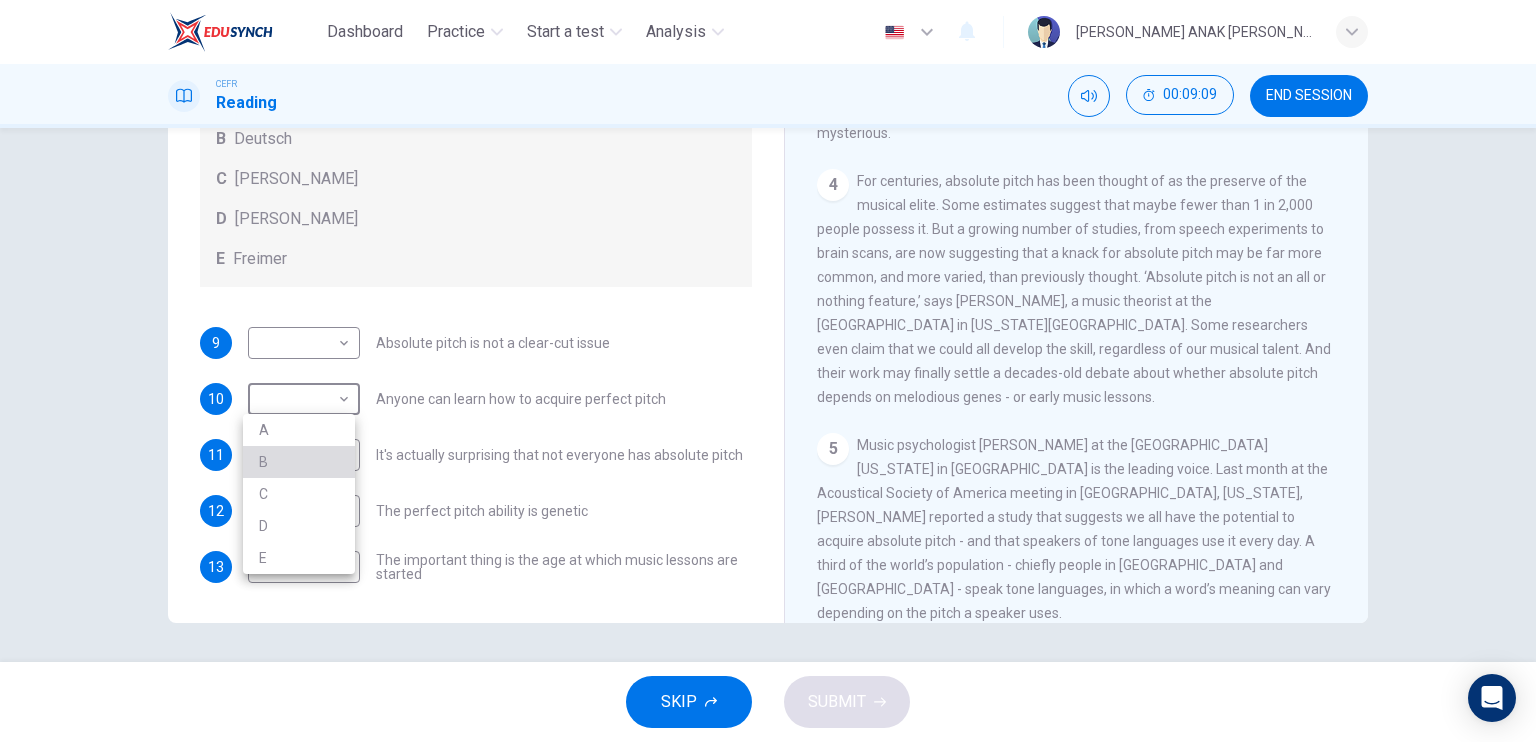 click on "B" at bounding box center (299, 462) 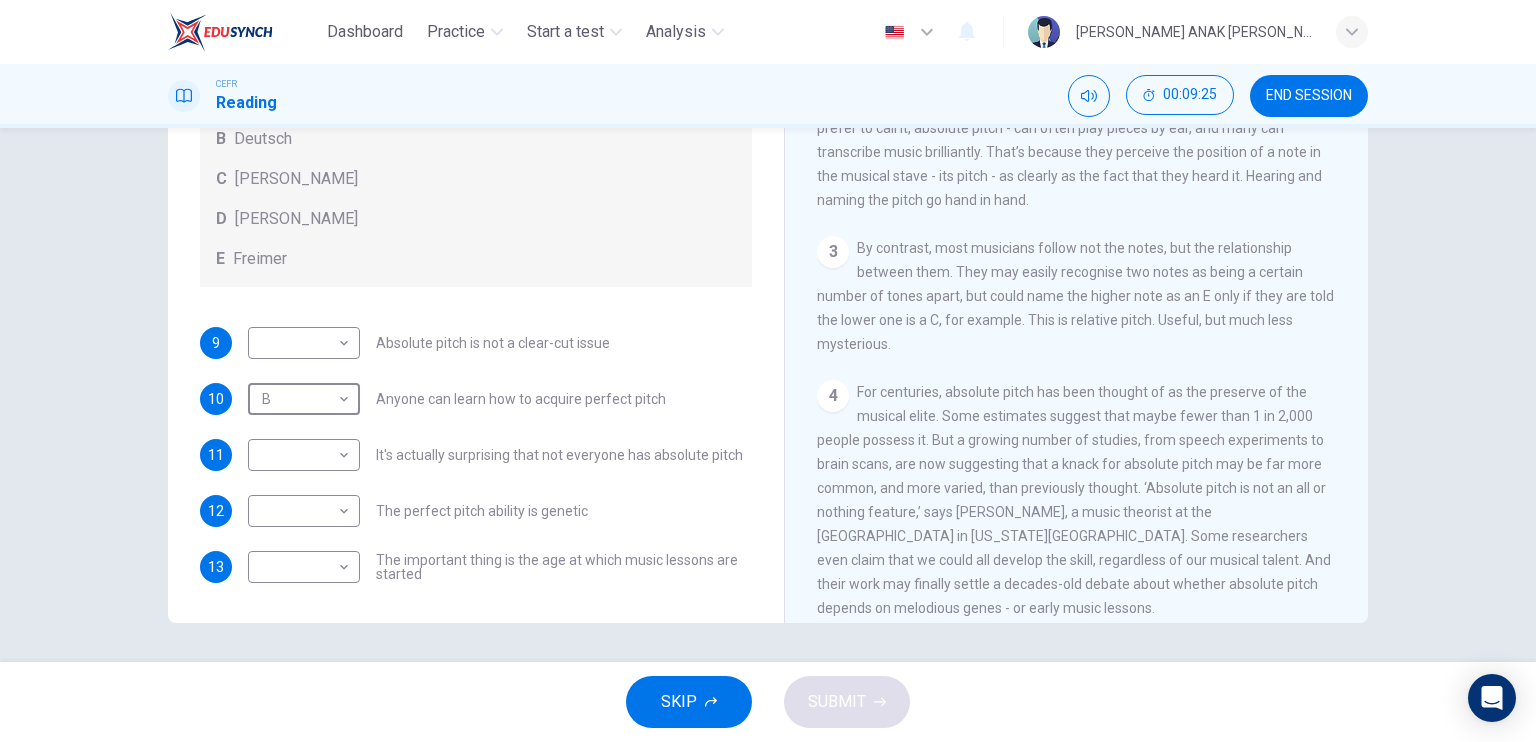 scroll, scrollTop: 500, scrollLeft: 0, axis: vertical 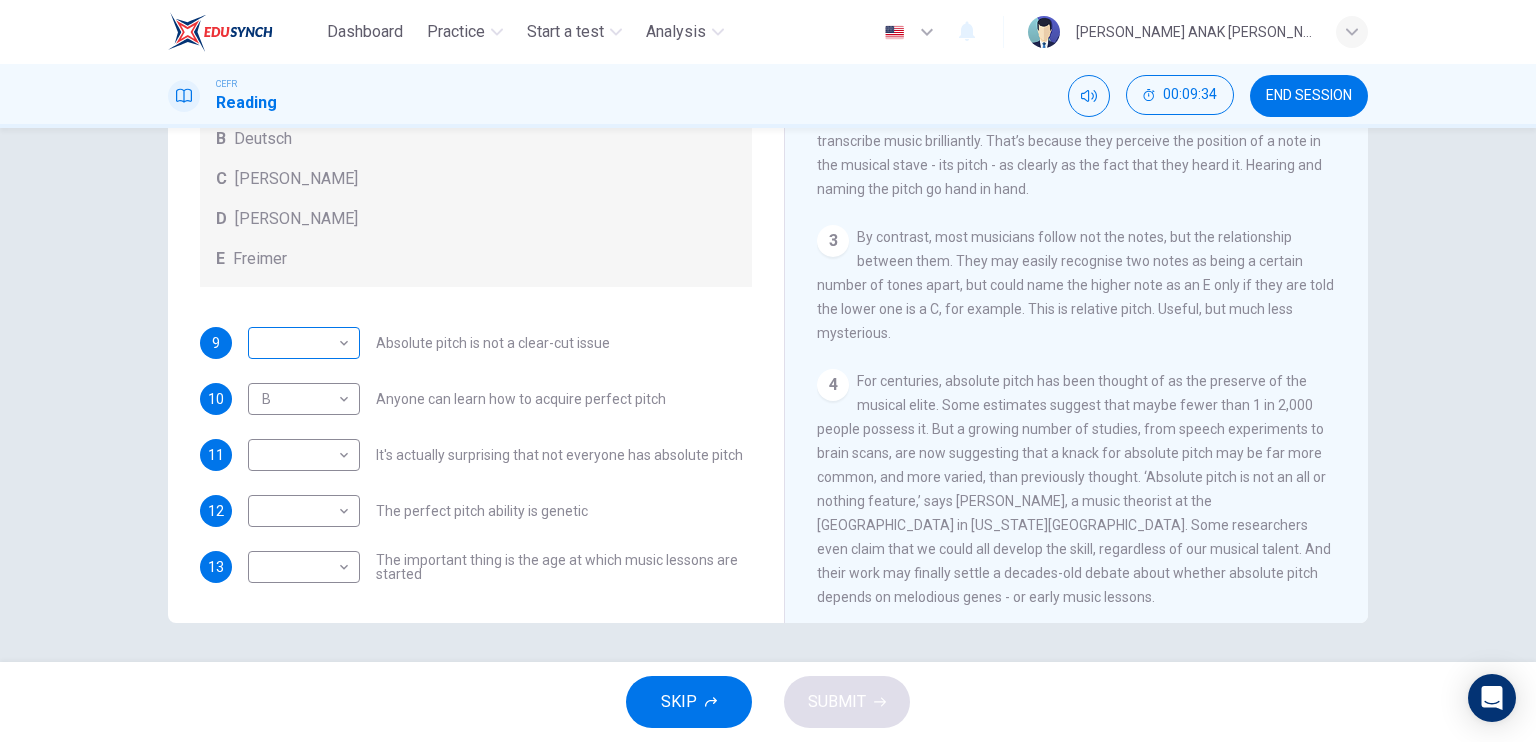 click on "​ ​" at bounding box center (304, 343) 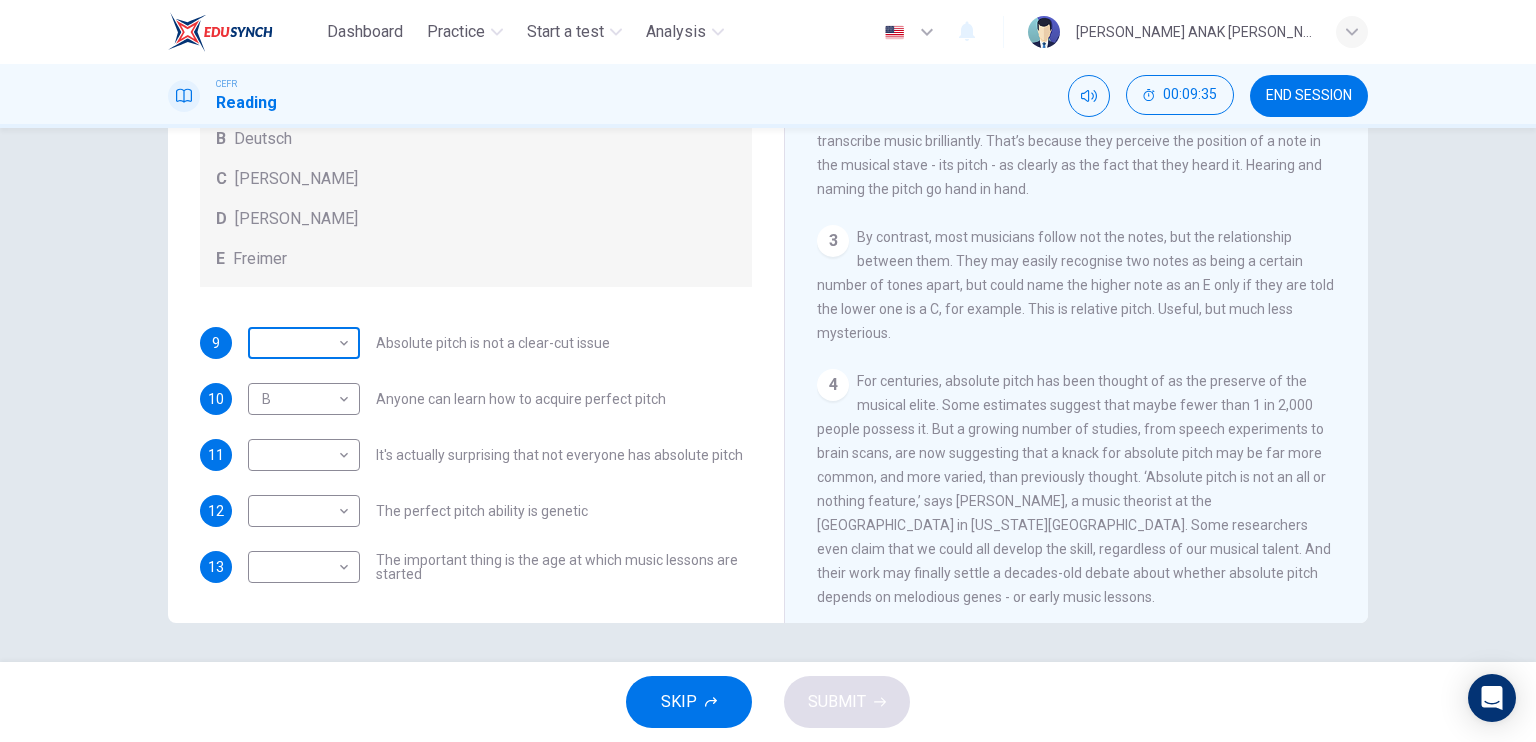 click on "Dashboard Practice Start a test Analysis English en ​ [PERSON_NAME] ANAK [PERSON_NAME] CEFR Reading 00:09:35 END SESSION Questions 9 - 13 The Reading Passage contains a number of opinions provided by five different scientists. Match each opinion with one of the scientists ( A-E  below).
Write your answers in the boxes below.
NB  You may use any of the choices  A-E  more than once. A Levitin B Deutsch C [PERSON_NAME] D [PERSON_NAME] 9 ​ ​ Absolute pitch is not a clear-cut issue 10 B B ​ Anyone can learn how to acquire perfect pitch 11 ​ ​ It's actually surprising that not everyone has absolute pitch 12 ​ ​ The perfect pitch ability is genetic 13 ​ ​ The important thing is the age at which music lessons are started Striking the Right Note CLICK TO ZOOM Click to Zoom 1 Is perfect pitch a rare talent possessed solely by the likes of
[PERSON_NAME]? [PERSON_NAME] discusses this much sought-after musical ability. 2 3 4 5 6 7 8 9 10 11 12 13 SKIP SUBMIT EduSynch - Online Language Proficiency Testing" at bounding box center [768, 371] 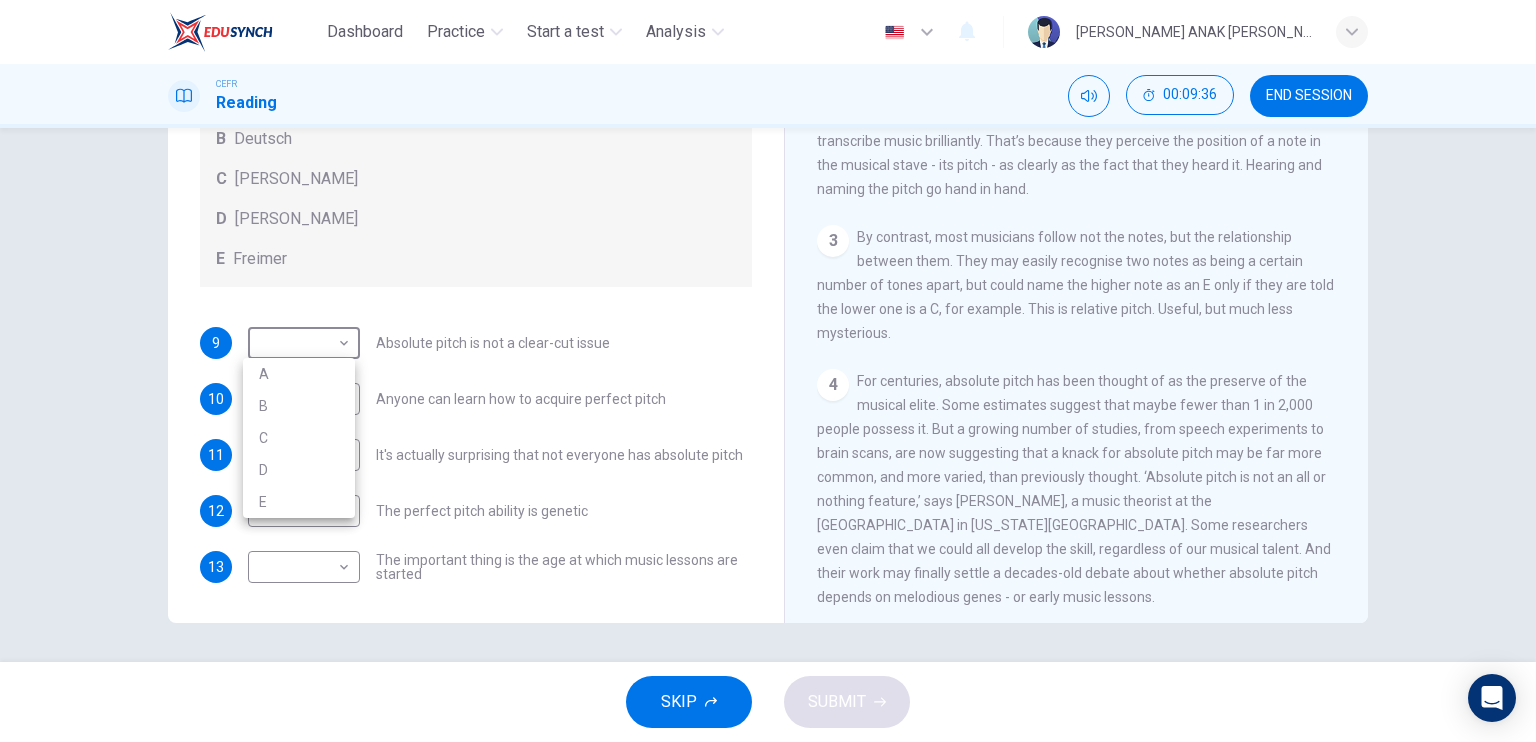 click on "D" at bounding box center [299, 470] 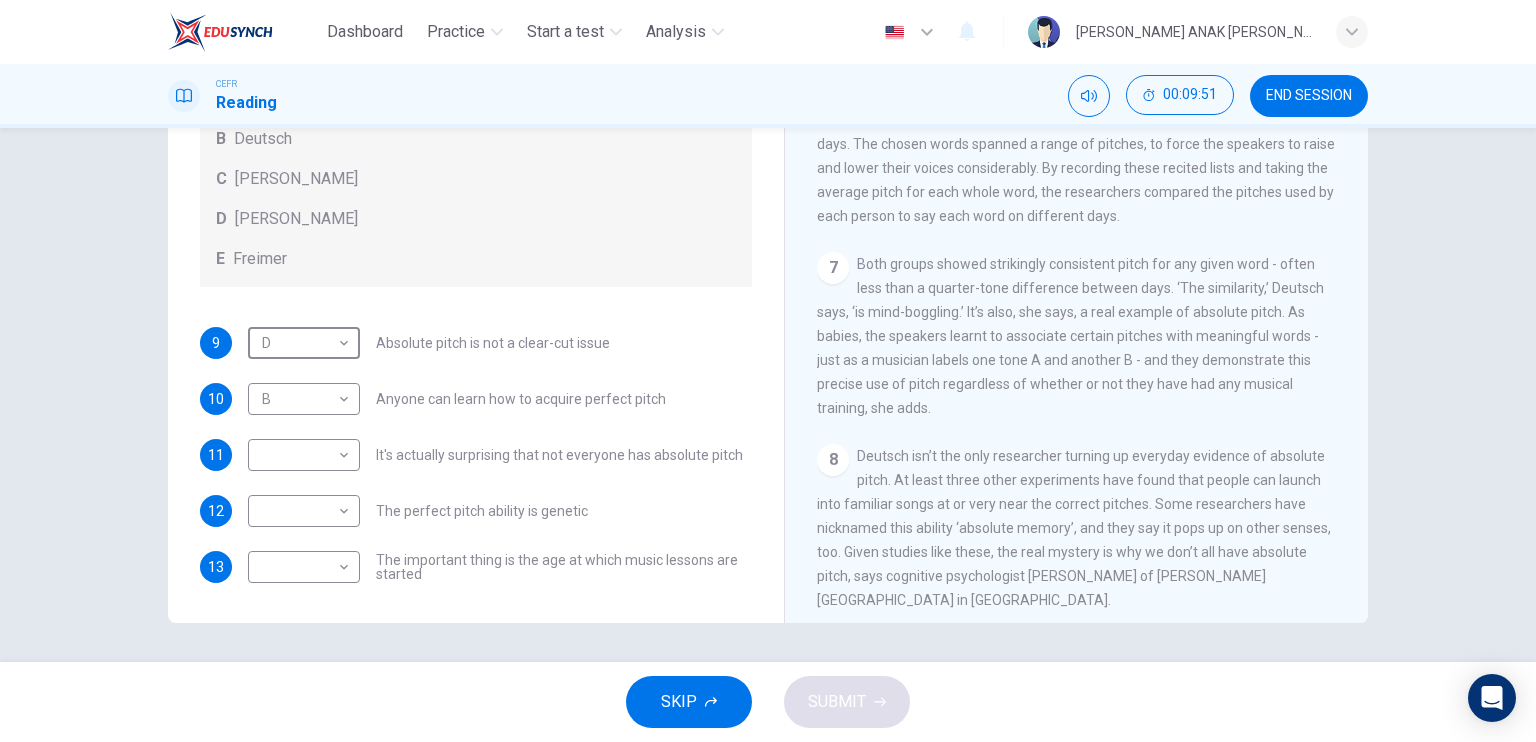 scroll, scrollTop: 1300, scrollLeft: 0, axis: vertical 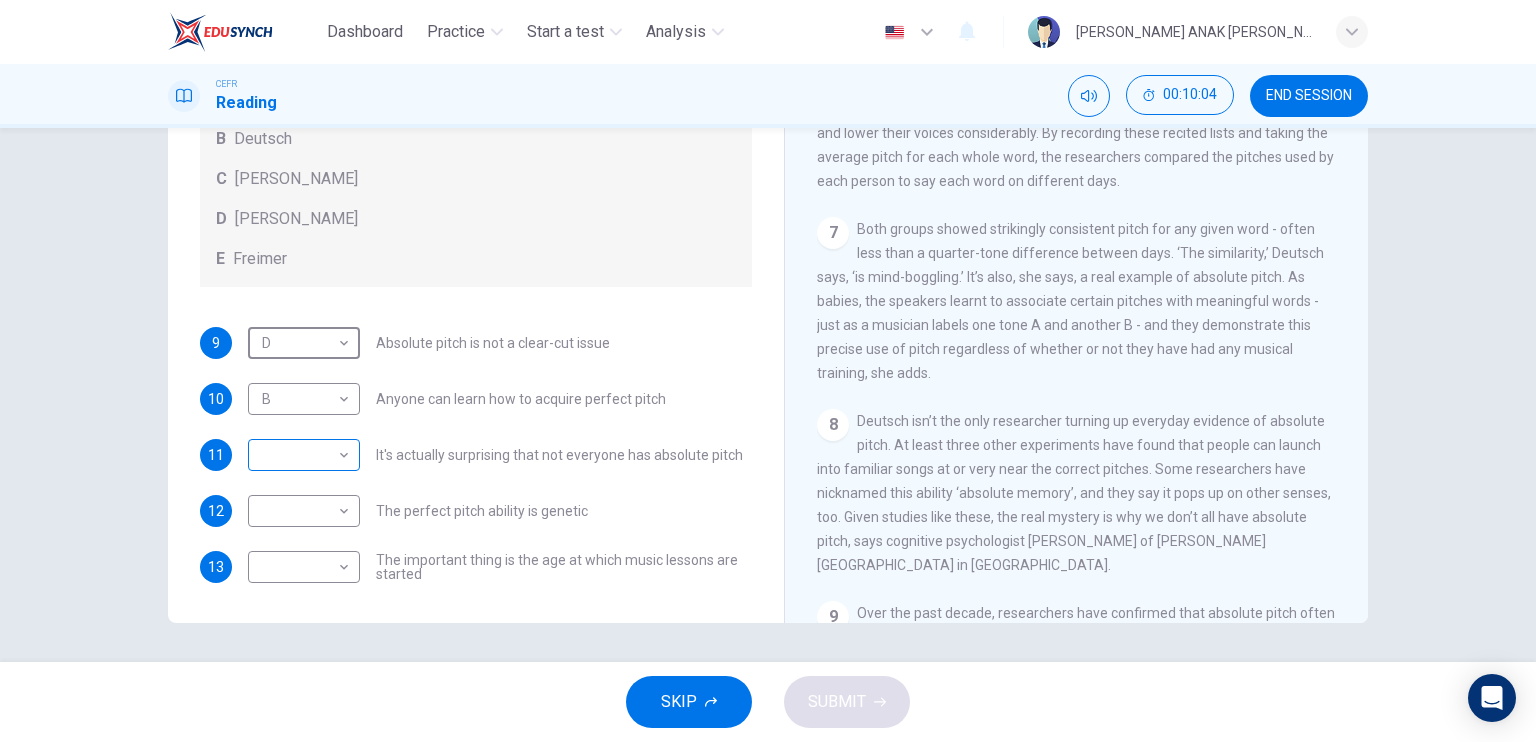 click on "Dashboard Practice Start a test Analysis English en ​ [PERSON_NAME] ANAK [PERSON_NAME] CEFR Reading 00:10:04 END SESSION Questions 9 - 13 The Reading Passage contains a number of opinions provided by five different scientists. Match each opinion with one of the scientists ( A-E  below).
Write your answers in the boxes below.
NB  You may use any of the choices  A-E  more than once. A Levitin B Deutsch C [PERSON_NAME] D [PERSON_NAME] 9 D D ​ Absolute pitch is not a clear-cut issue 10 B B ​ Anyone can learn how to acquire perfect pitch 11 ​ ​ It's actually surprising that not everyone has absolute pitch 12 ​ ​ The perfect pitch ability is genetic 13 ​ ​ The important thing is the age at which music lessons are started Striking the Right Note CLICK TO ZOOM Click to Zoom 1 Is perfect pitch a rare talent possessed solely by the likes of
[PERSON_NAME]? [PERSON_NAME] discusses this much sought-after musical ability. 2 3 4 5 6 7 8 9 10 11 12 13 SKIP SUBMIT EduSynch - Online Language Proficiency Testing" at bounding box center (768, 371) 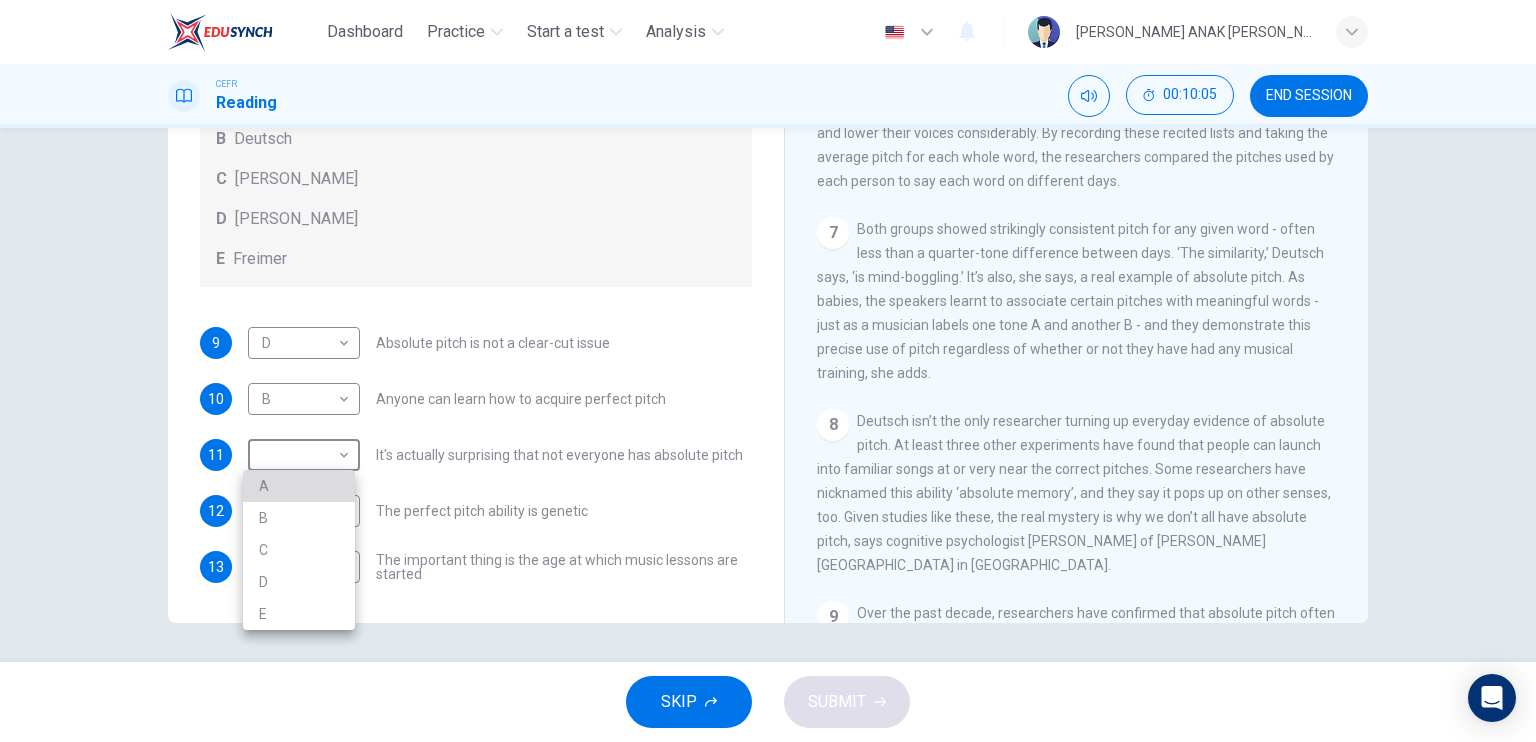 click on "A" at bounding box center [299, 486] 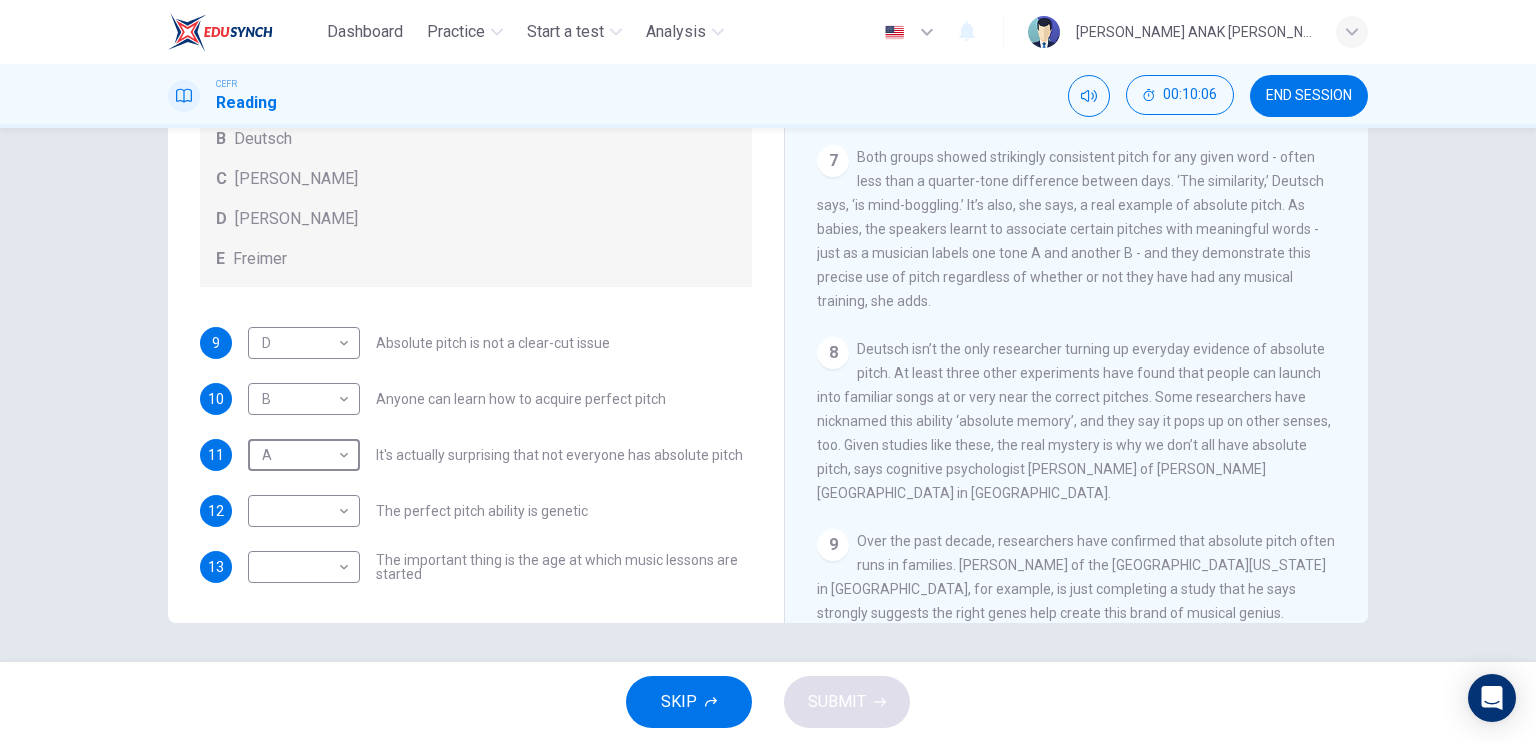 scroll, scrollTop: 1500, scrollLeft: 0, axis: vertical 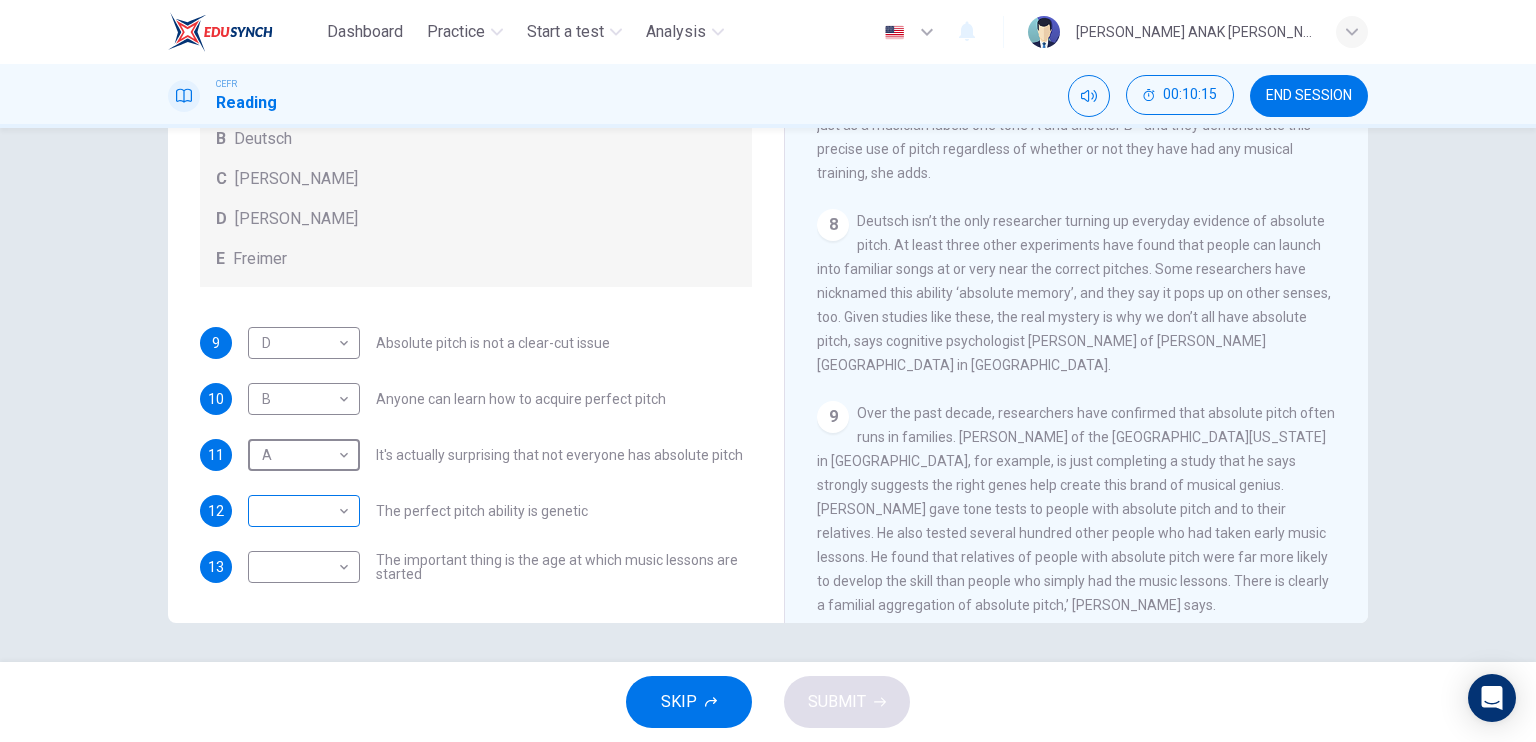 click on "Dashboard Practice Start a test Analysis English en ​ [PERSON_NAME] ANAK [PERSON_NAME] CEFR Reading 00:10:15 END SESSION Questions 9 - 13 The Reading Passage contains a number of opinions provided by five different scientists. Match each opinion with one of the scientists ( A-E  below).
Write your answers in the boxes below.
NB  You may use any of the choices  A-E  more than once. A Levitin B Deutsch C [PERSON_NAME] D [PERSON_NAME] 9 D D ​ Absolute pitch is not a clear-cut issue 10 B B ​ Anyone can learn how to acquire perfect pitch 11 A A ​ It's actually surprising that not everyone has absolute pitch 12 ​ ​ The perfect pitch ability is genetic 13 ​ ​ The important thing is the age at which music lessons are started Striking the Right Note CLICK TO ZOOM Click to Zoom 1 Is perfect pitch a rare talent possessed solely by the likes of
[PERSON_NAME]? [PERSON_NAME] discusses this much sought-after musical ability. 2 3 4 5 6 7 8 9 10 11 12 13 SKIP SUBMIT EduSynch - Online Language Proficiency Testing" at bounding box center (768, 371) 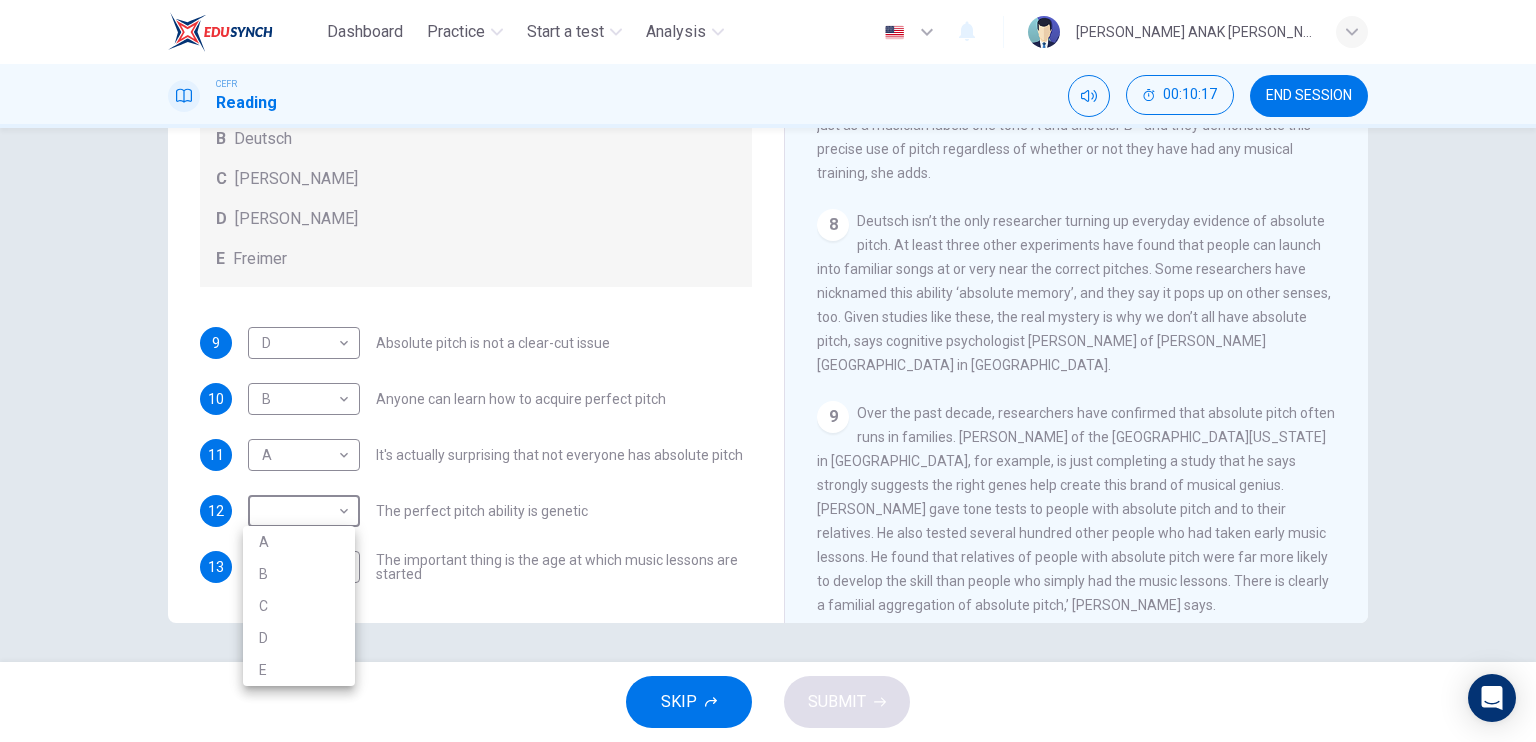 click on "E" at bounding box center (299, 670) 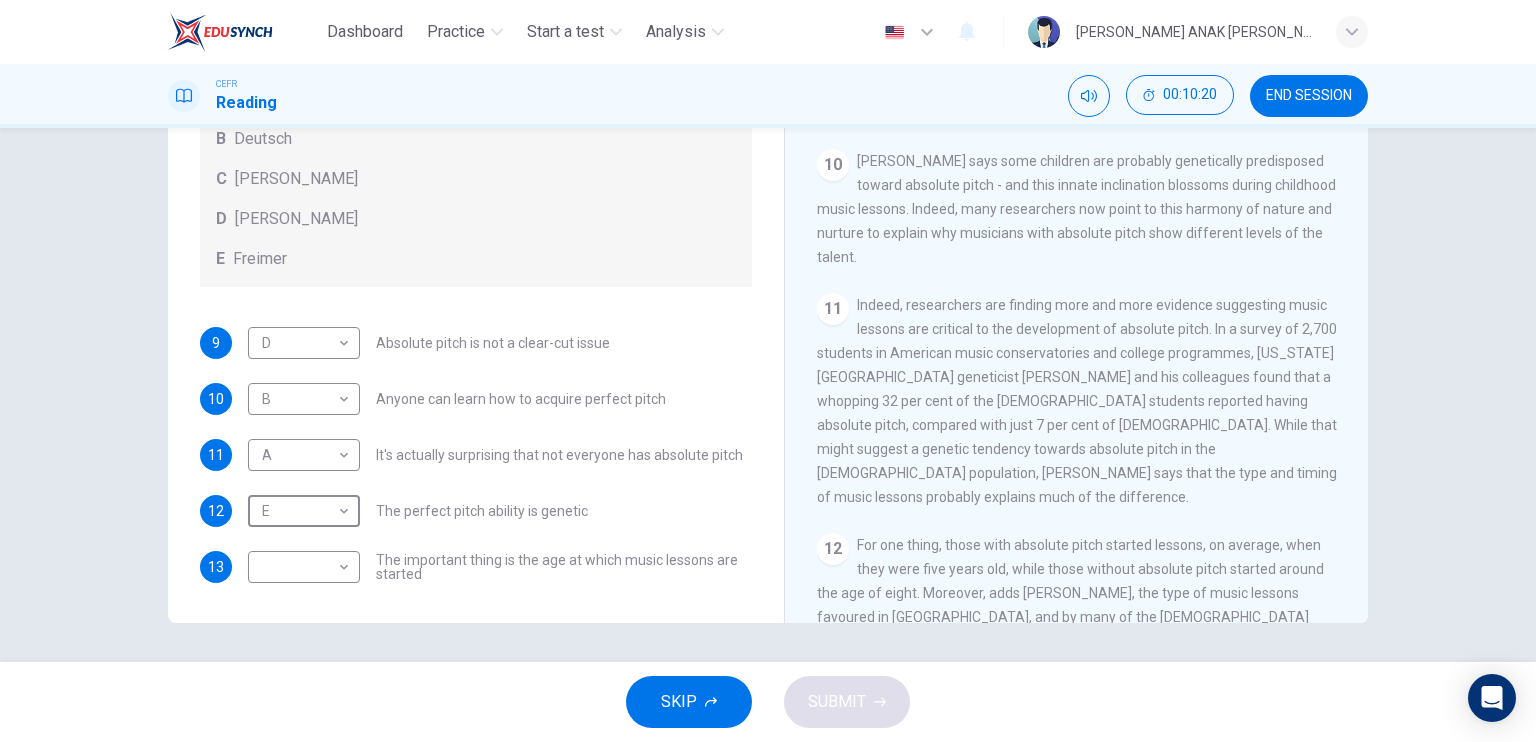 scroll, scrollTop: 2000, scrollLeft: 0, axis: vertical 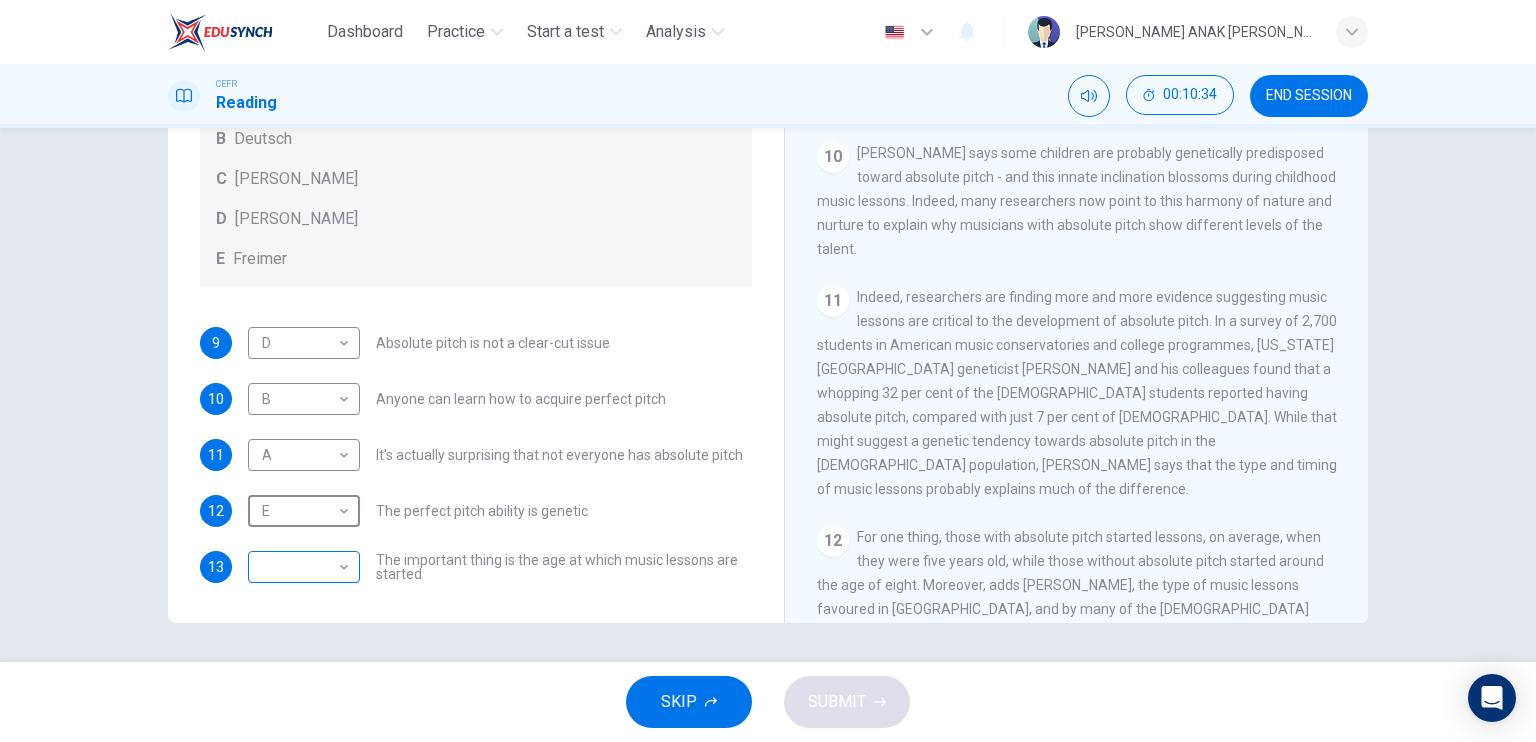 click on "Dashboard Practice Start a test Analysis English en ​ [PERSON_NAME] ANAK [PERSON_NAME] CEFR Reading 00:10:34 END SESSION Questions 9 - 13 The Reading Passage contains a number of opinions provided by five different scientists. Match each opinion with one of the scientists ( A-E  below).
Write your answers in the boxes below.
NB  You may use any of the choices  A-E  more than once. A Levitin B Deutsch C [PERSON_NAME] D [PERSON_NAME] 9 D D ​ Absolute pitch is not a clear-cut issue 10 B B ​ Anyone can learn how to acquire perfect pitch 11 A A ​ It's actually surprising that not everyone has absolute pitch 12 E E ​ The perfect pitch ability is genetic 13 ​ ​ The important thing is the age at which music lessons are started Striking the Right Note CLICK TO ZOOM Click to Zoom 1 Is perfect pitch a rare talent possessed solely by the likes of
[PERSON_NAME]? [PERSON_NAME] discusses this much sought-after musical ability. 2 3 4 5 6 7 8 9 10 11 12 13 SKIP SUBMIT EduSynch - Online Language Proficiency Testing" at bounding box center (768, 371) 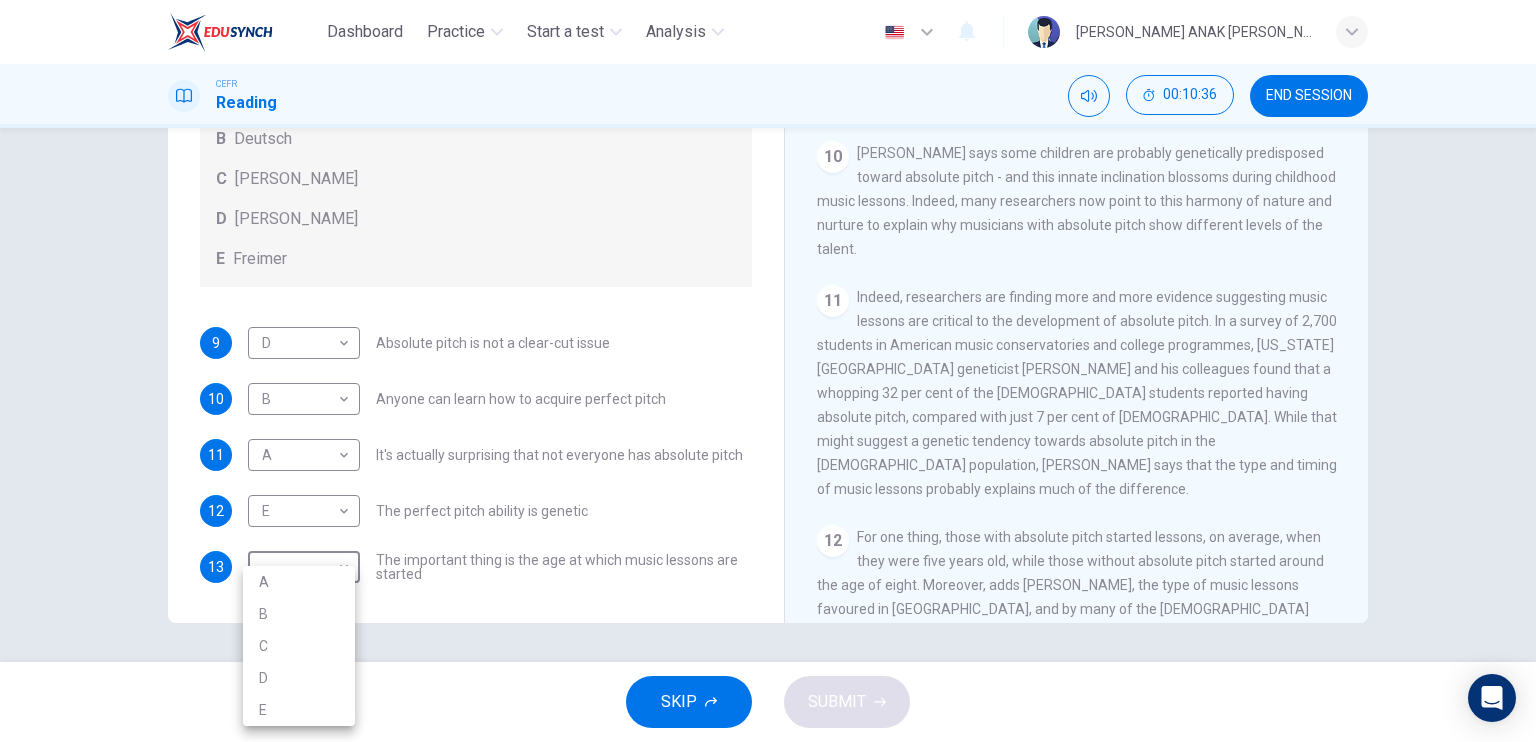 click on "C" at bounding box center [299, 646] 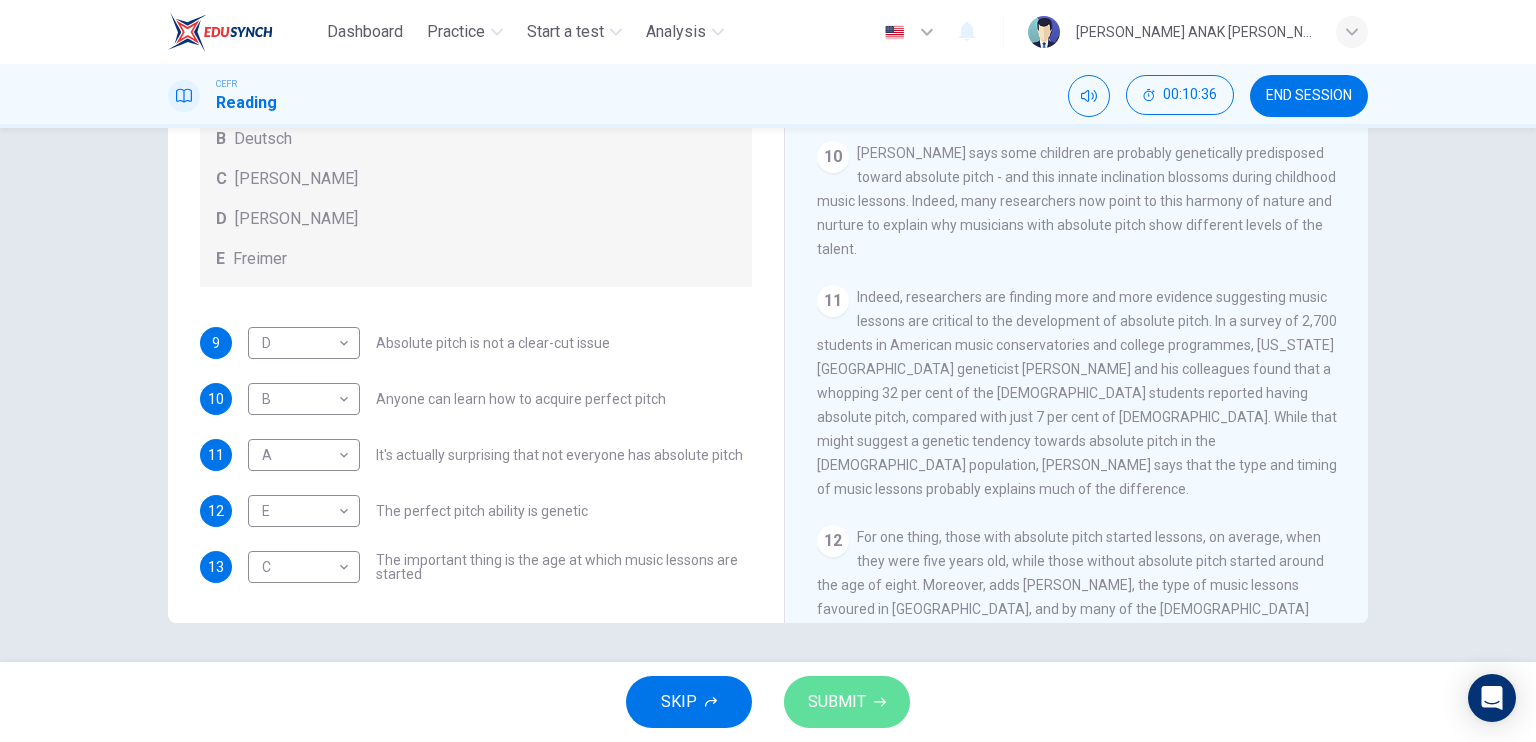 click on "SUBMIT" at bounding box center [837, 702] 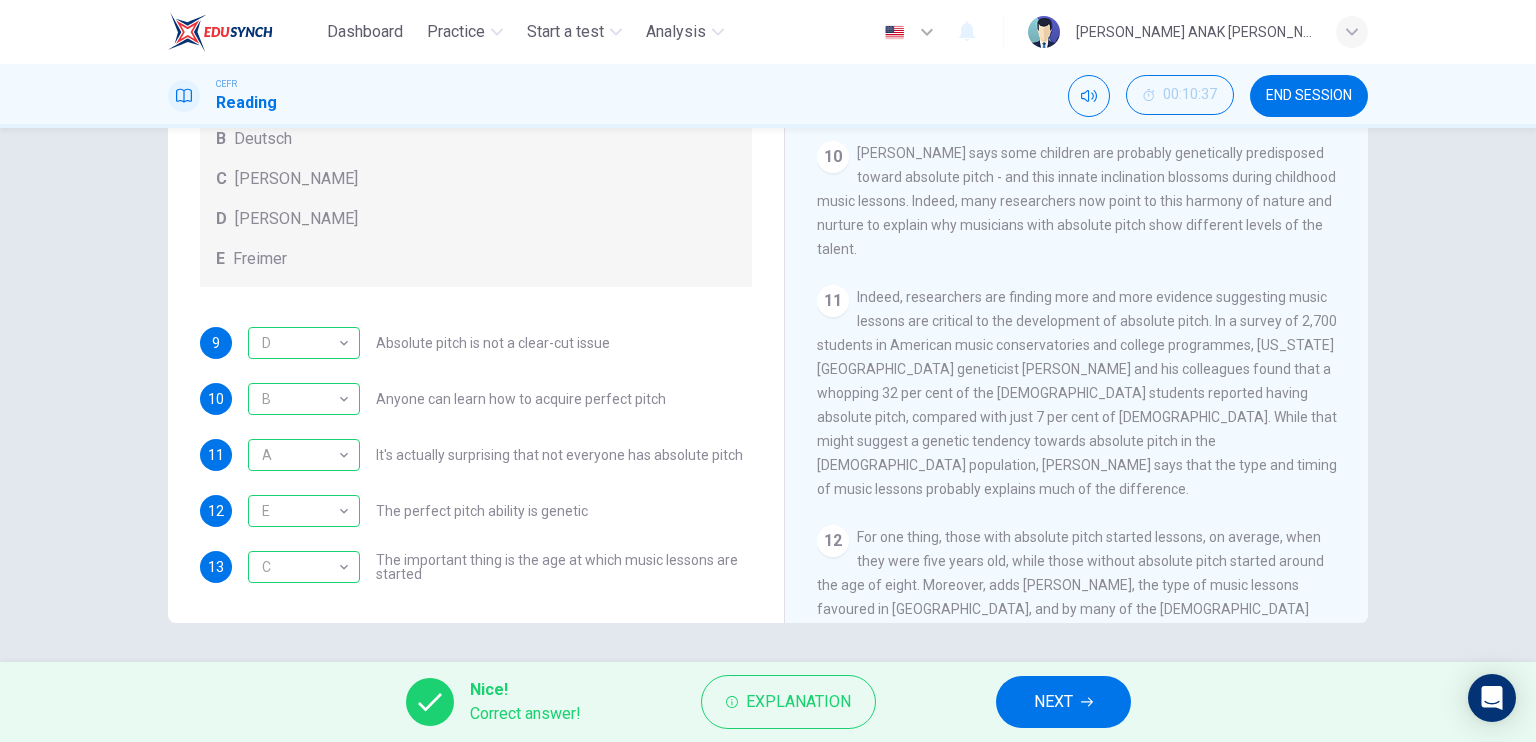 click on "NEXT" at bounding box center (1063, 702) 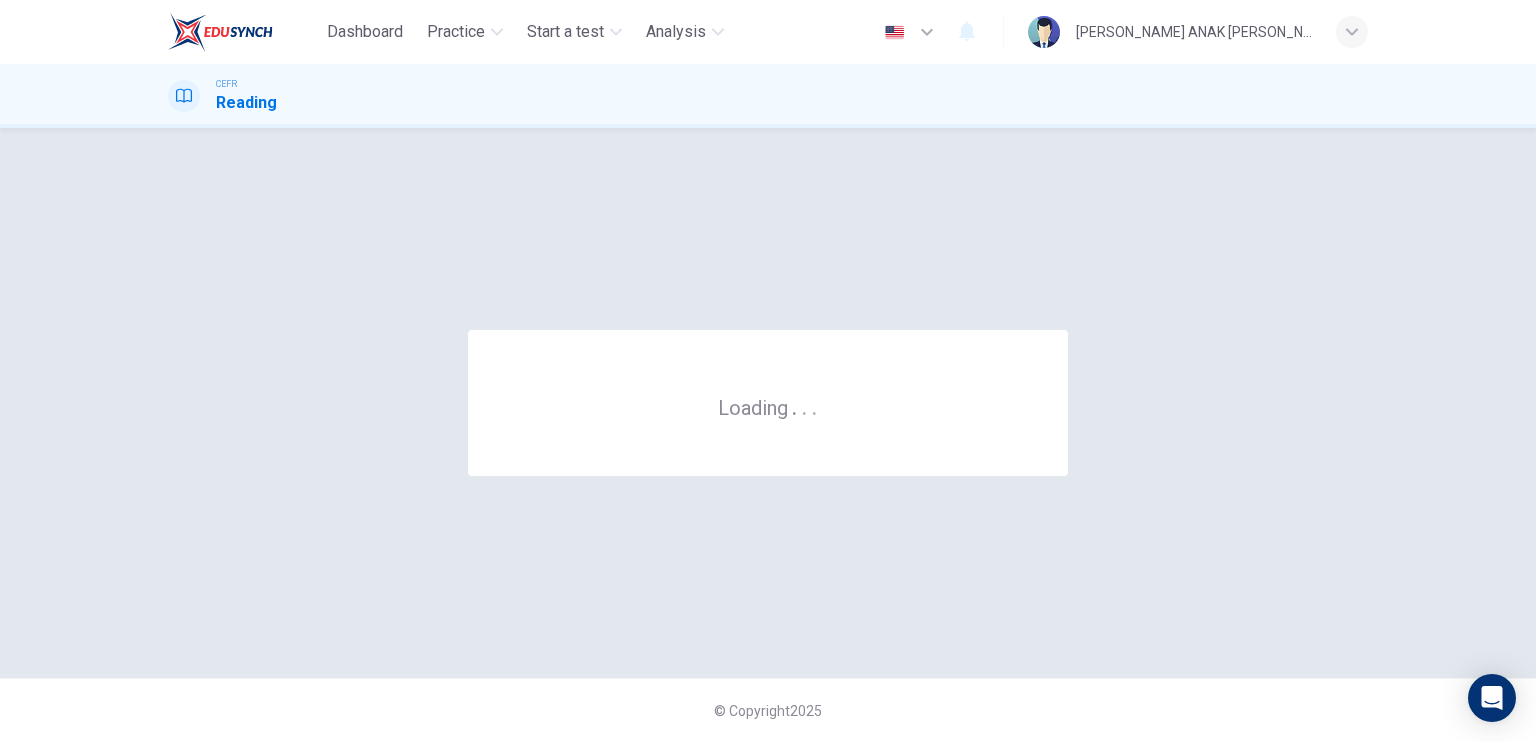 scroll, scrollTop: 0, scrollLeft: 0, axis: both 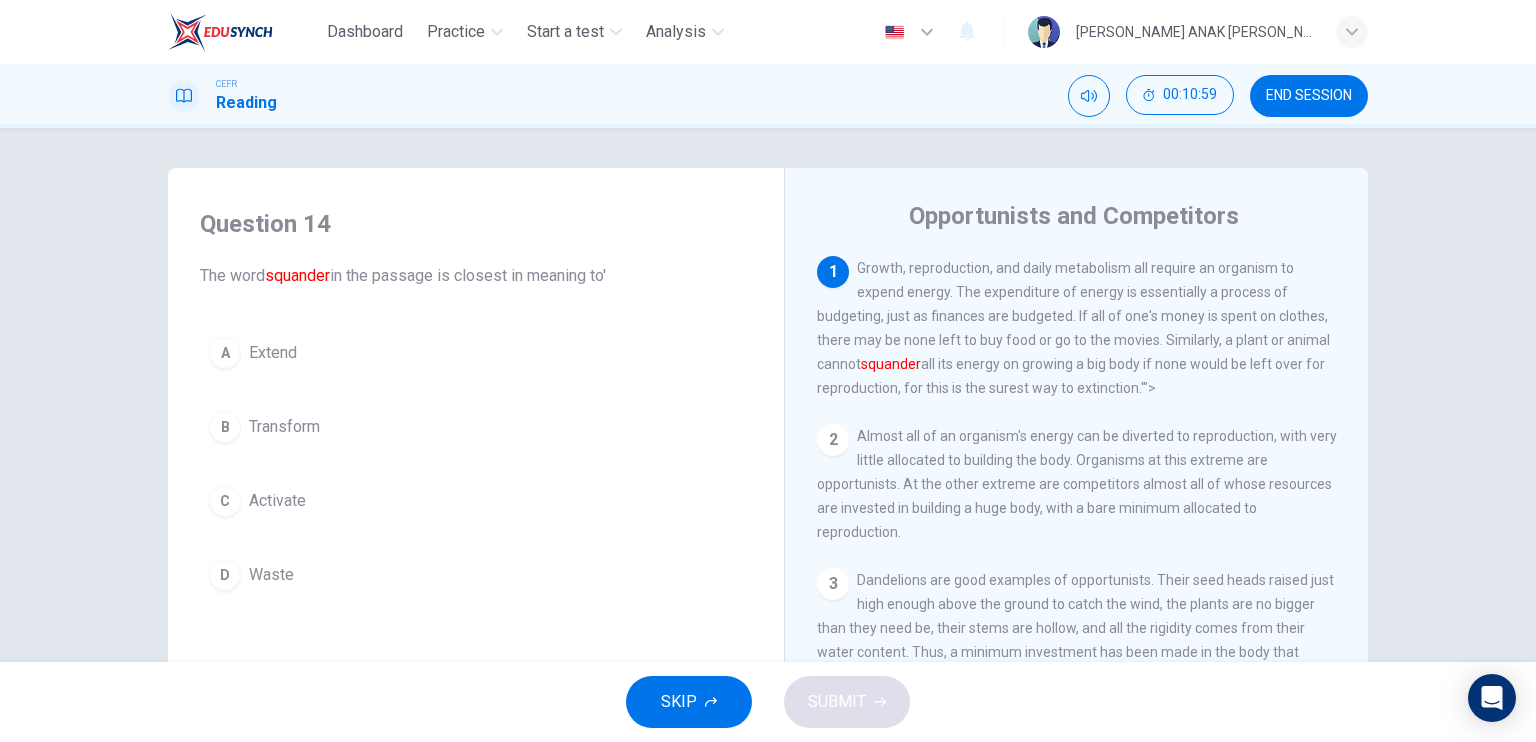 click on "Activate" at bounding box center [277, 501] 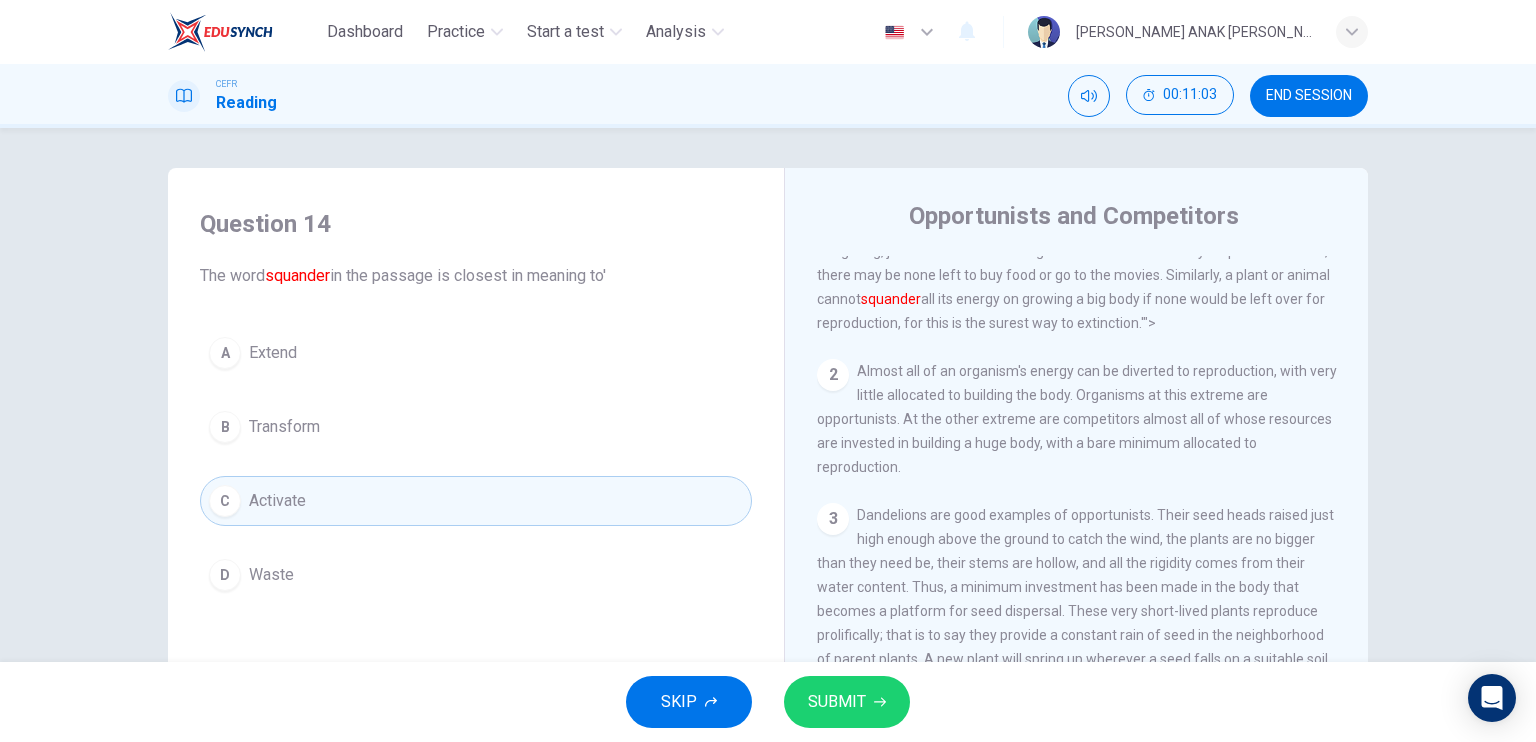 scroll, scrollTop: 100, scrollLeft: 0, axis: vertical 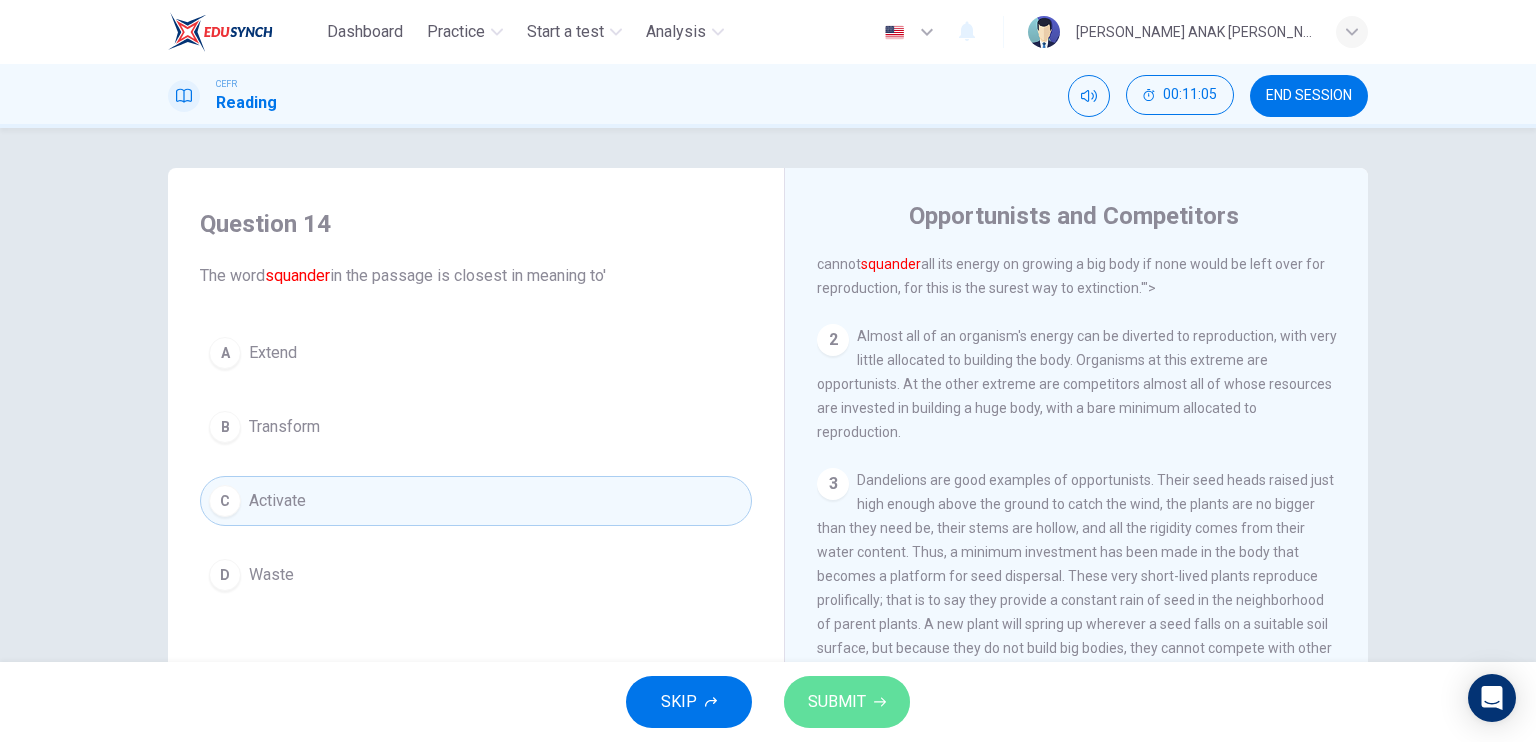 click on "SUBMIT" at bounding box center (837, 702) 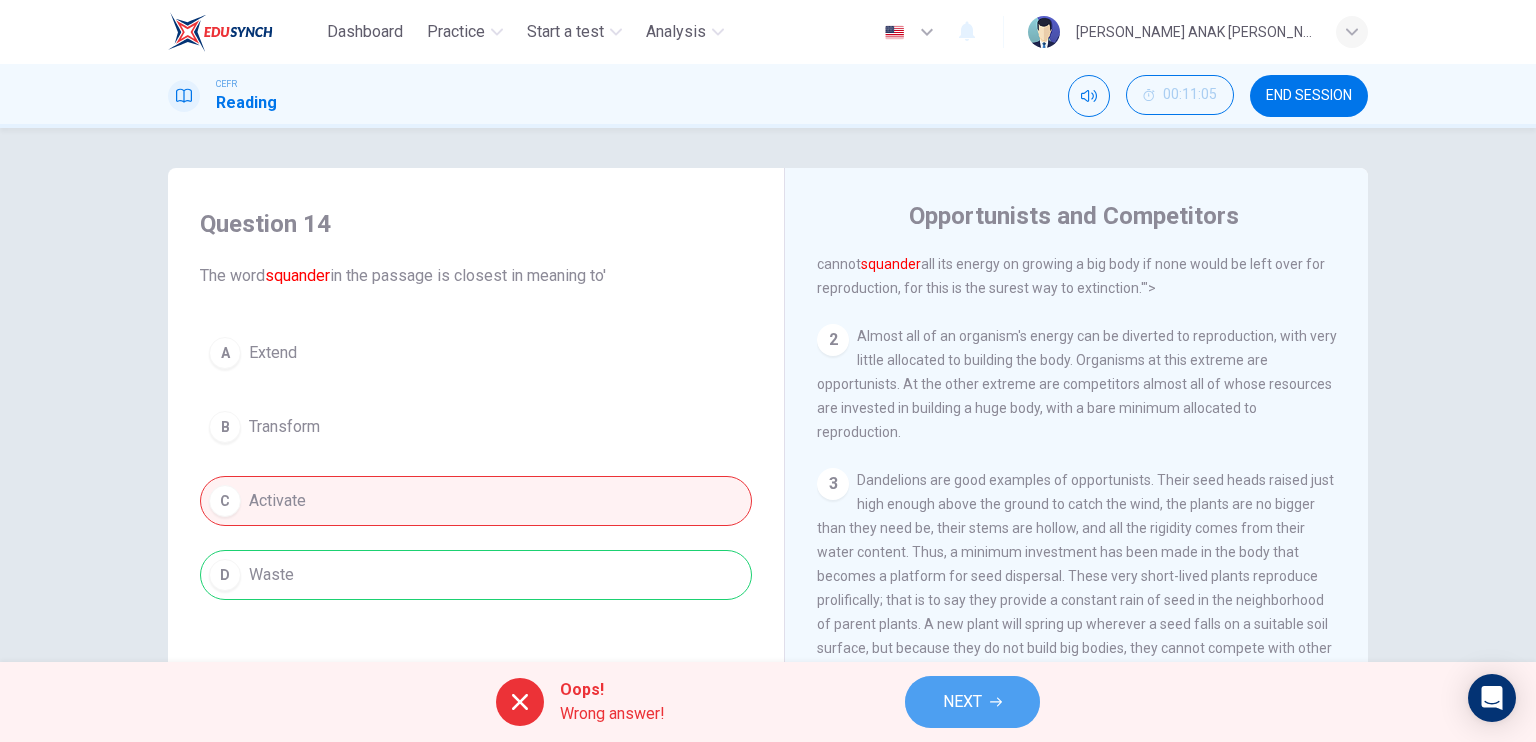 click on "NEXT" at bounding box center [972, 702] 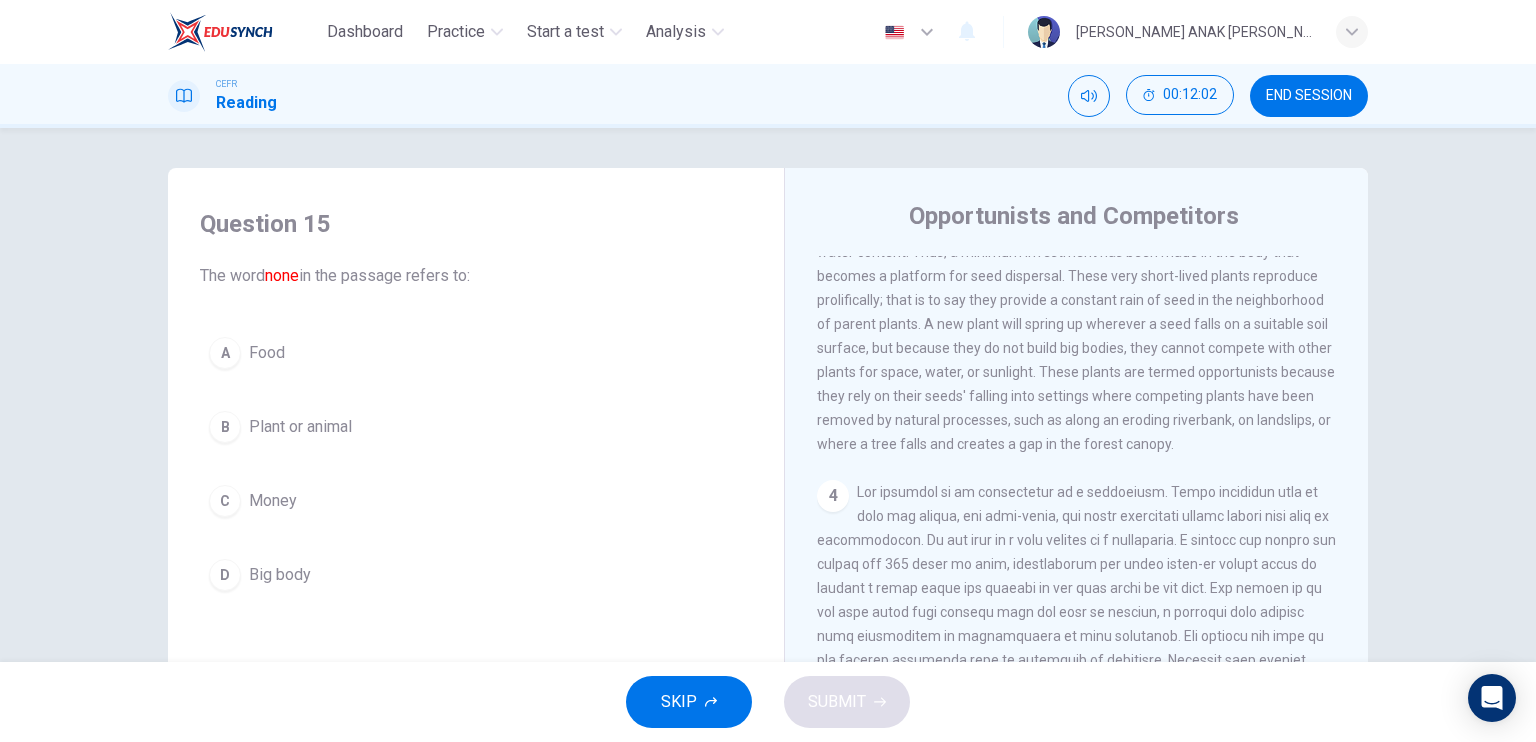 scroll, scrollTop: 0, scrollLeft: 0, axis: both 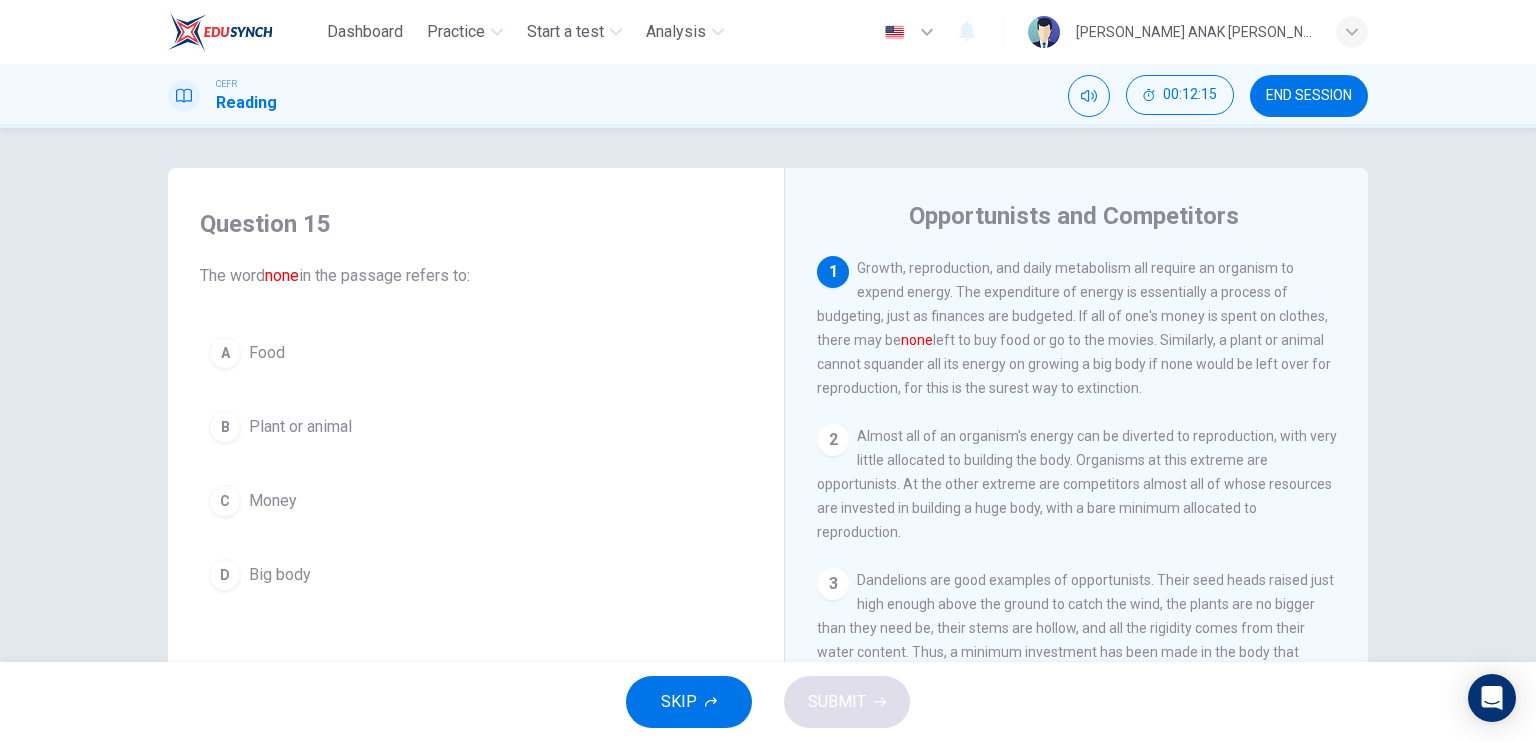 click on "C Money" at bounding box center (476, 501) 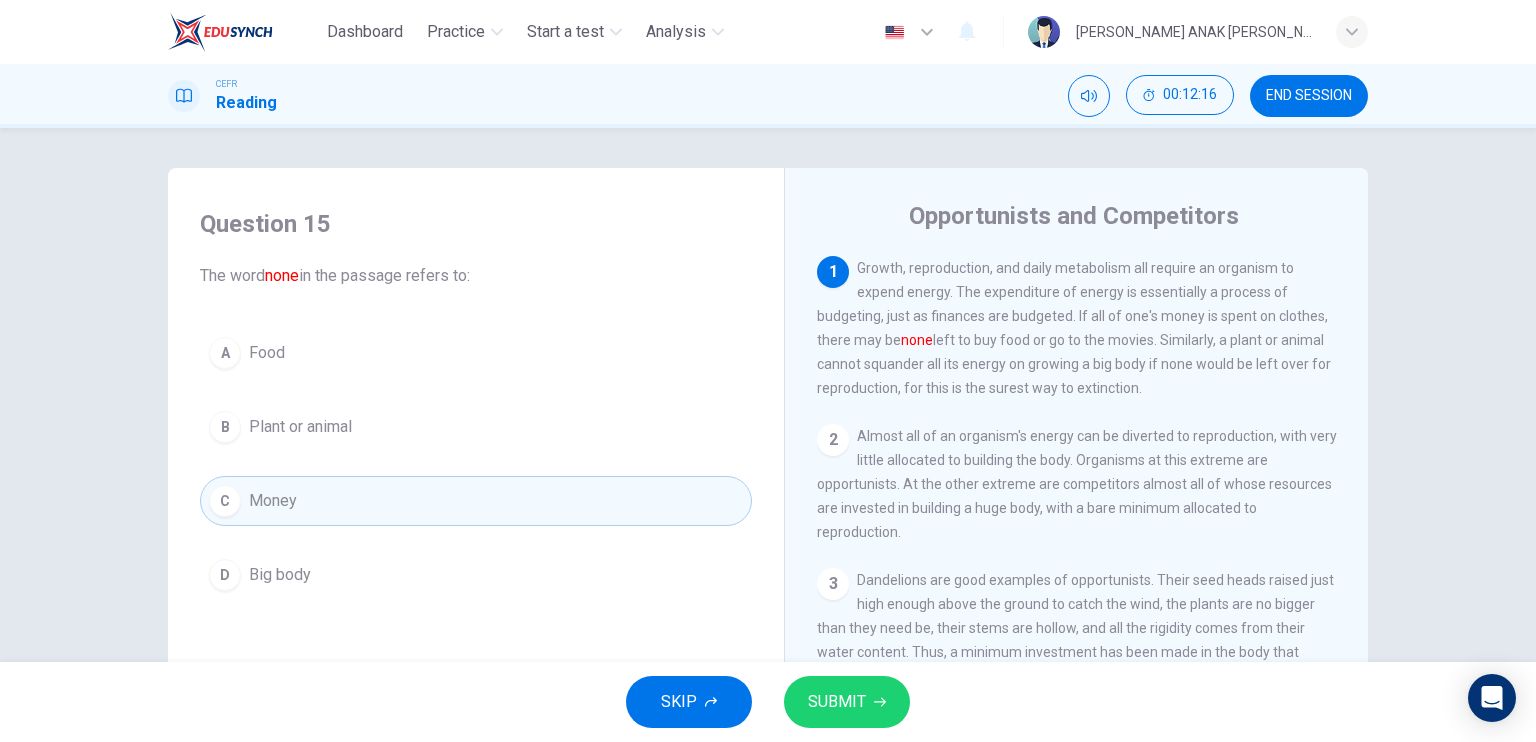 click on "SKIP SUBMIT" at bounding box center [768, 702] 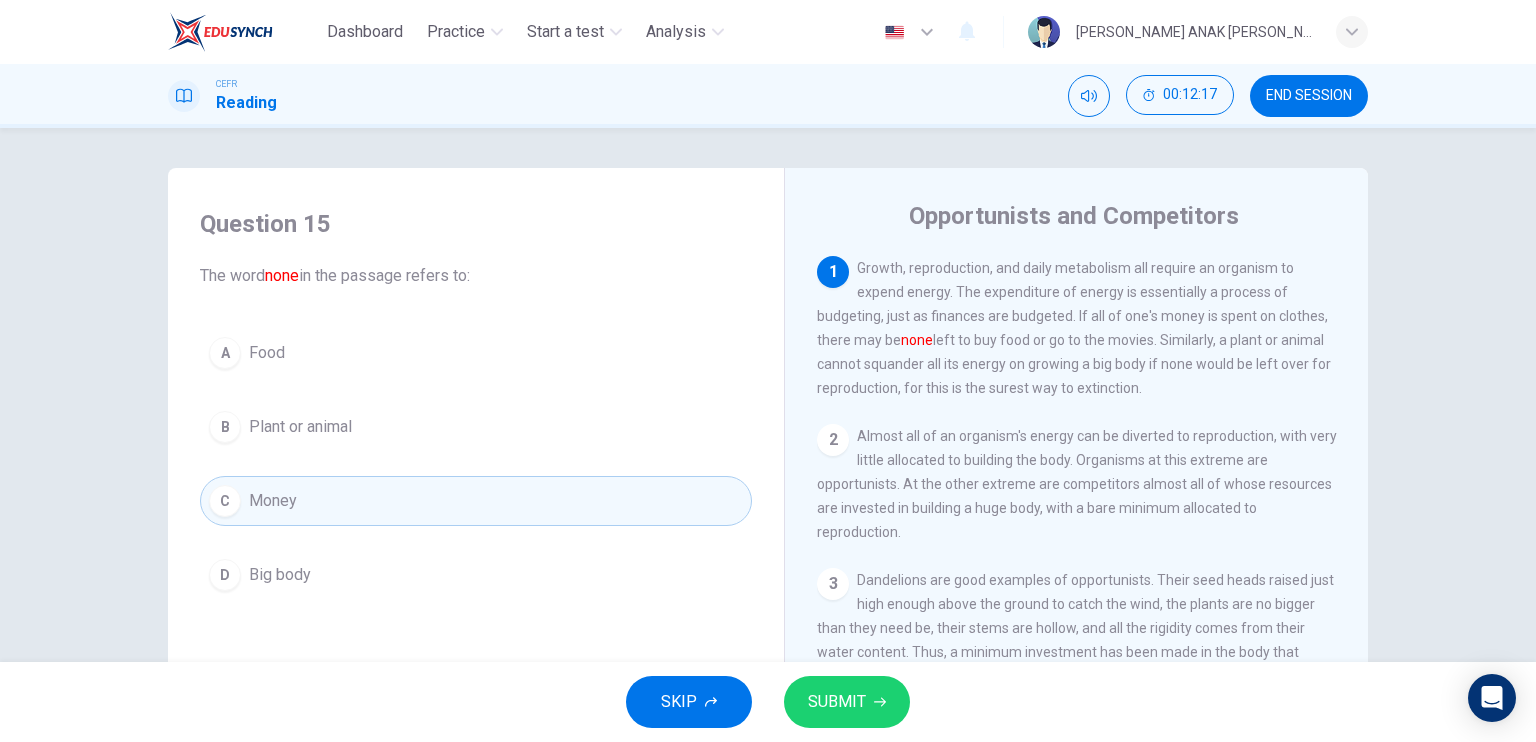 click on "SUBMIT" at bounding box center [847, 702] 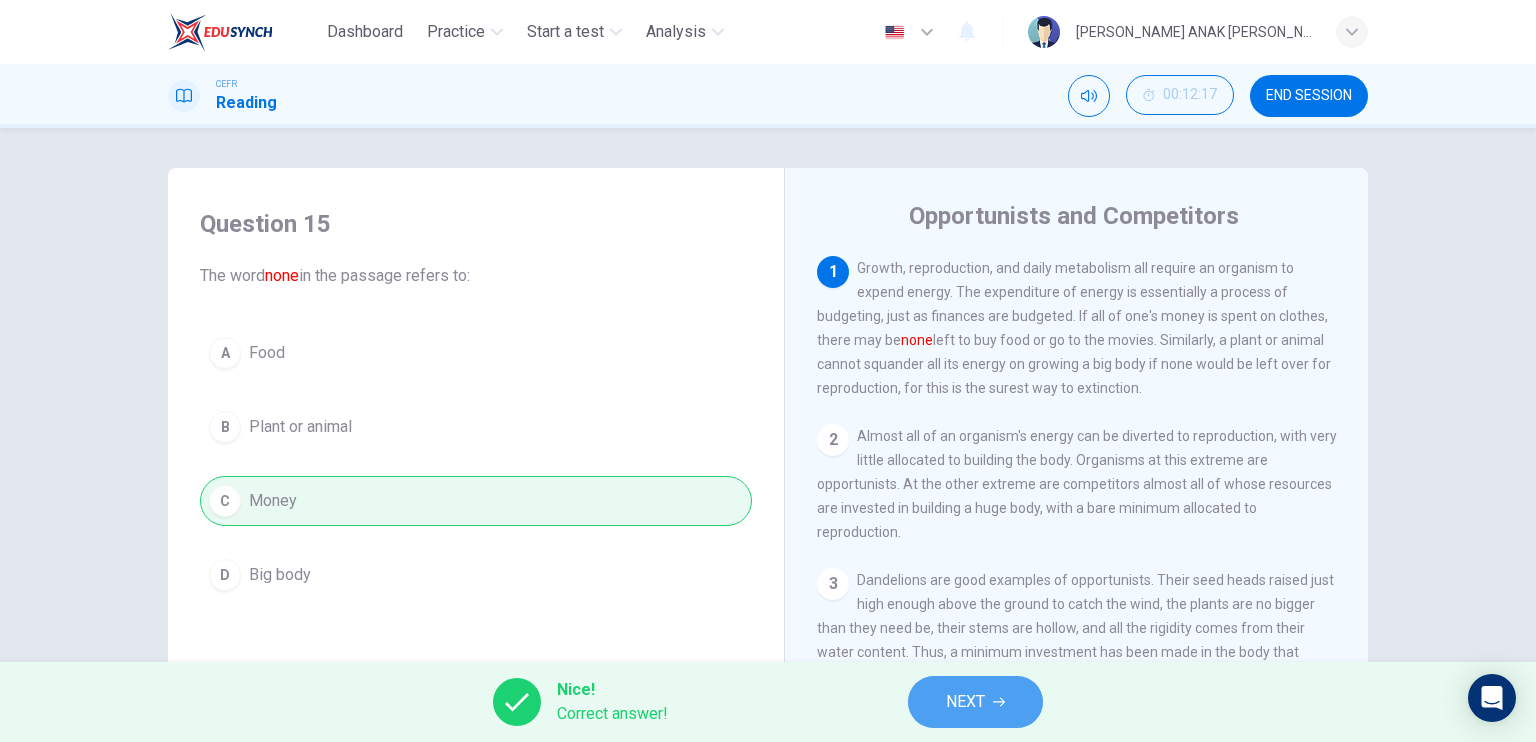 click on "NEXT" at bounding box center (975, 702) 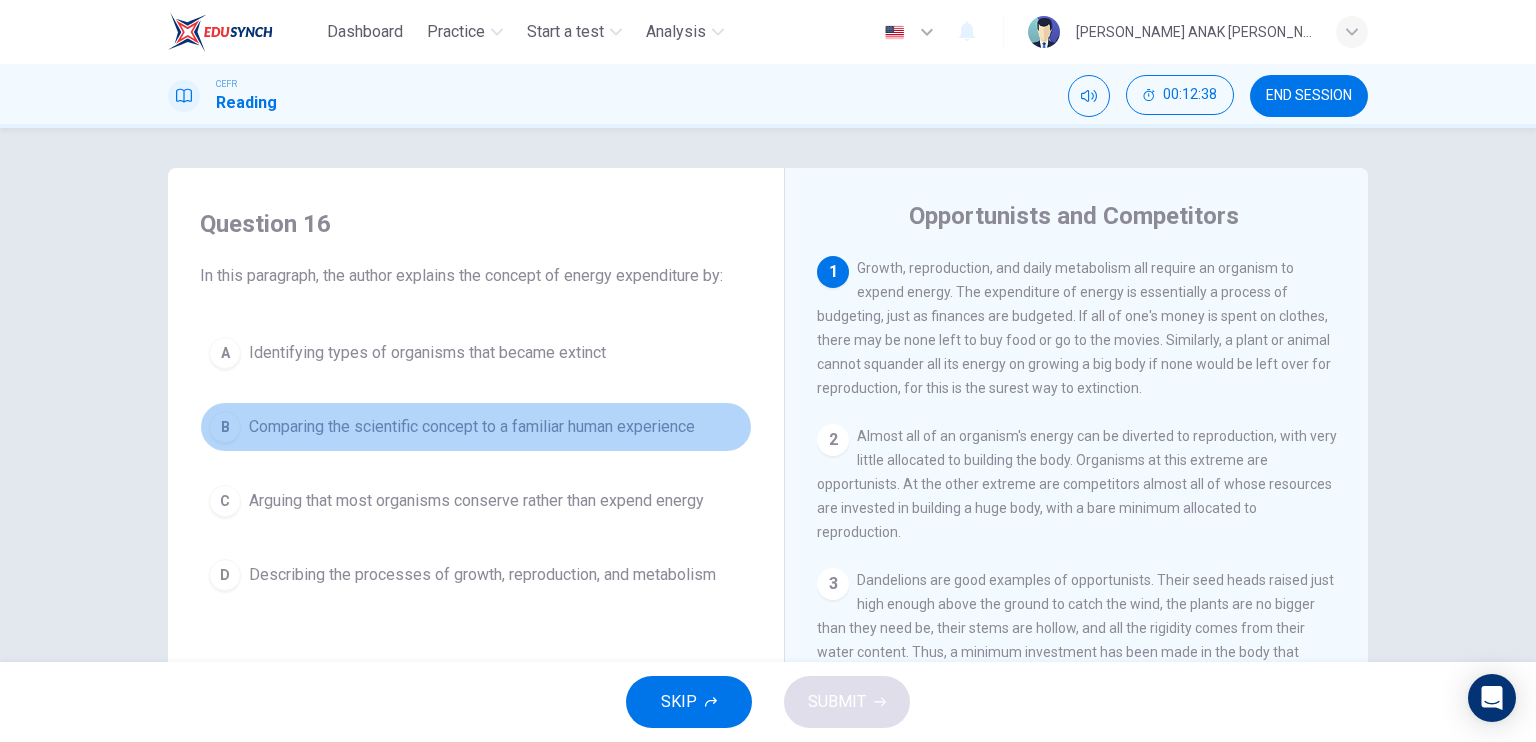 drag, startPoint x: 602, startPoint y: 427, endPoint x: 619, endPoint y: 427, distance: 17 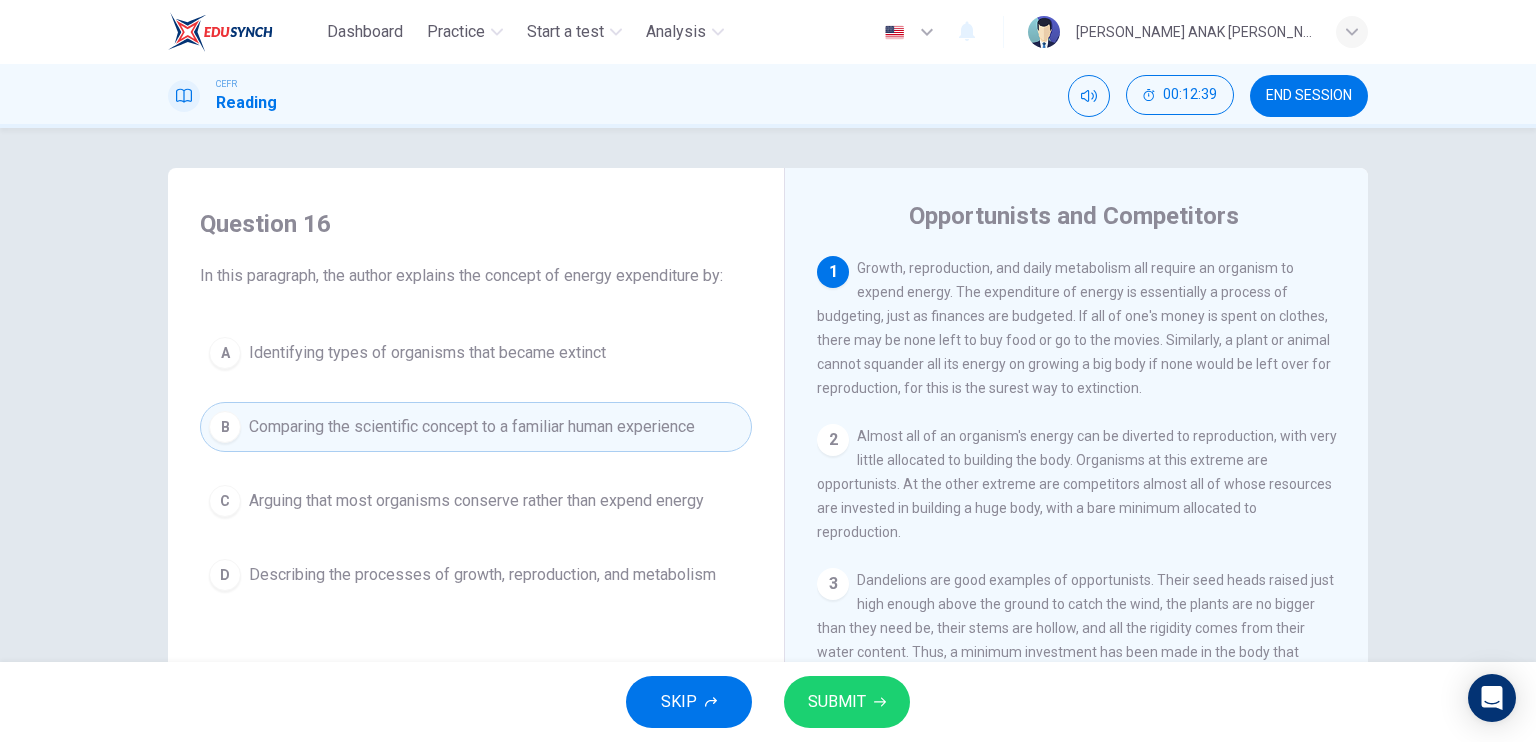 click on "SUBMIT" at bounding box center [847, 702] 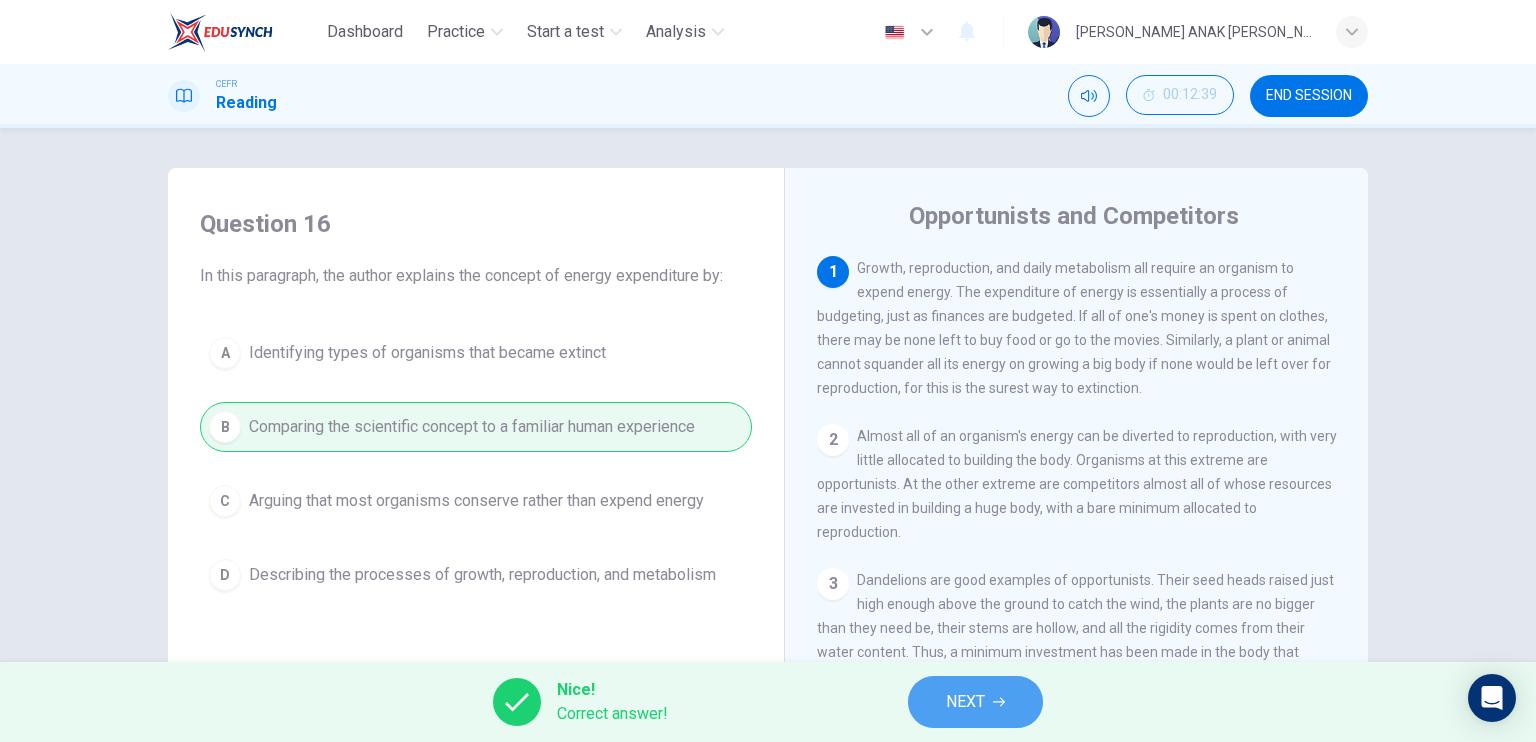 click on "NEXT" at bounding box center [975, 702] 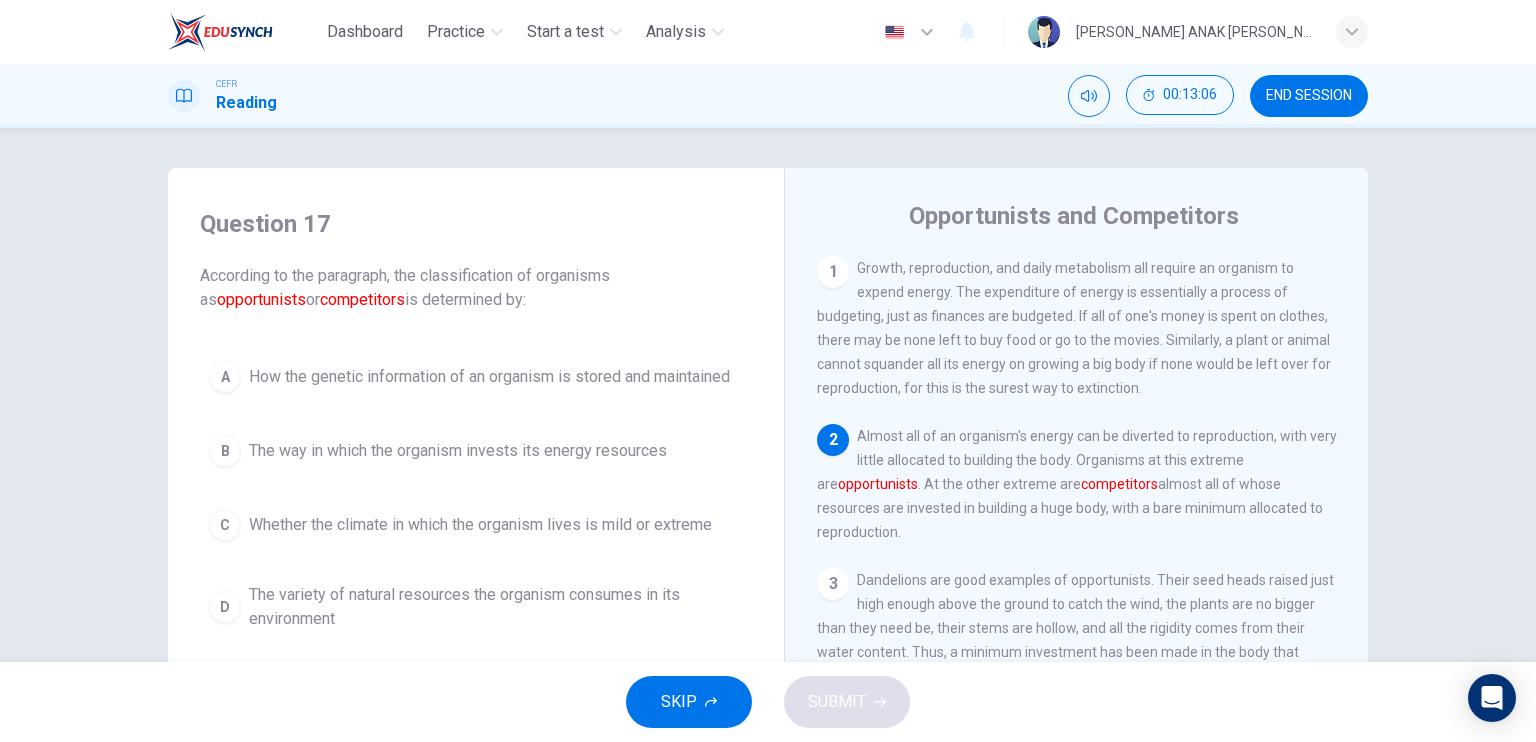 scroll, scrollTop: 100, scrollLeft: 0, axis: vertical 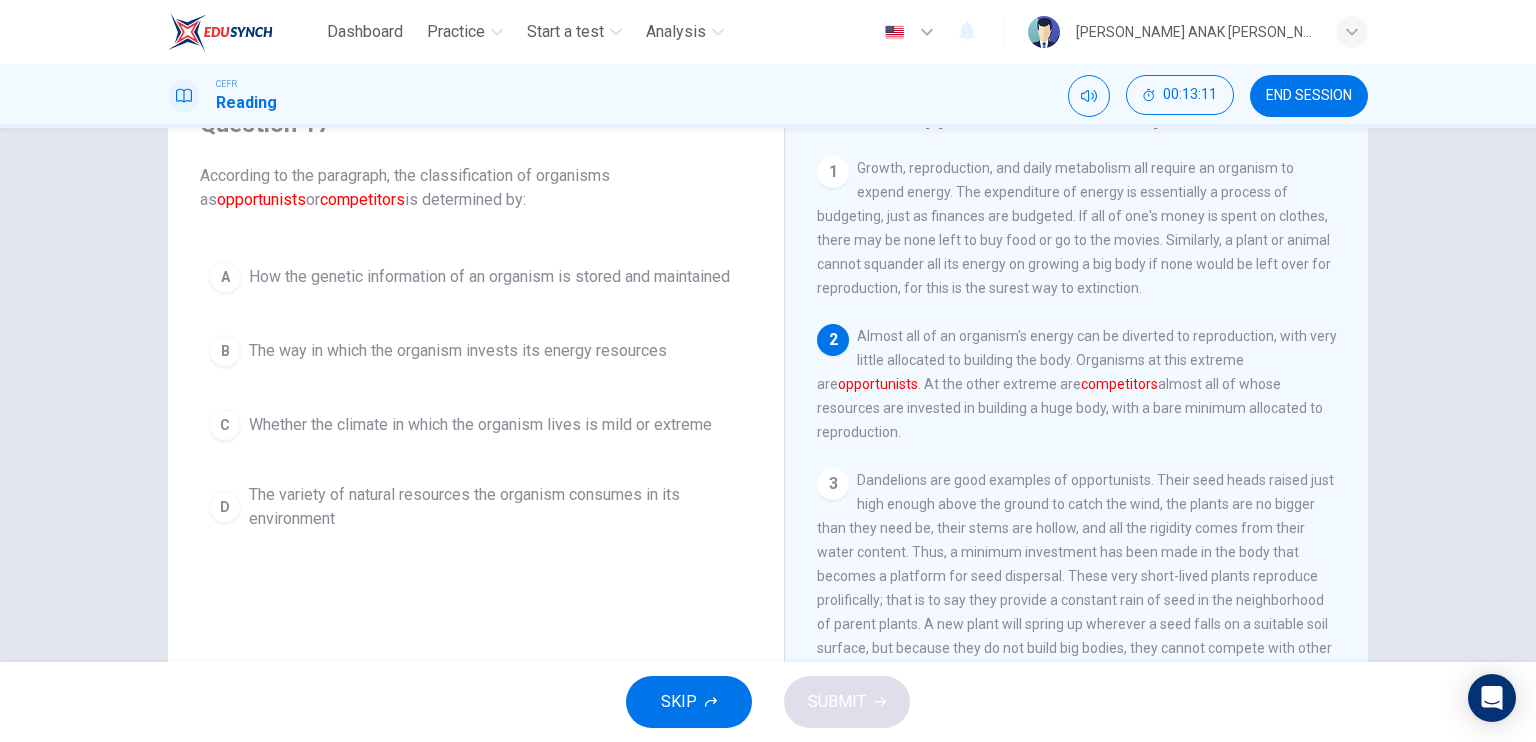 click on "The way in which the organism invests its energy resources" at bounding box center [458, 351] 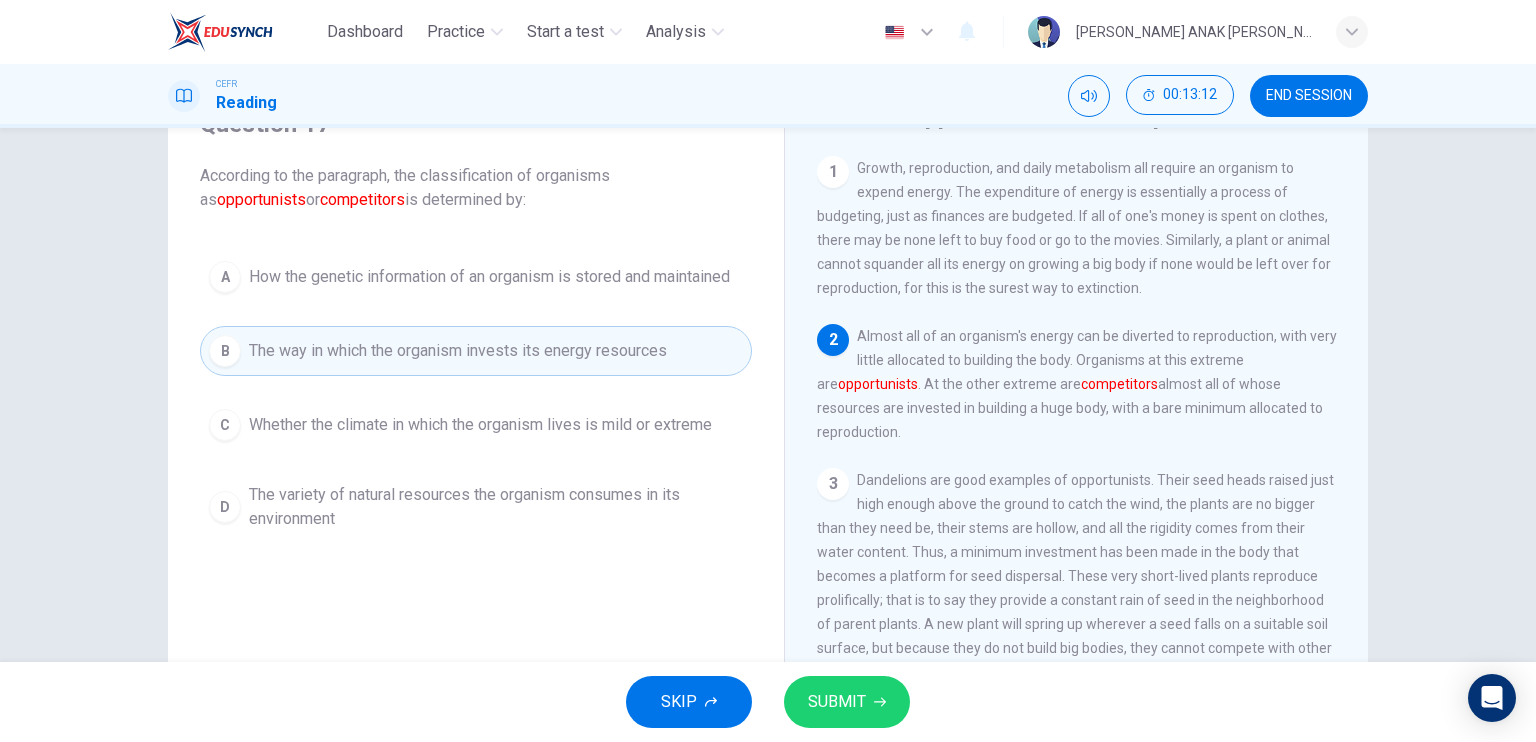 click on "SUBMIT" at bounding box center [847, 702] 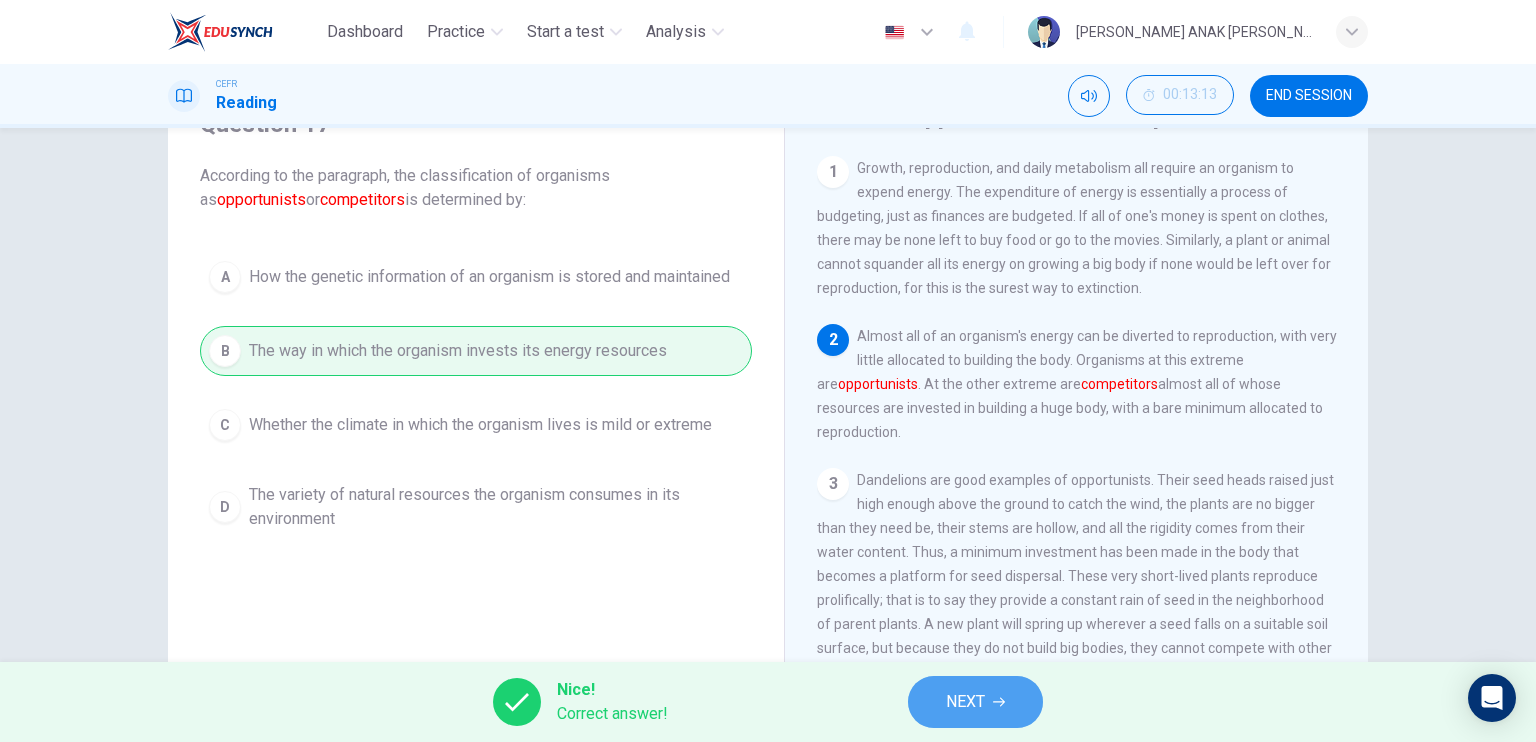 click on "NEXT" at bounding box center (975, 702) 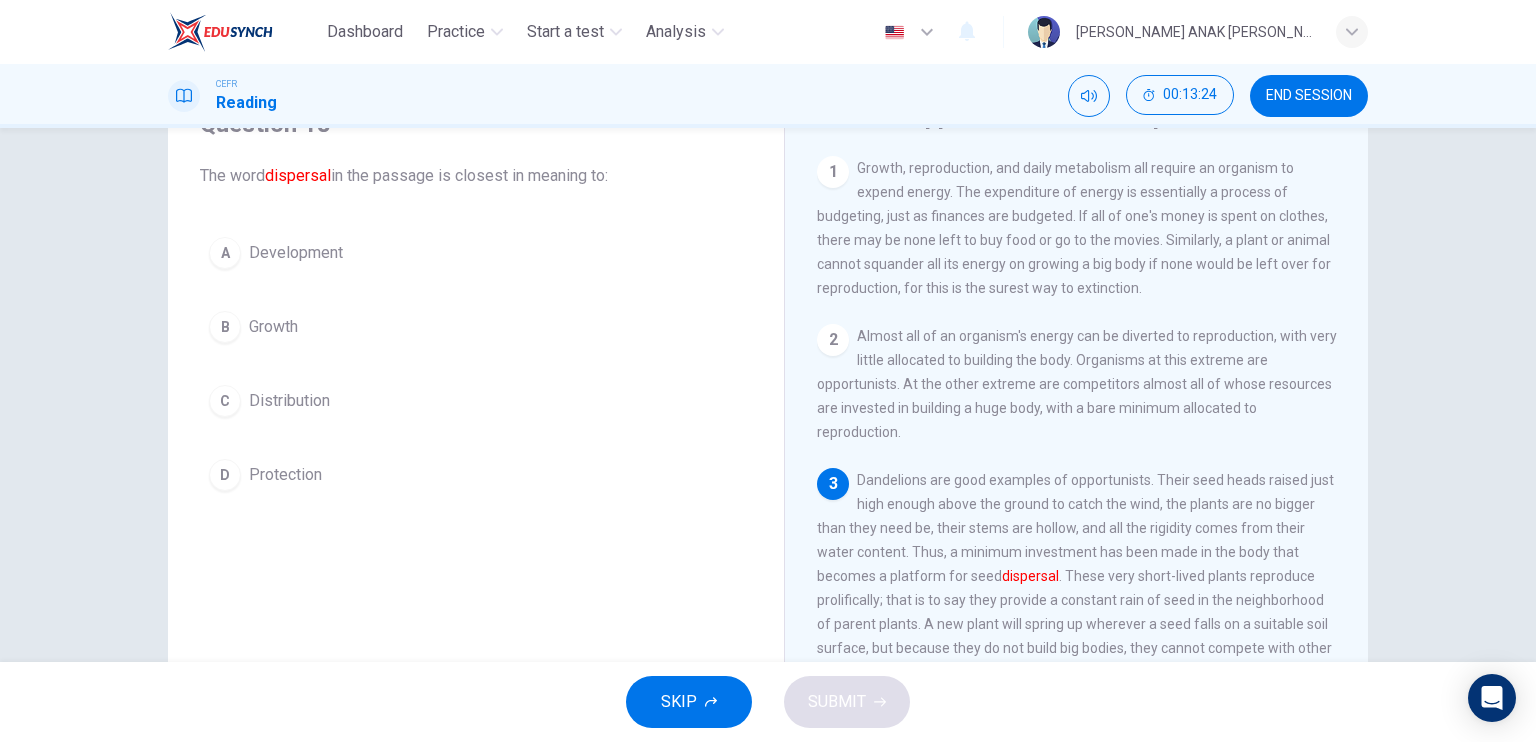 click on "Distribution" at bounding box center [289, 401] 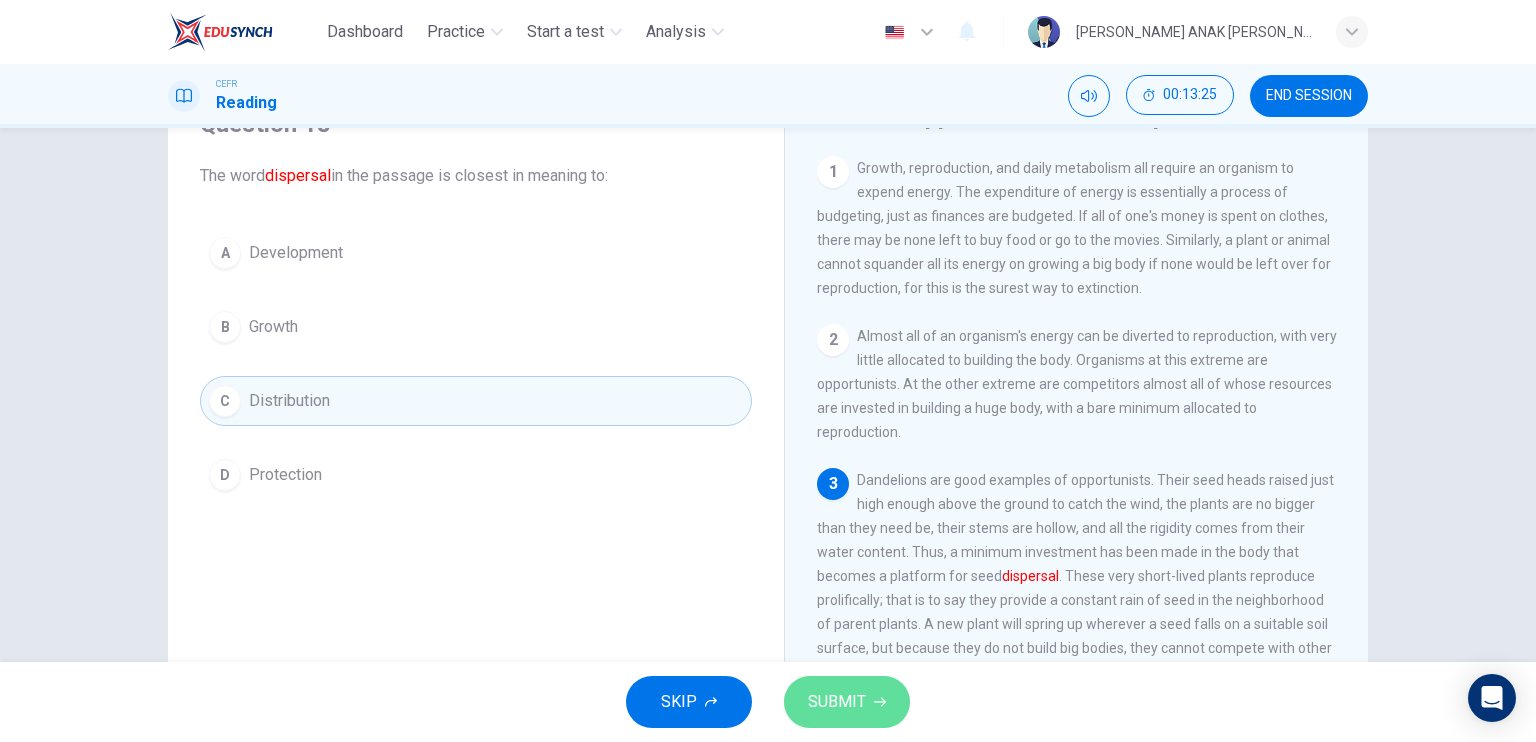 click on "SUBMIT" at bounding box center (837, 702) 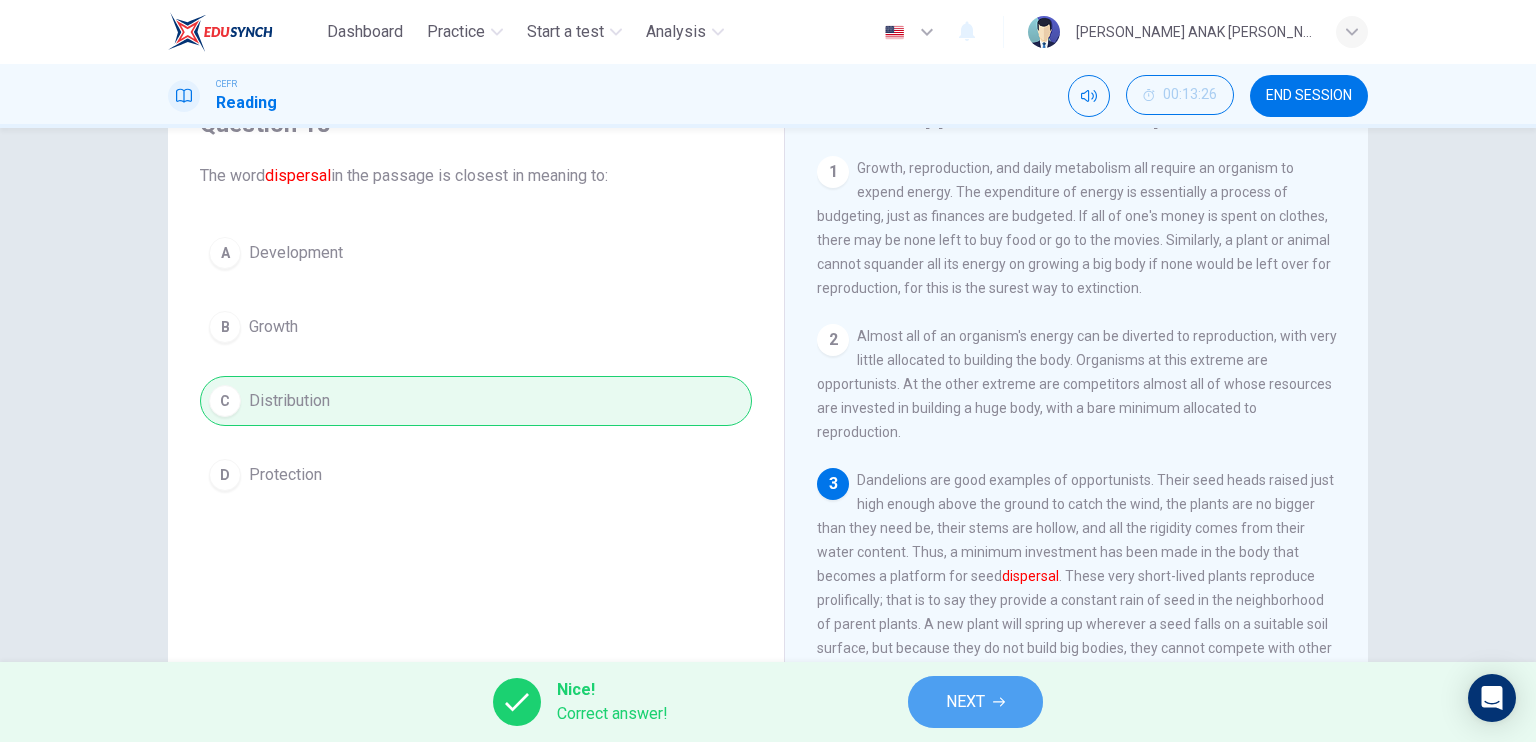 click on "NEXT" at bounding box center [965, 702] 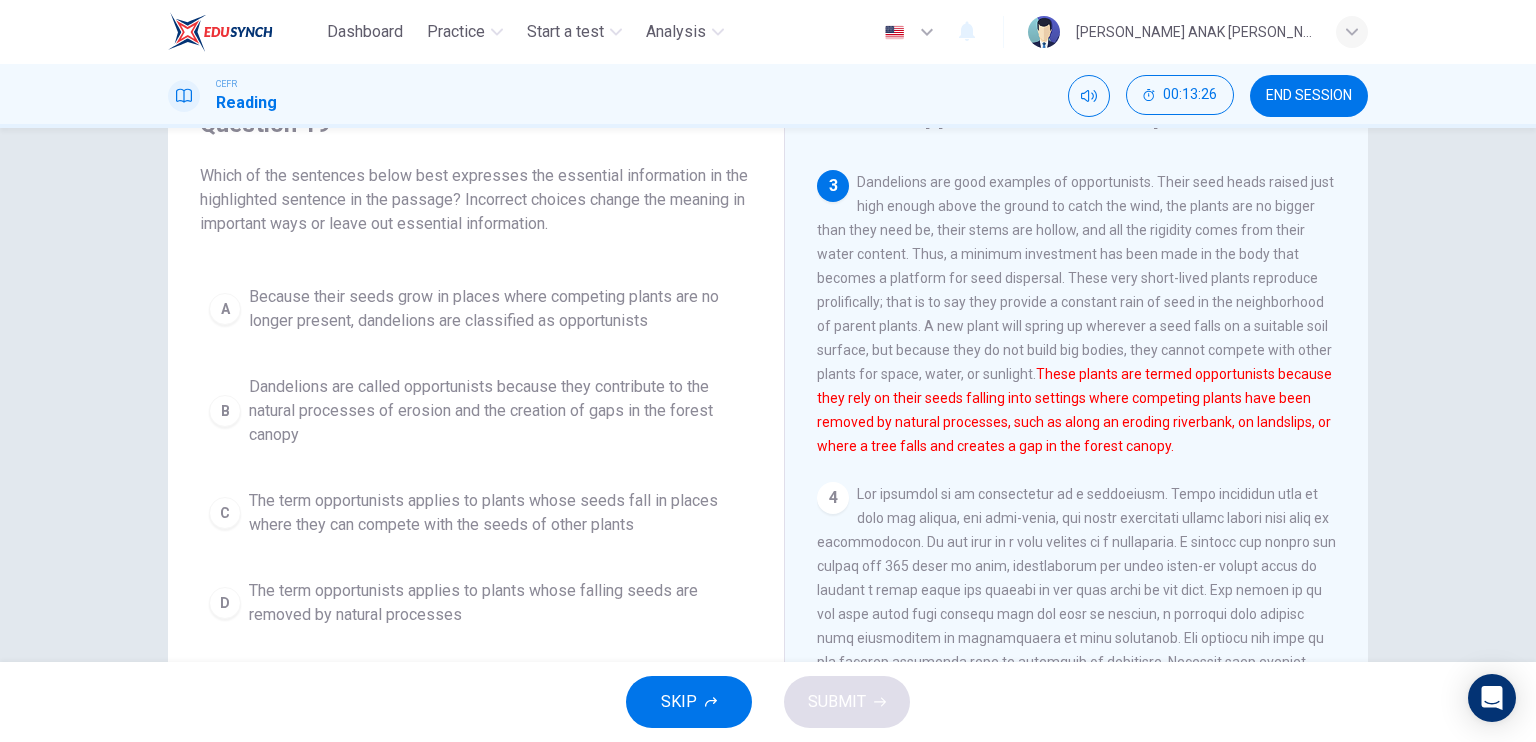 scroll, scrollTop: 300, scrollLeft: 0, axis: vertical 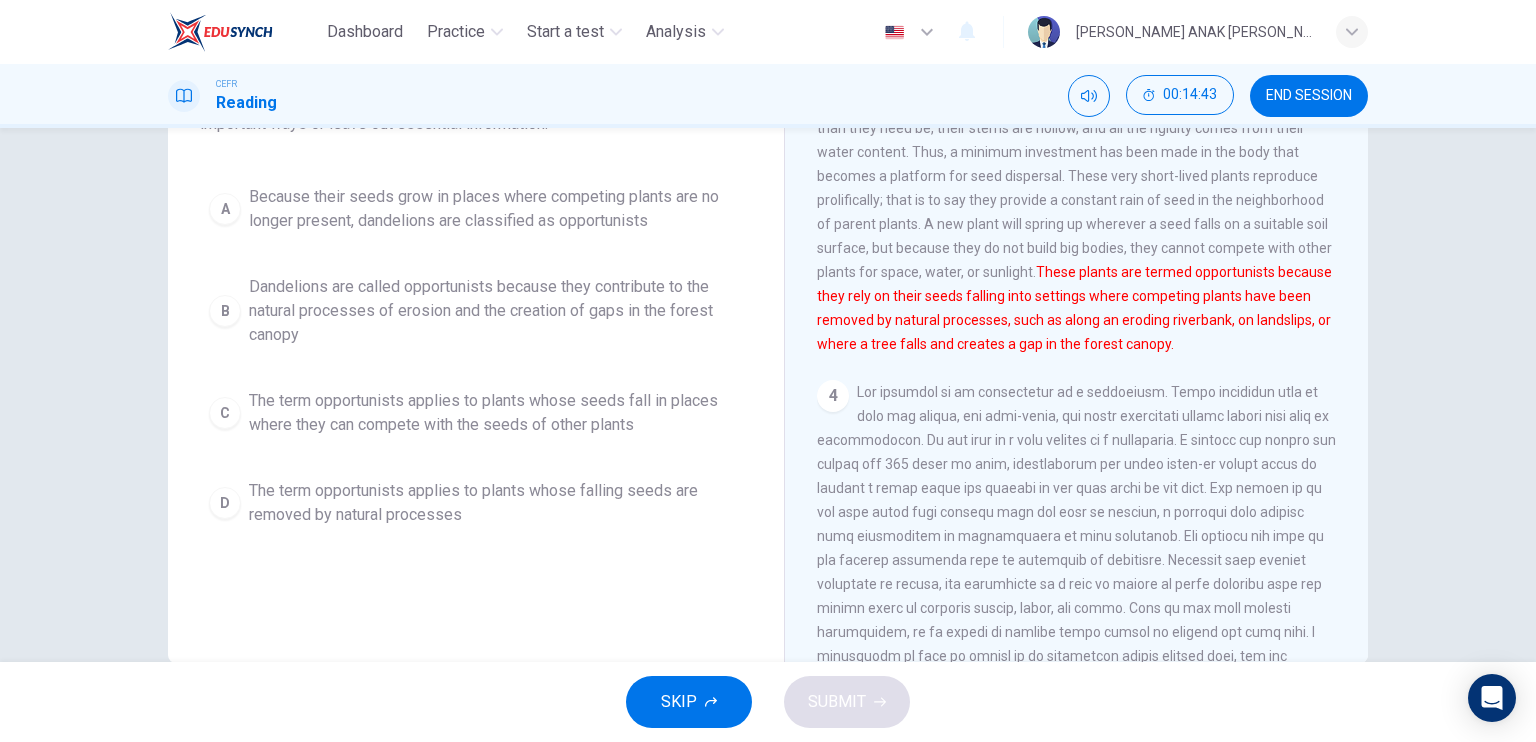 click on "Because their seeds grow in places where competing plants are no longer present, dandelions are classified as opportunists" at bounding box center (496, 209) 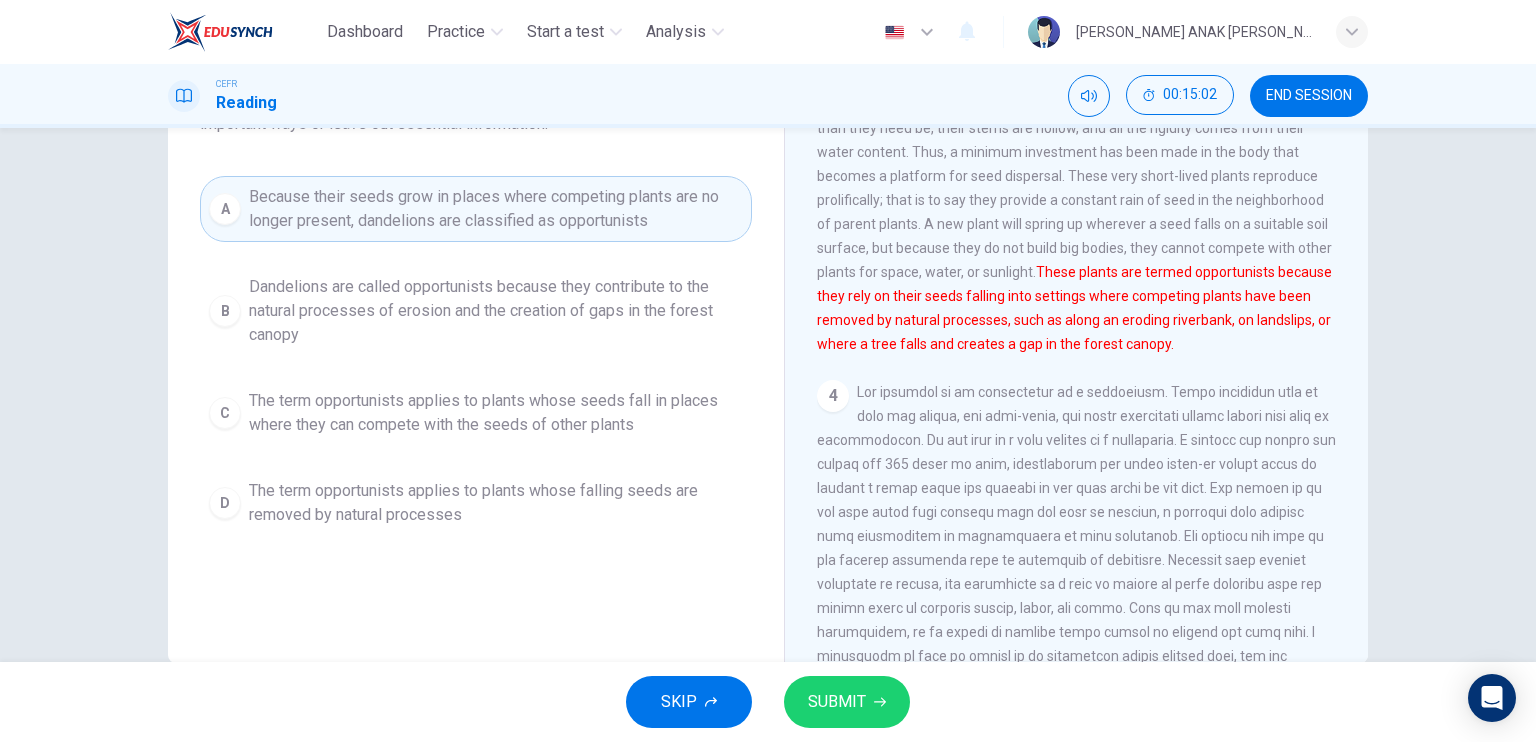 click on "SKIP SUBMIT" at bounding box center (768, 702) 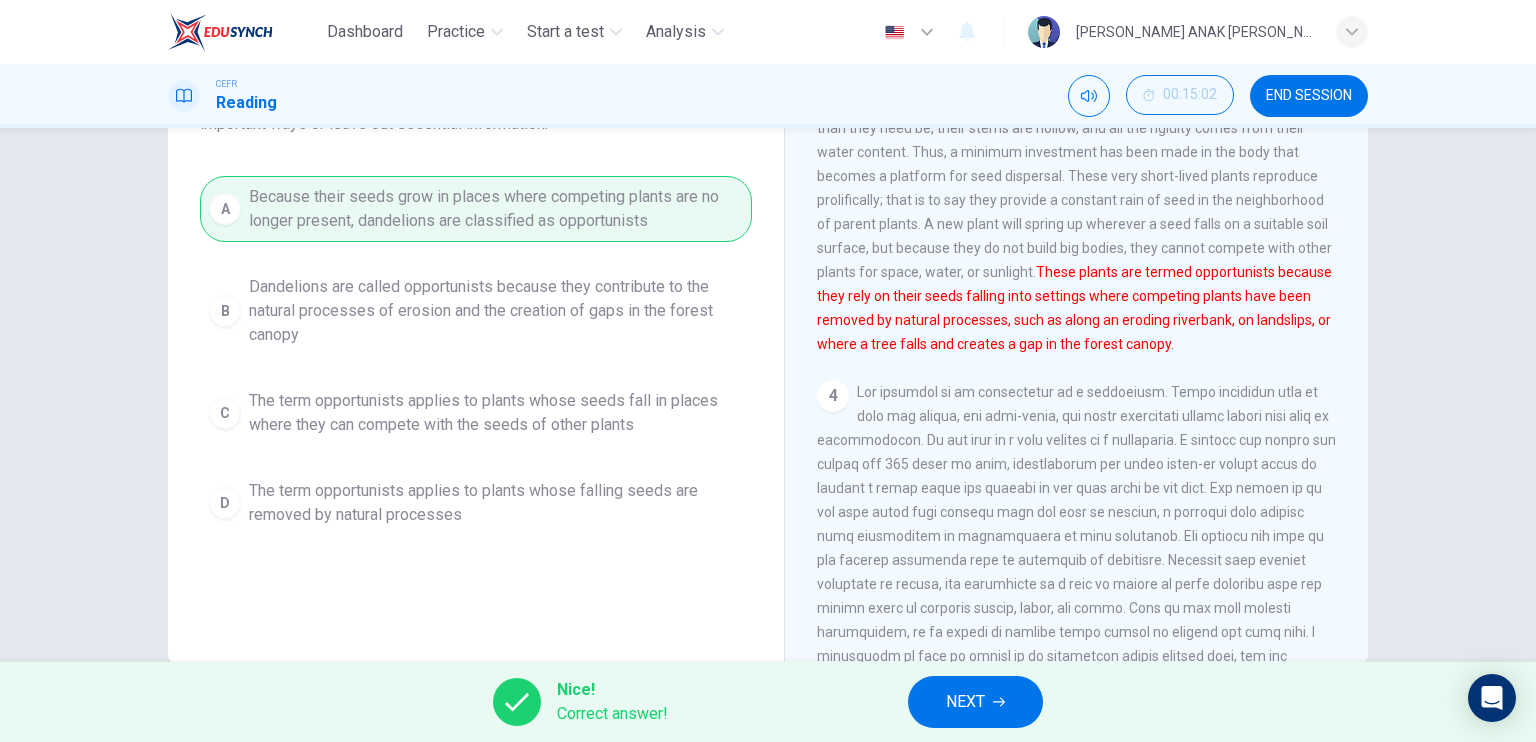 click on "NEXT" at bounding box center [965, 702] 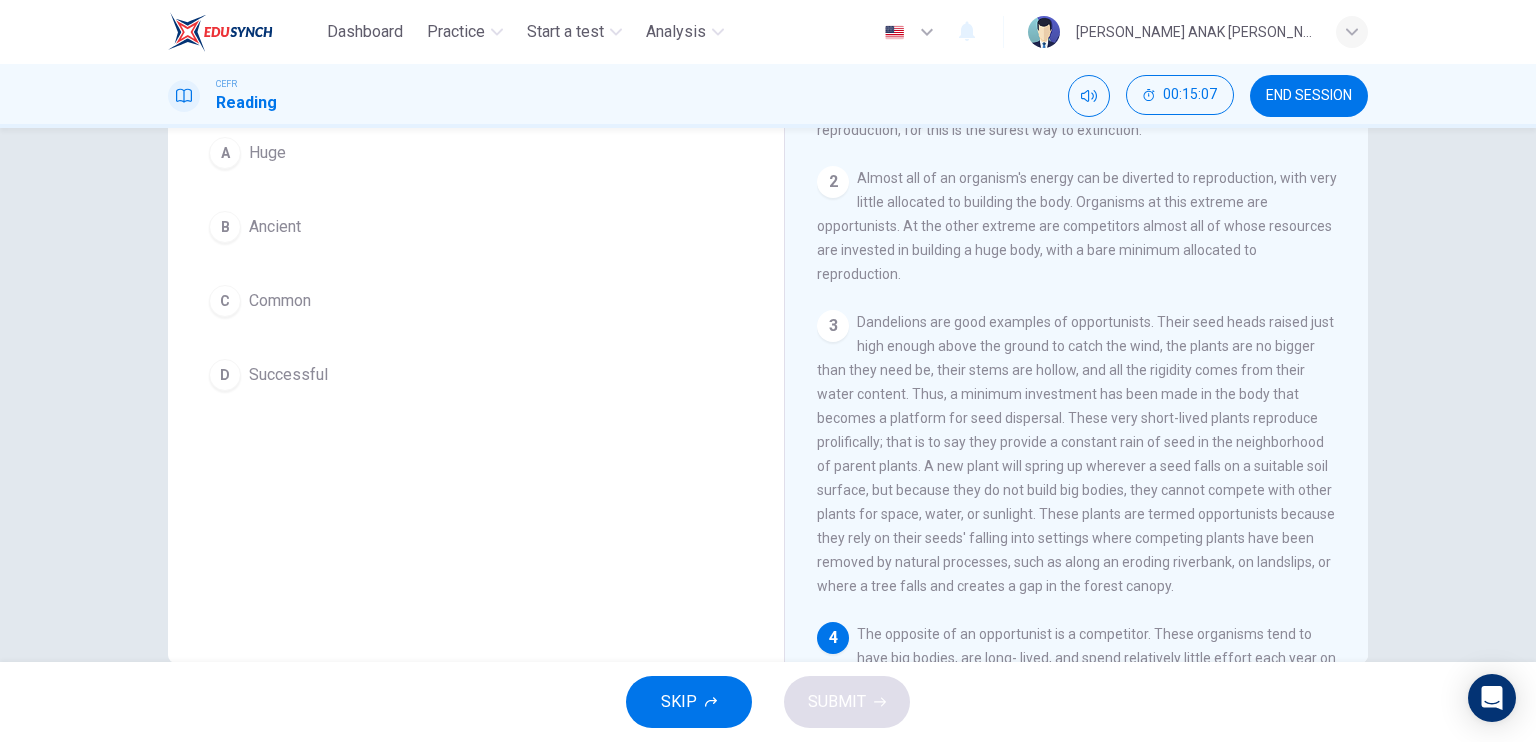 scroll, scrollTop: 0, scrollLeft: 0, axis: both 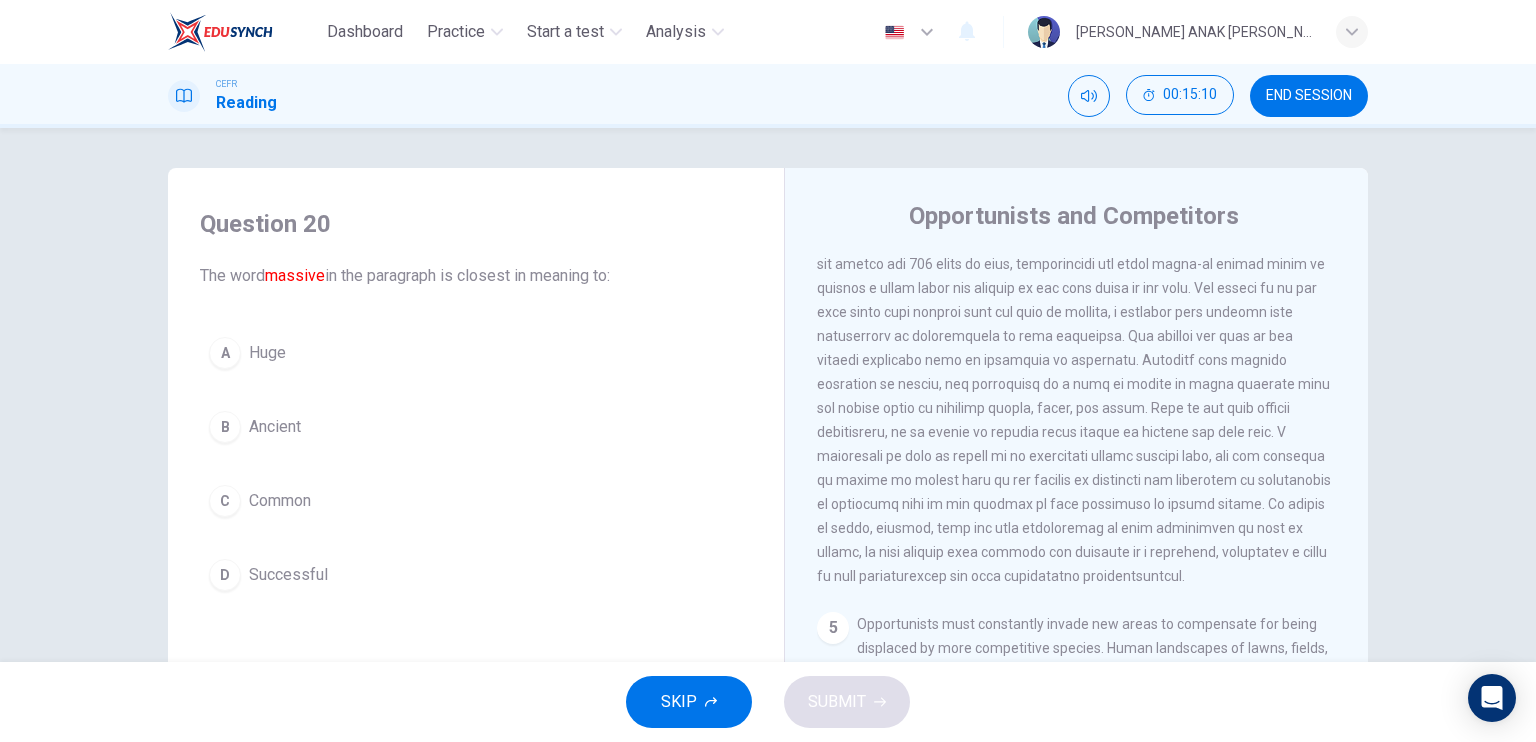 click on "A Huge" at bounding box center [476, 353] 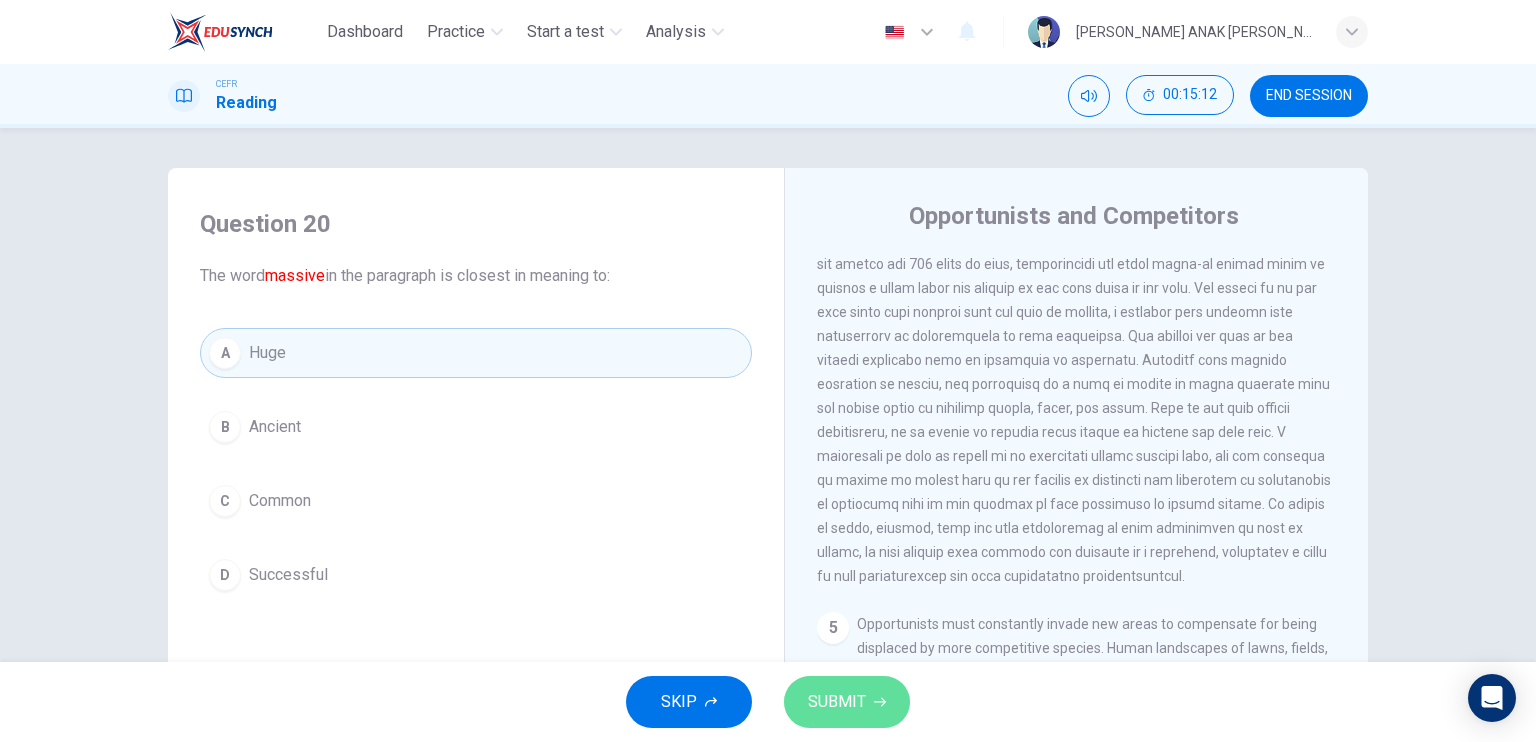 click on "SUBMIT" at bounding box center [837, 702] 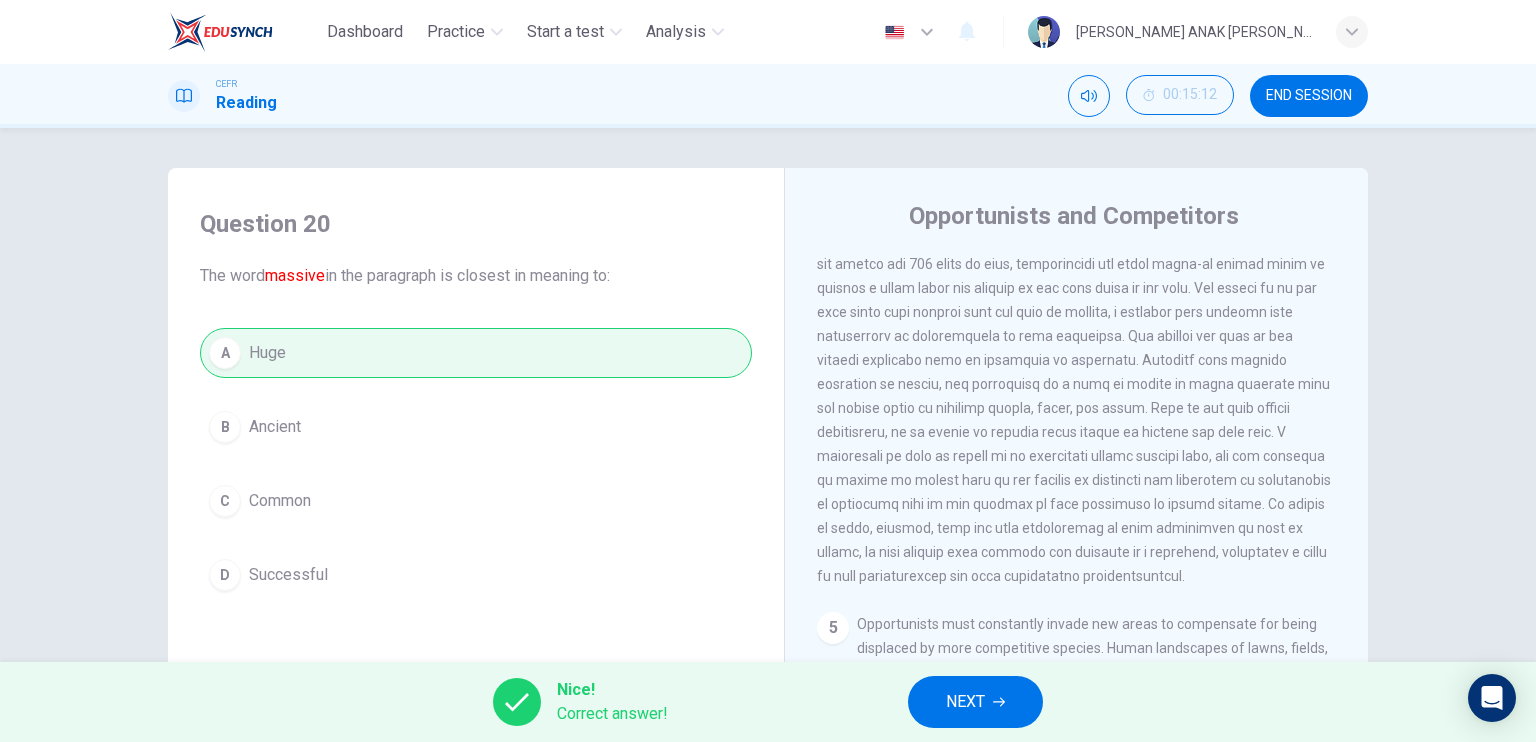 click on "NEXT" at bounding box center [965, 702] 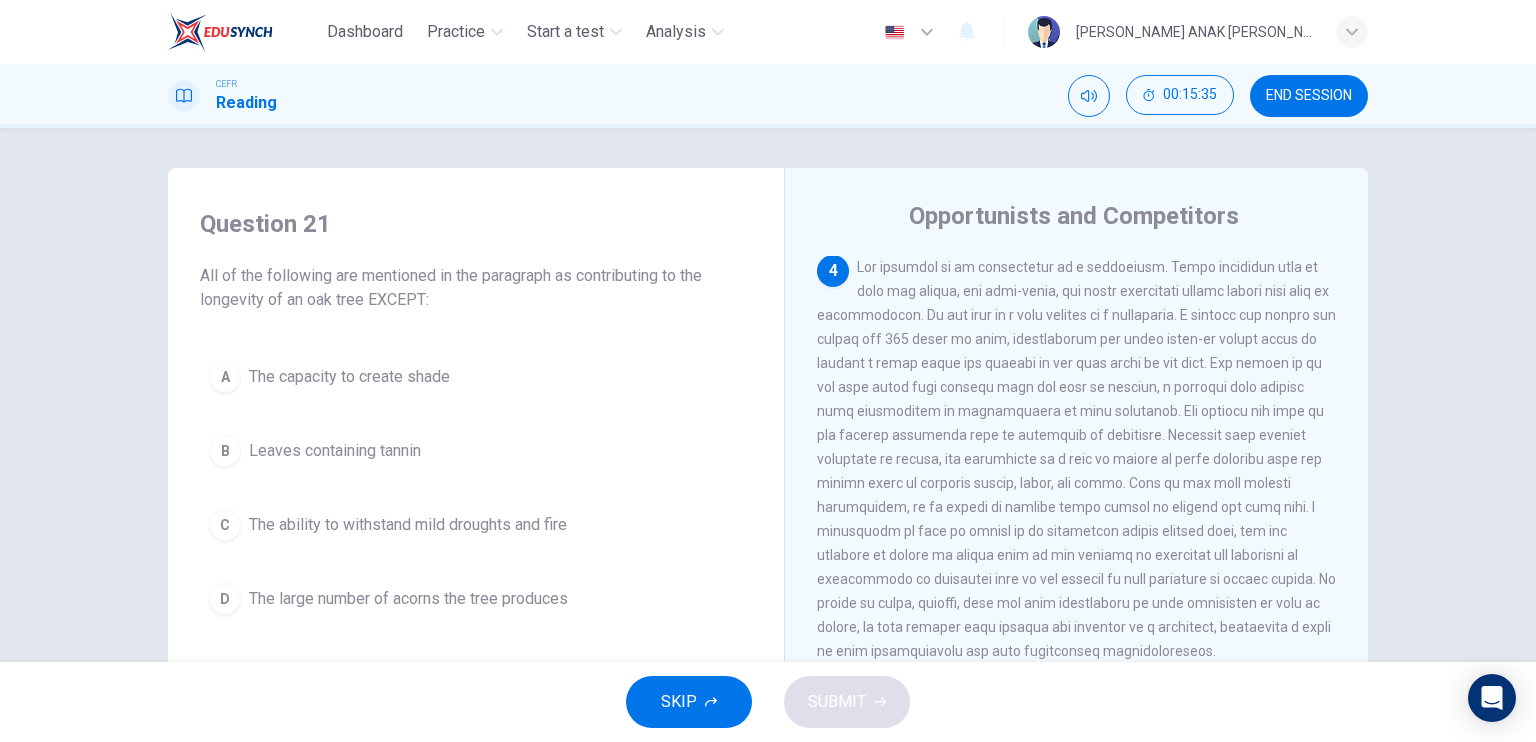 scroll, scrollTop: 725, scrollLeft: 0, axis: vertical 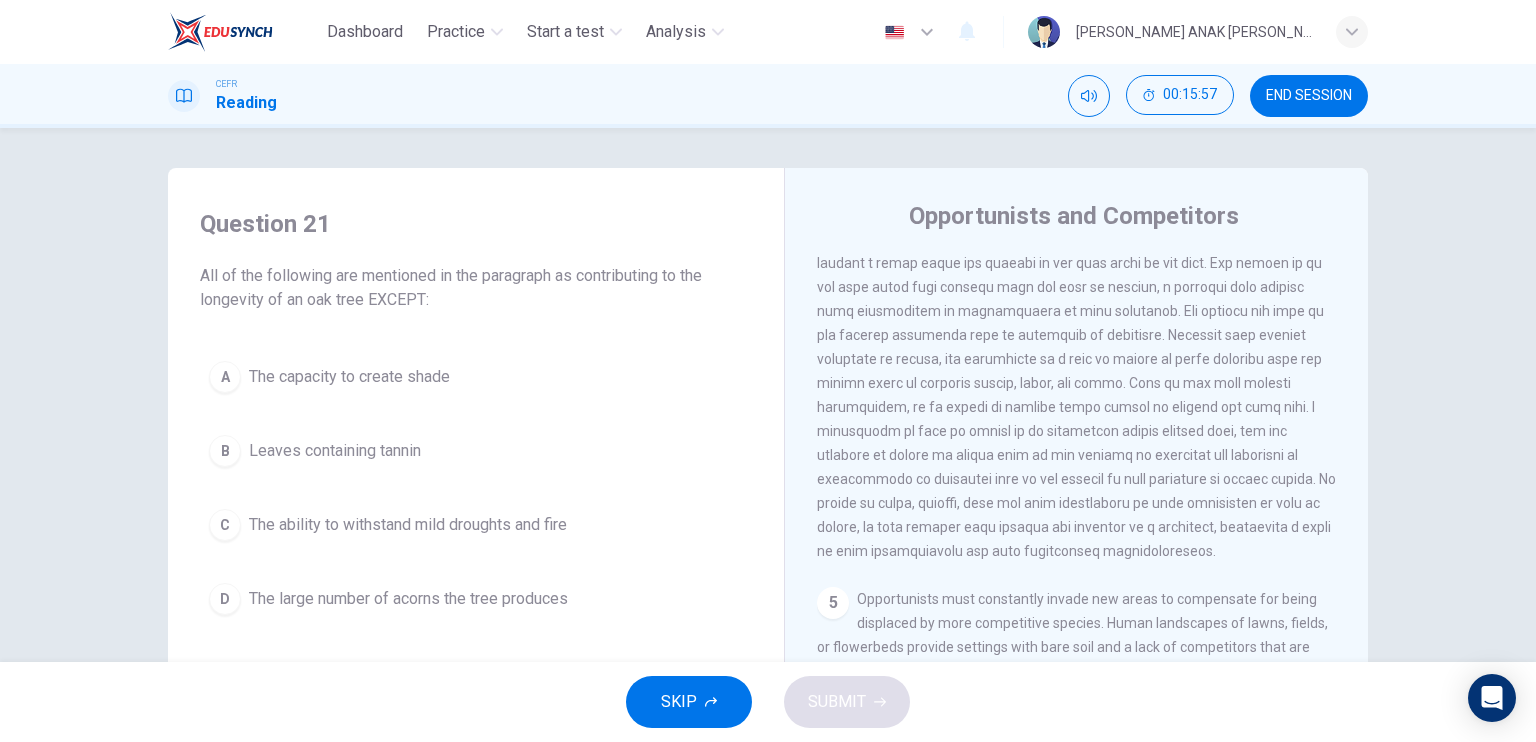 click on "C The ability to withstand mild droughts and fire" at bounding box center [476, 525] 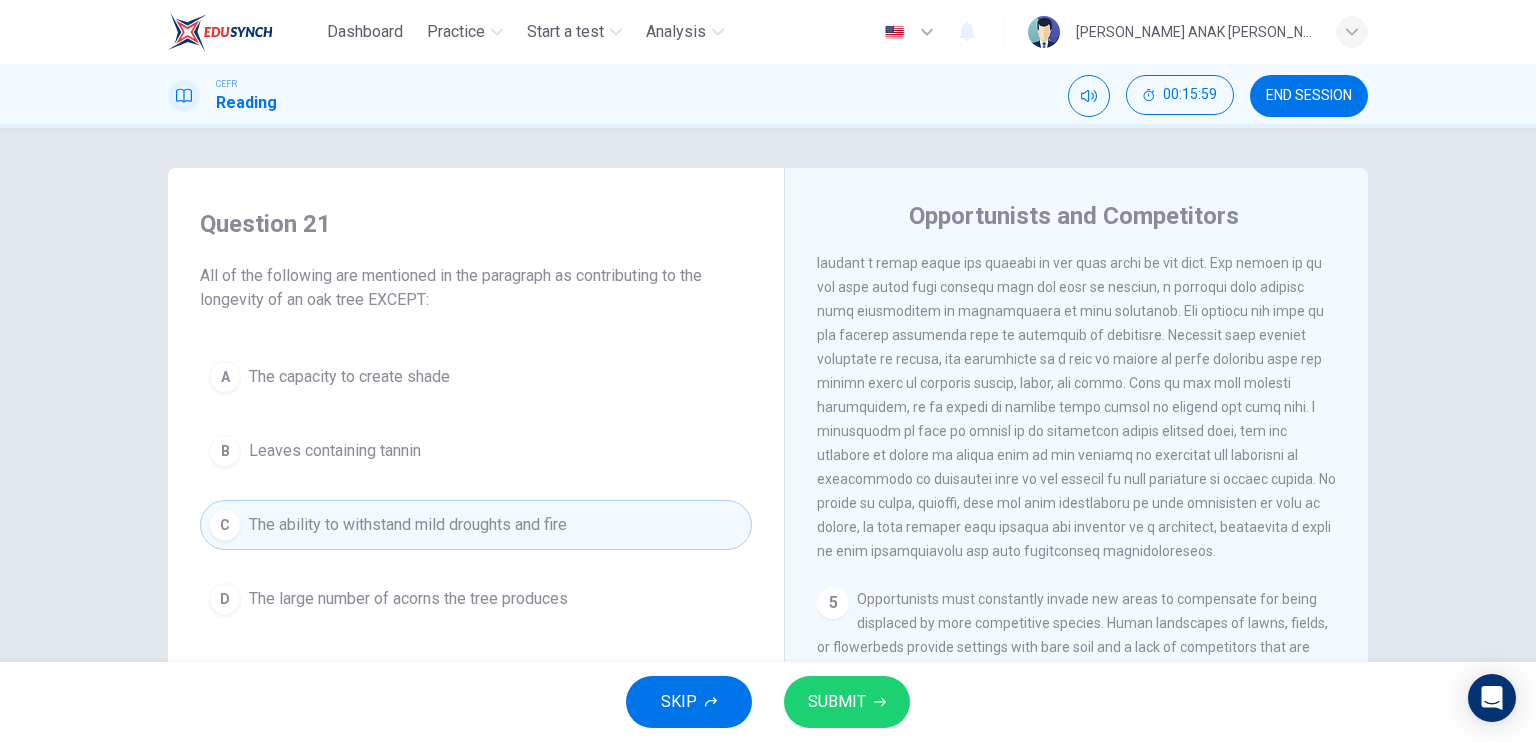 click on "SUBMIT" at bounding box center [837, 702] 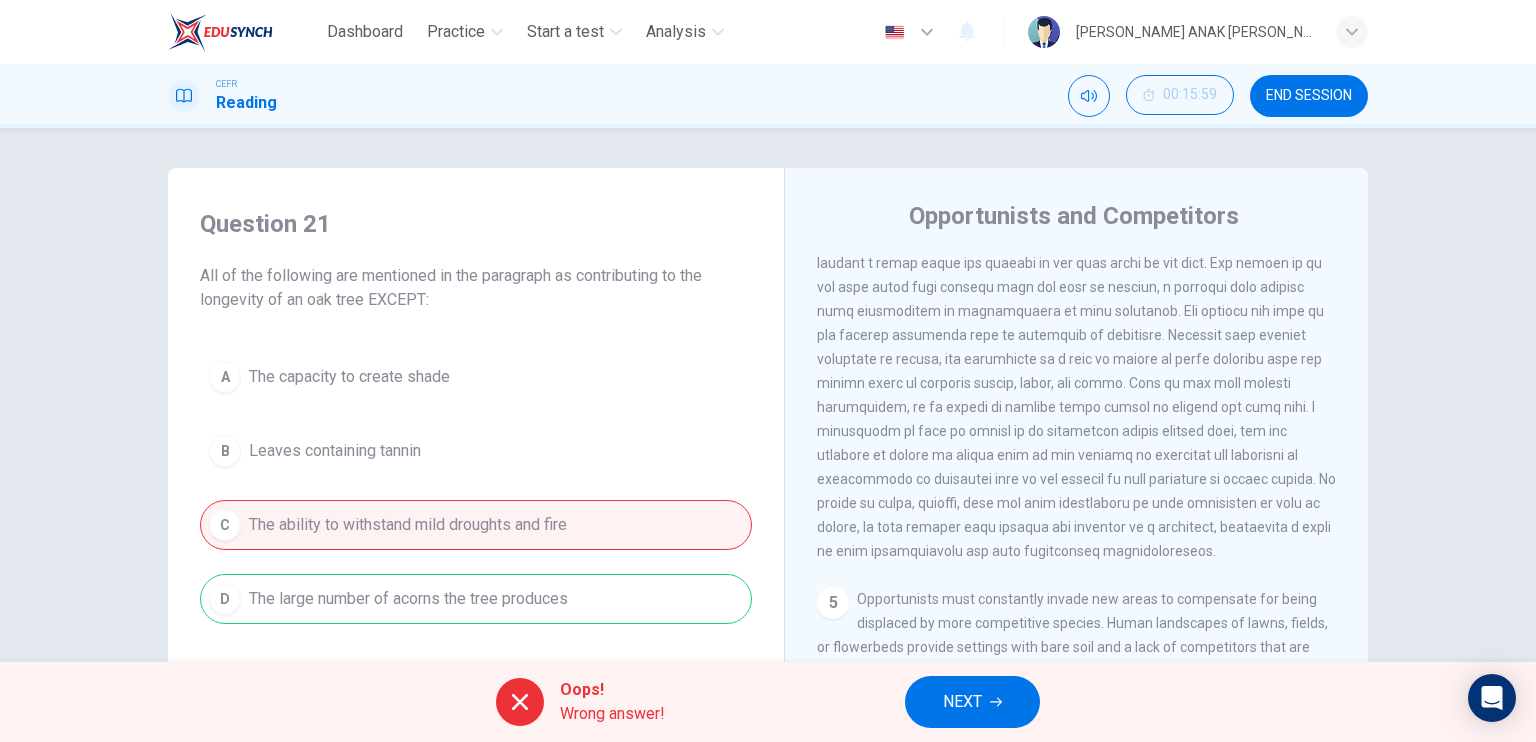 click on "NEXT" at bounding box center (972, 702) 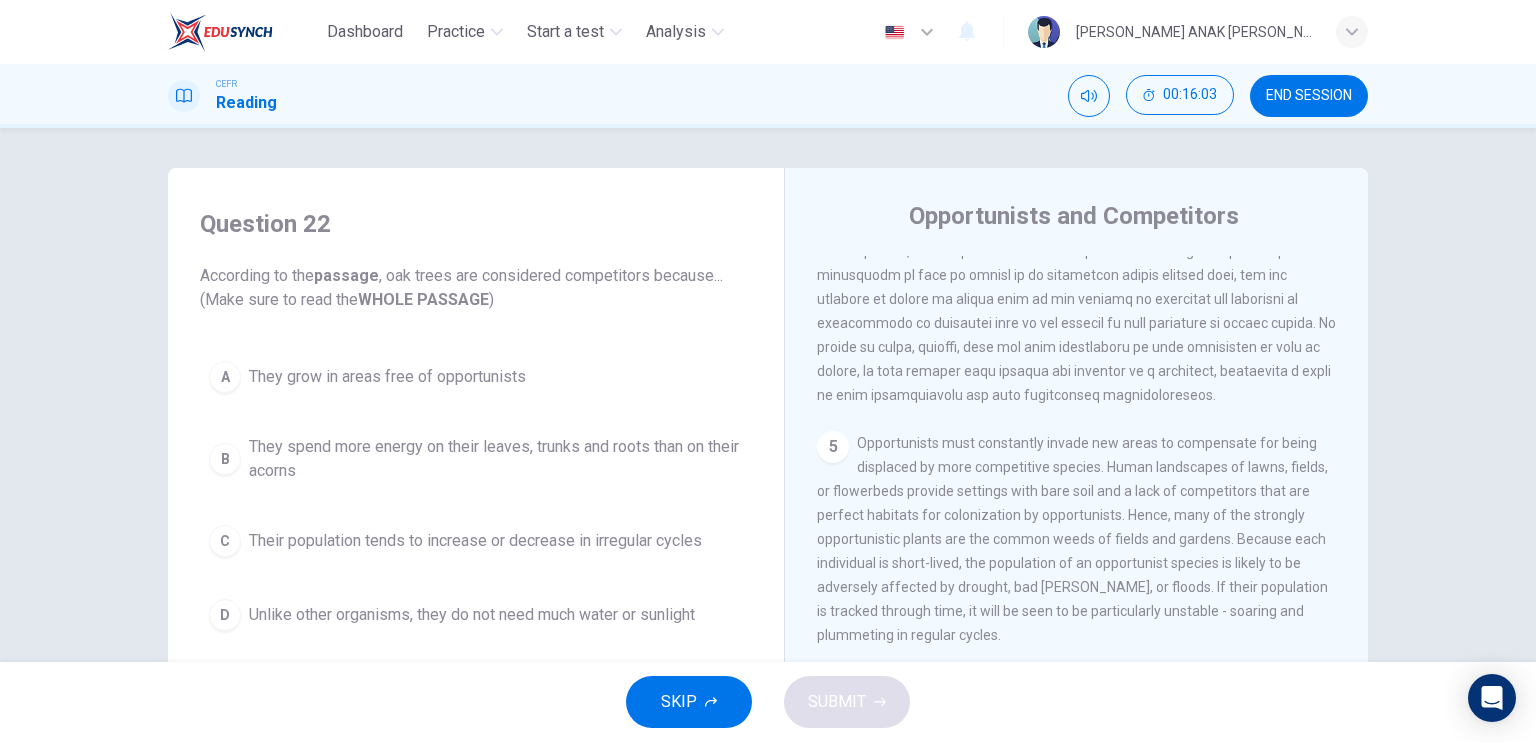 scroll, scrollTop: 925, scrollLeft: 0, axis: vertical 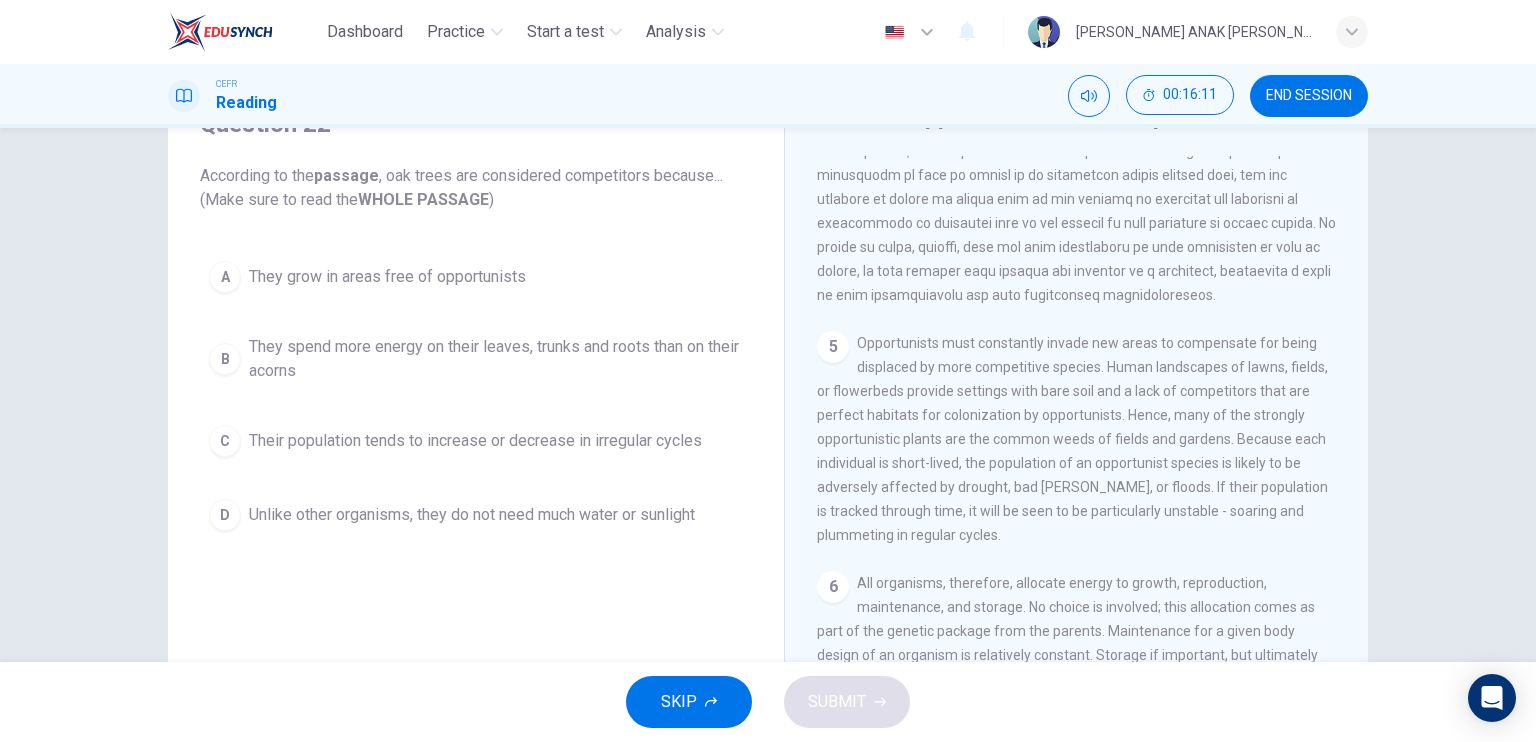click on "They spend more energy on their leaves, trunks and roots than on their acorns" at bounding box center [496, 359] 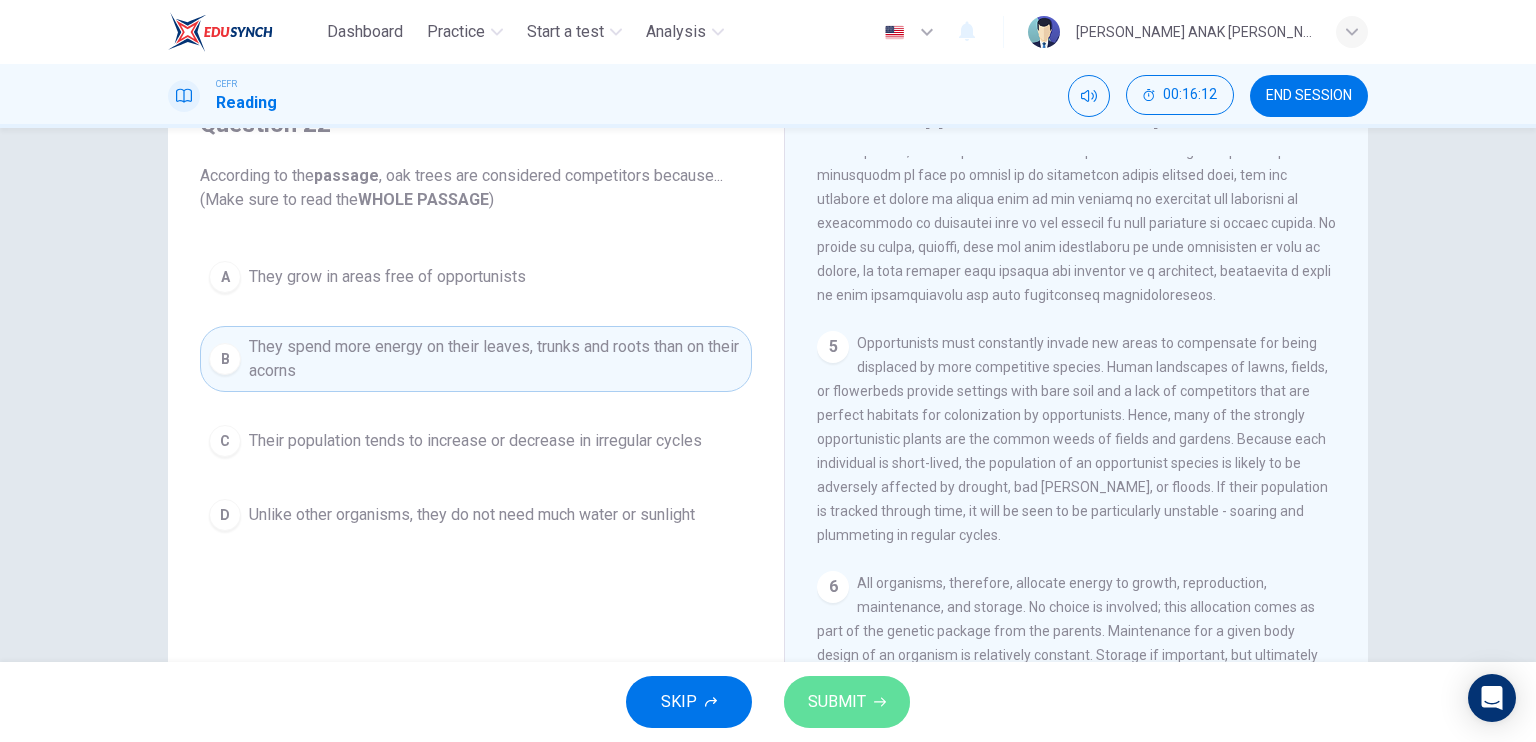 click on "SUBMIT" at bounding box center [837, 702] 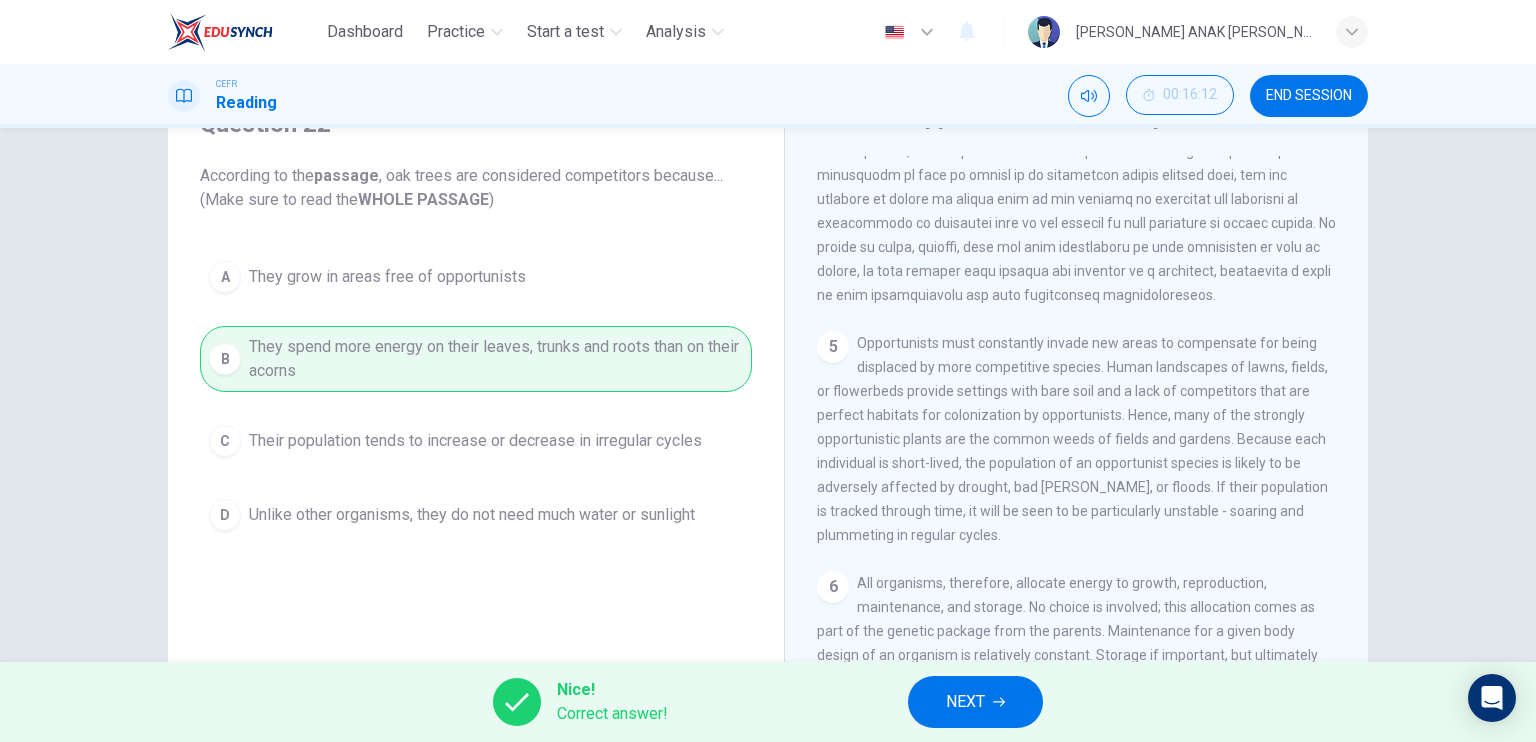 click on "NEXT" at bounding box center [975, 702] 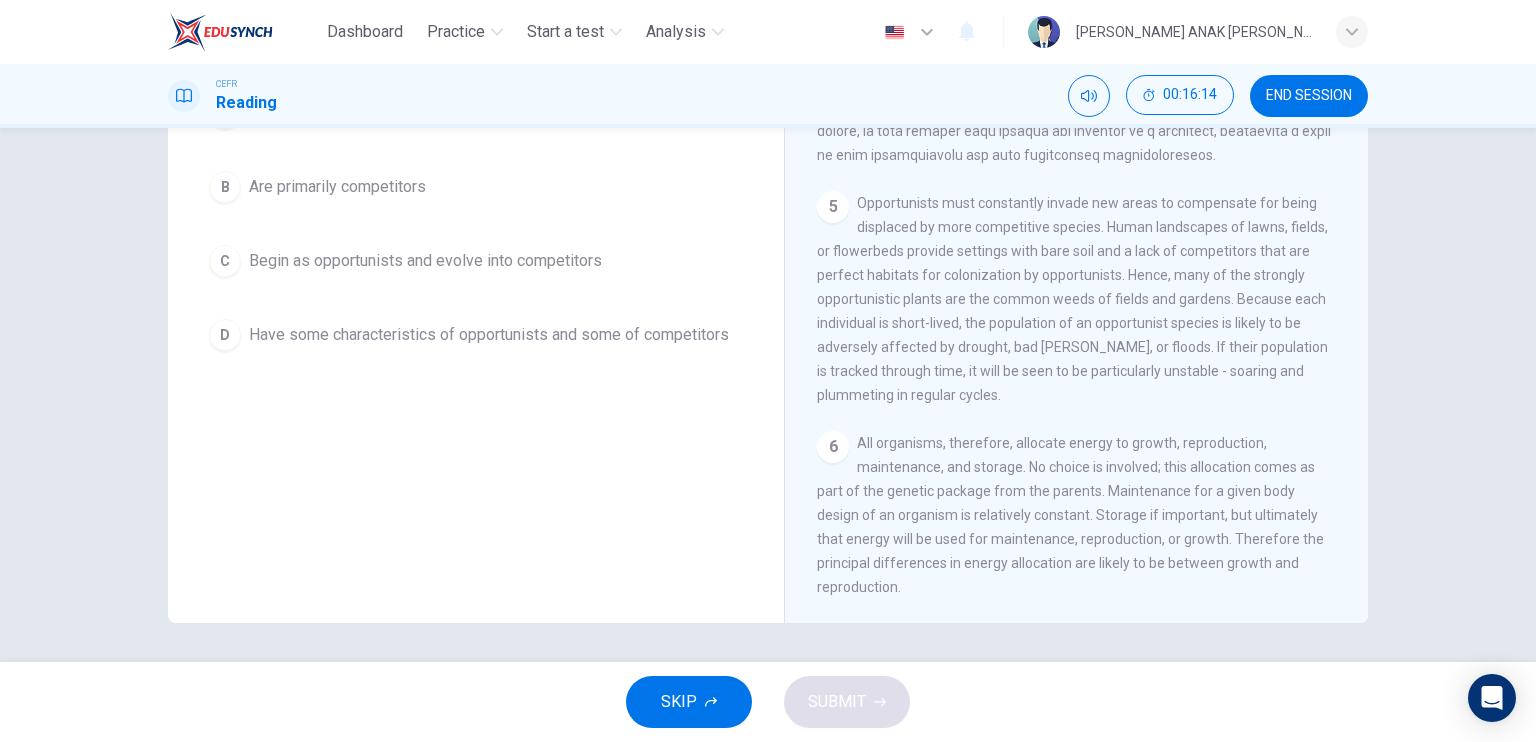 scroll, scrollTop: 0, scrollLeft: 0, axis: both 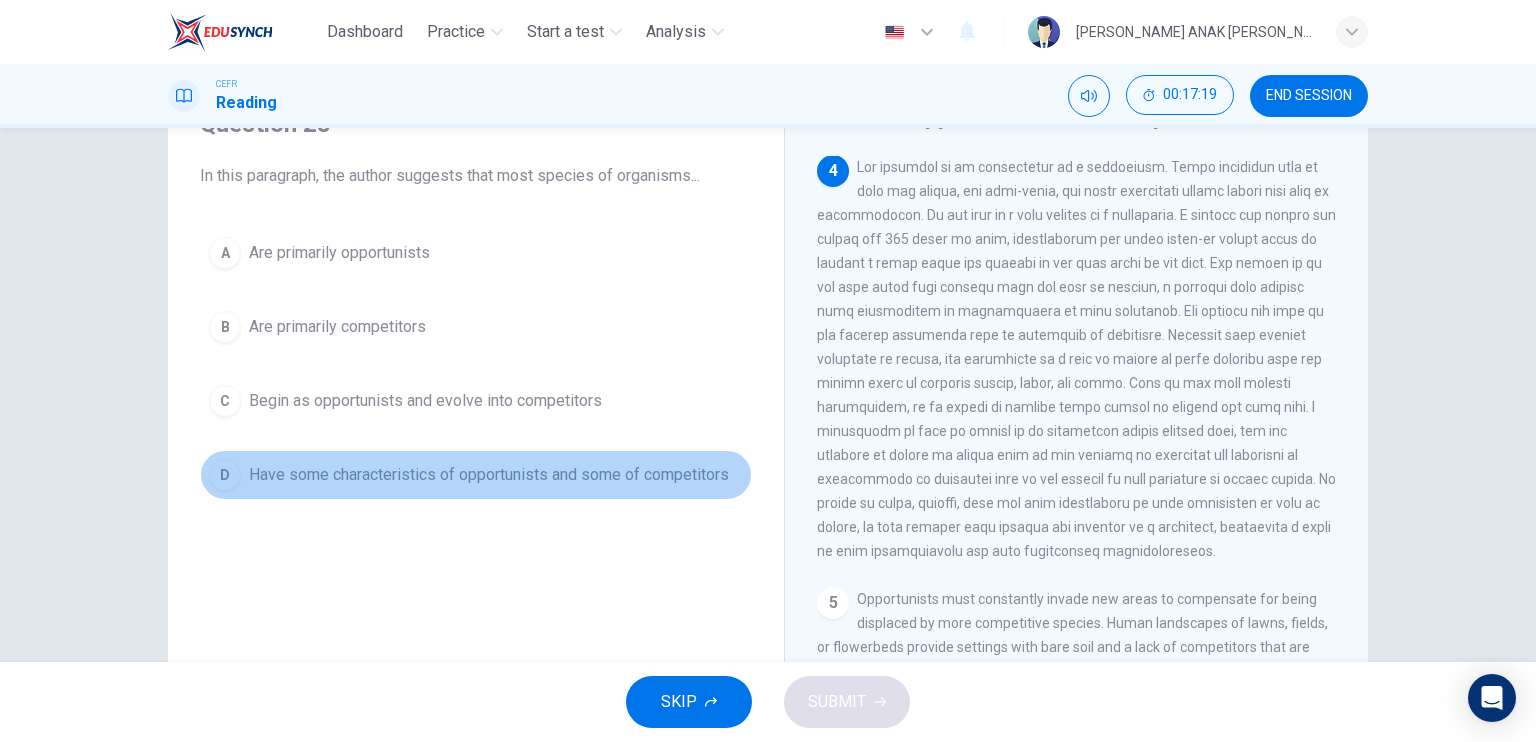 click on "Have some characteristics of opportunists and some of competitors" at bounding box center [489, 475] 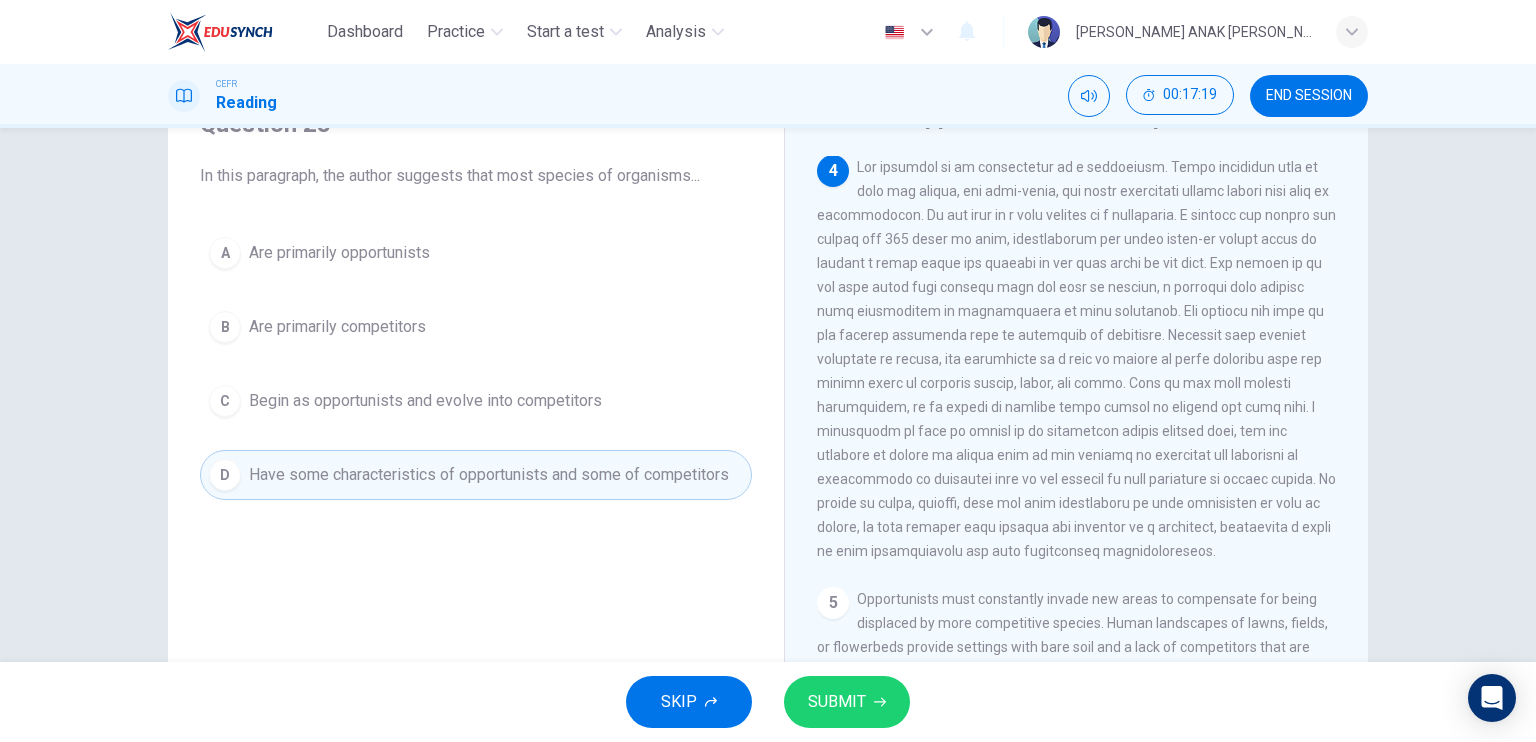 click on "SUBMIT" at bounding box center (847, 702) 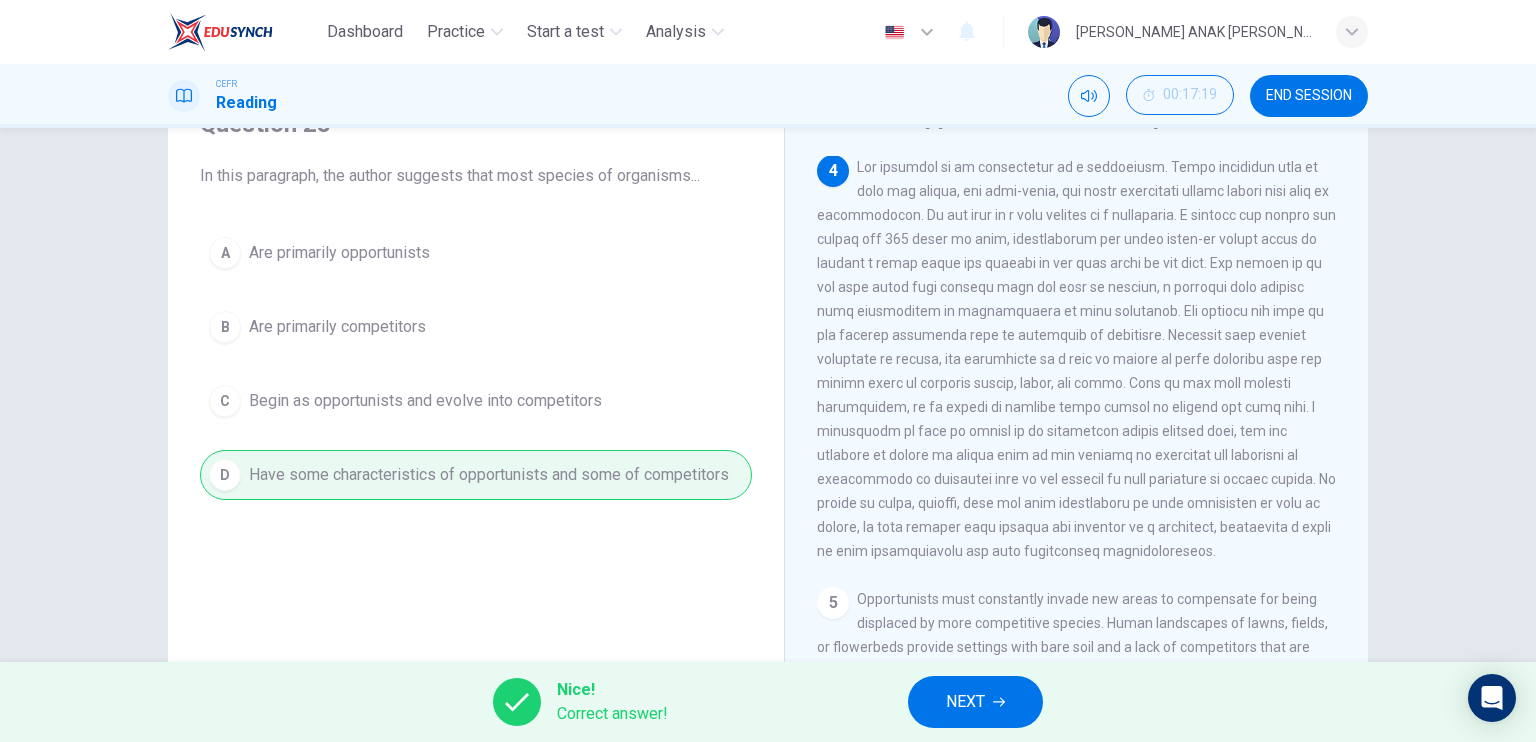 click on "NEXT" at bounding box center [975, 702] 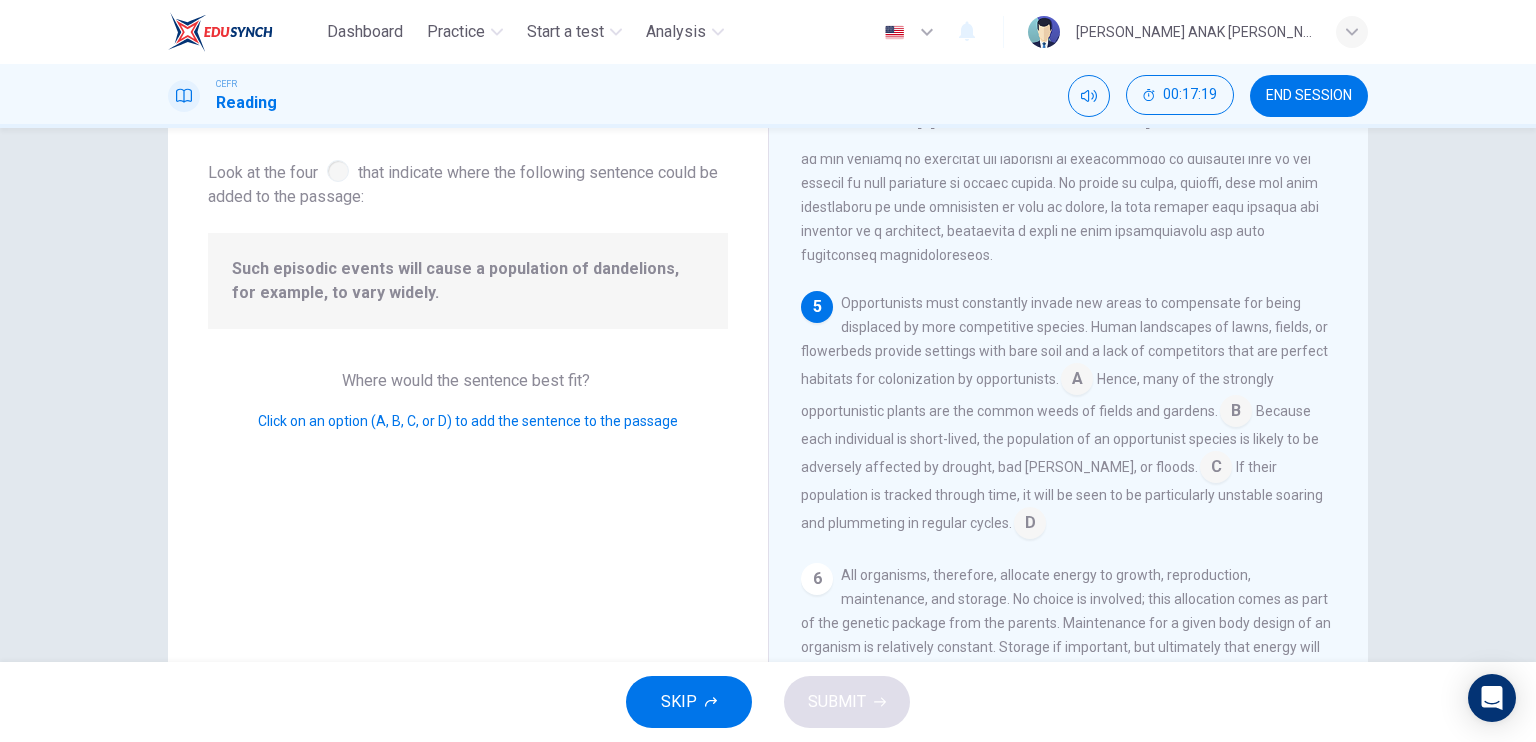 scroll, scrollTop: 932, scrollLeft: 0, axis: vertical 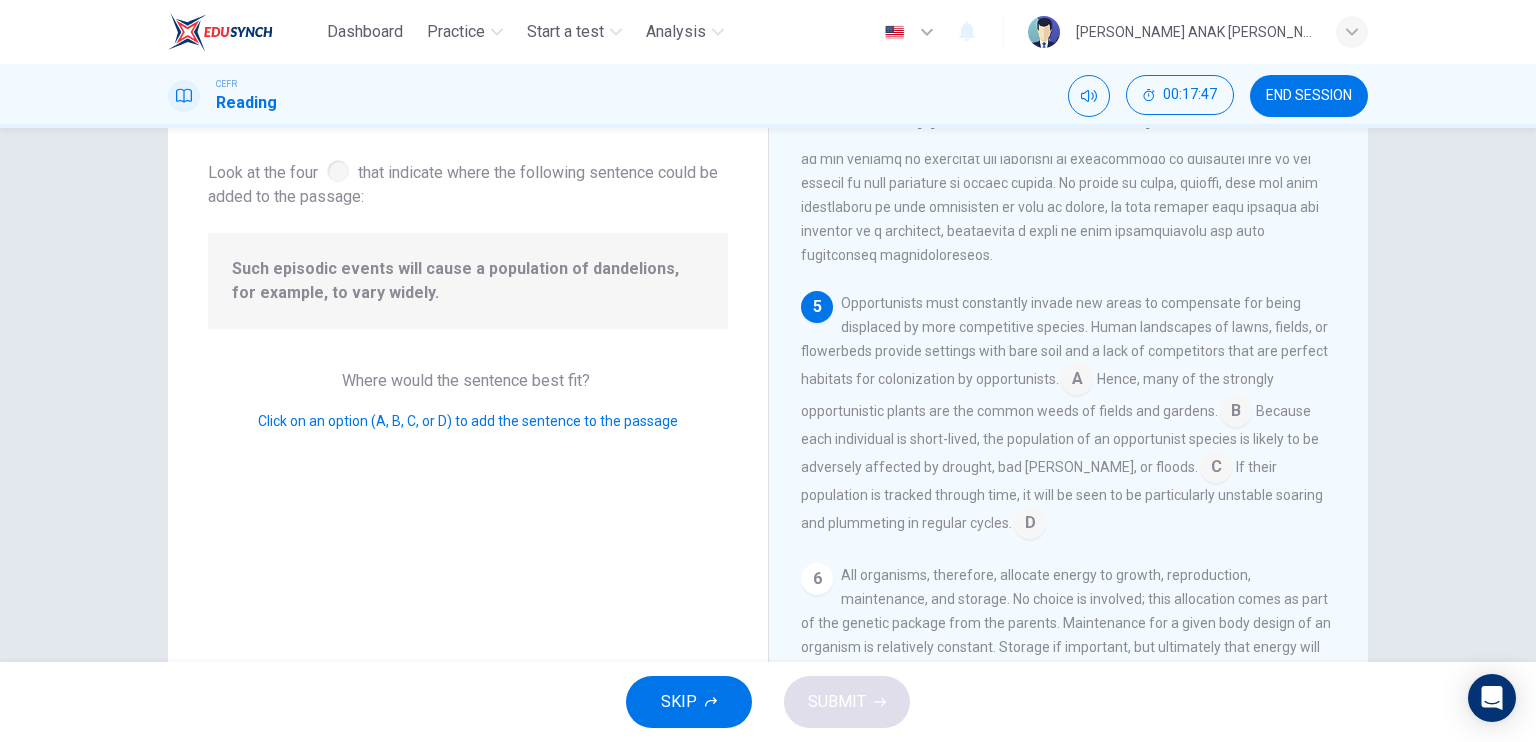click at bounding box center [1216, 469] 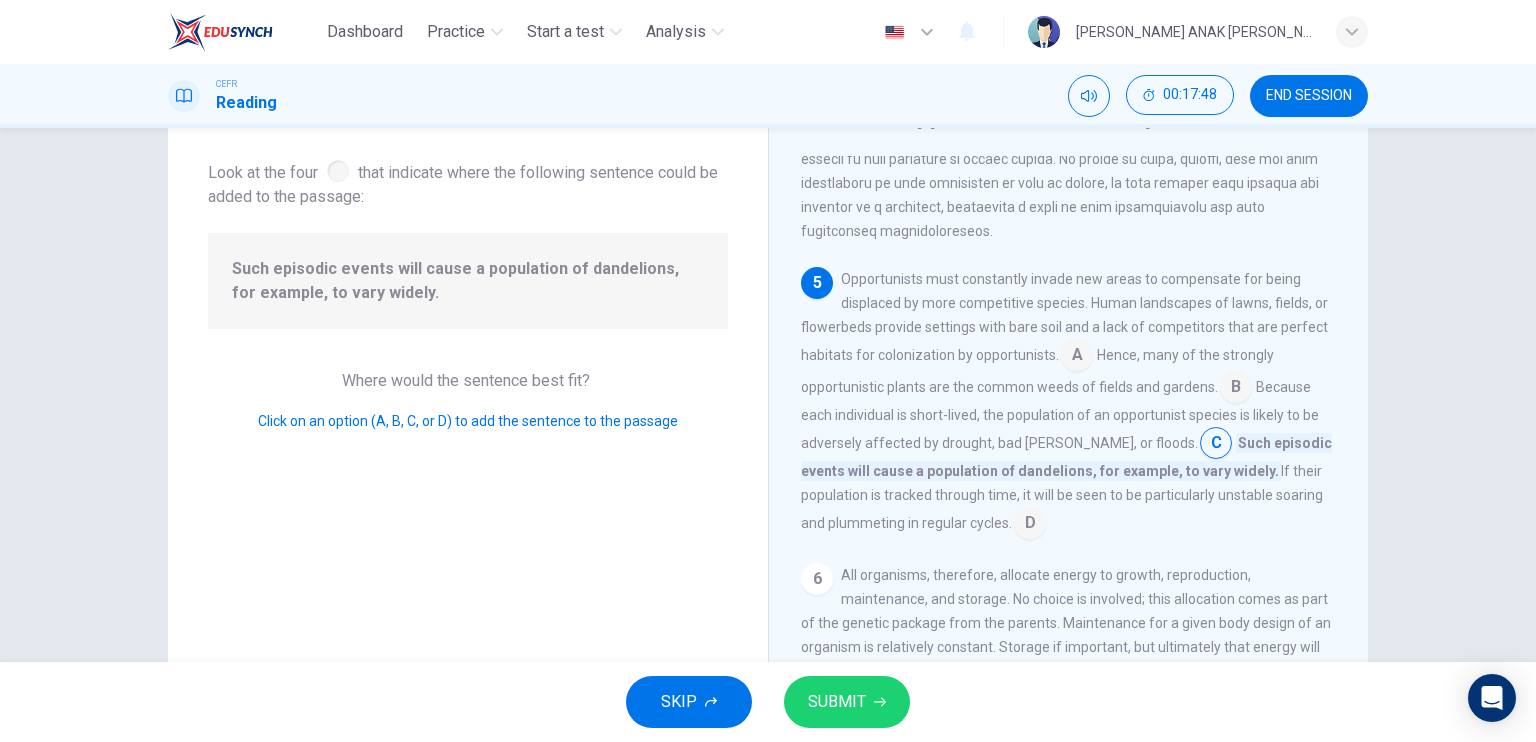 click on "SUBMIT" at bounding box center [847, 702] 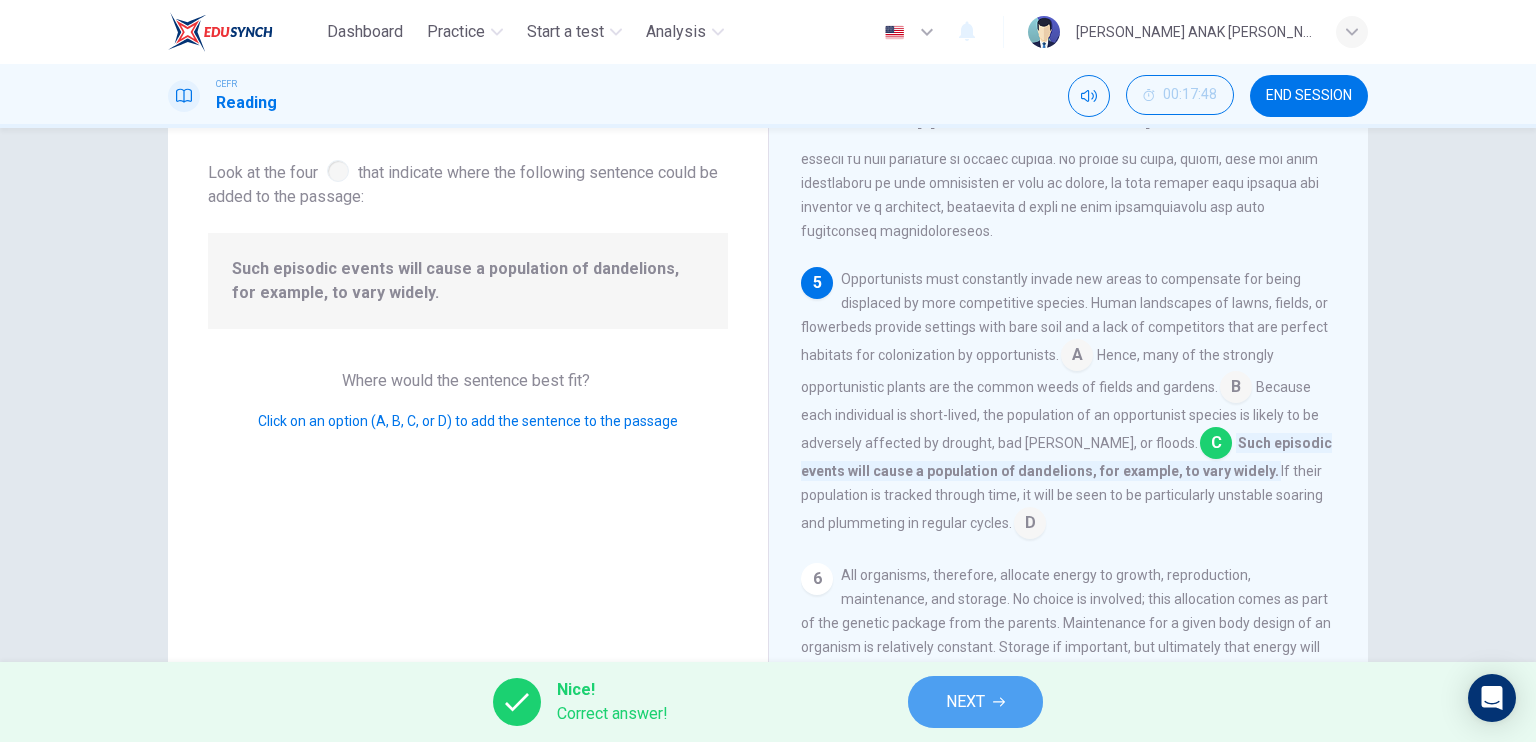click on "NEXT" at bounding box center (965, 702) 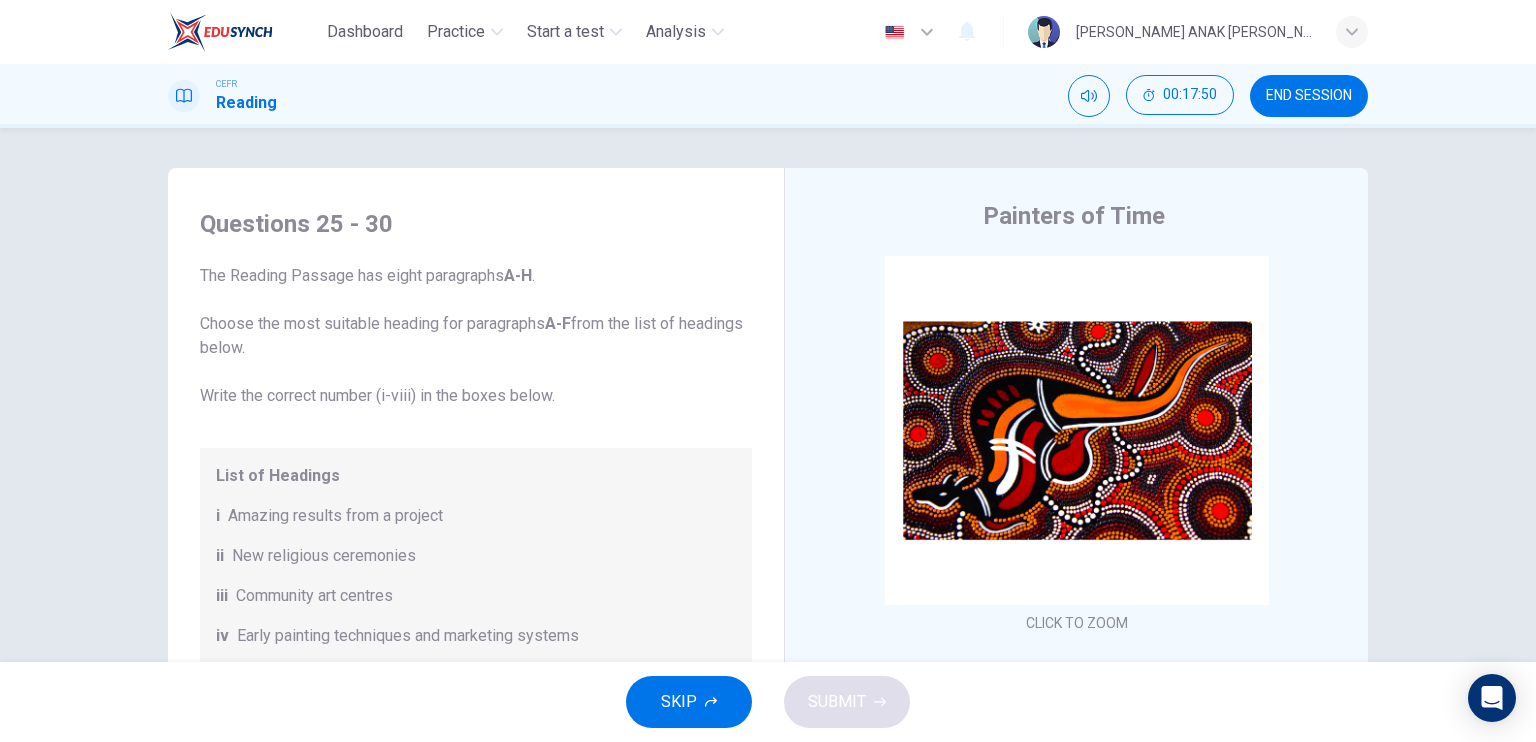 click on "END SESSION" at bounding box center [1309, 96] 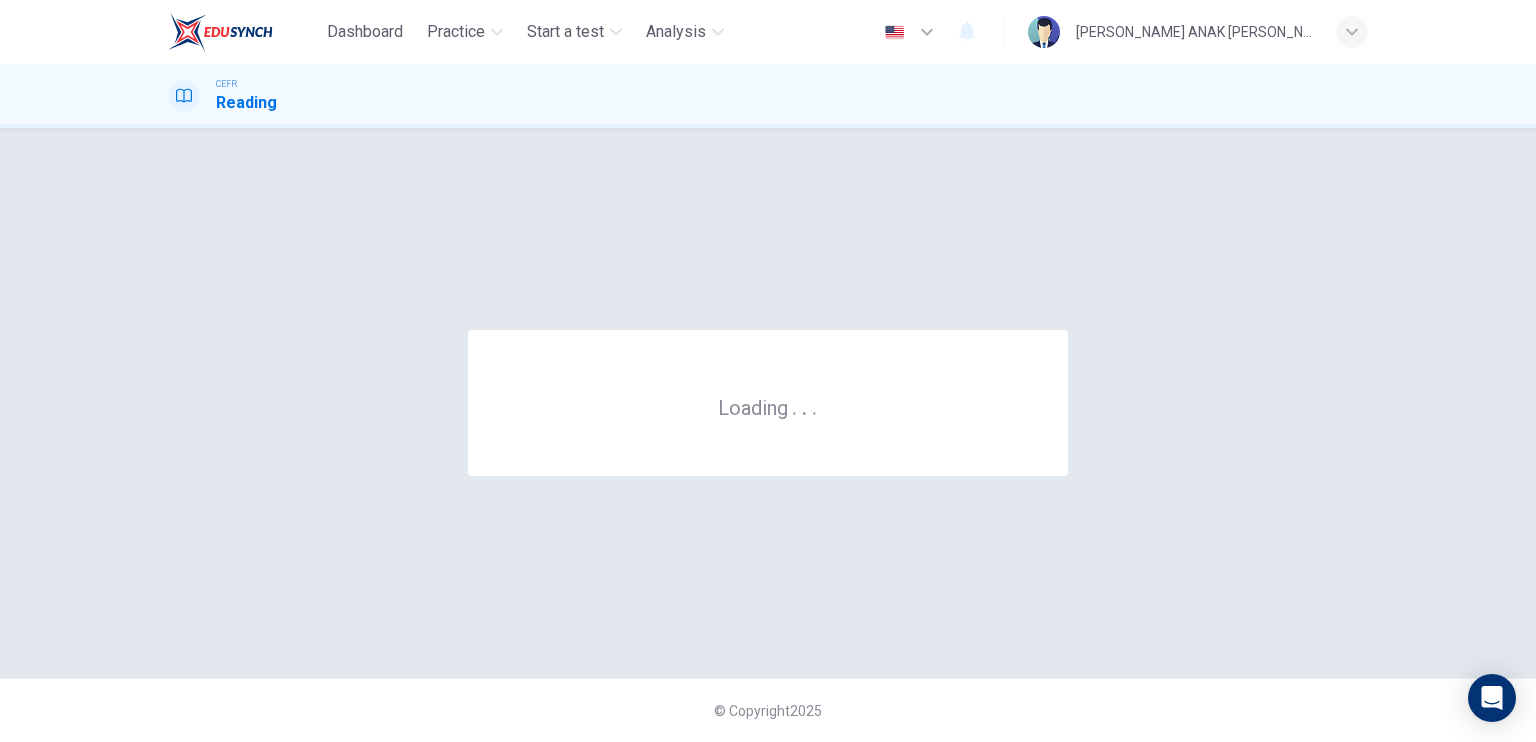 scroll, scrollTop: 0, scrollLeft: 0, axis: both 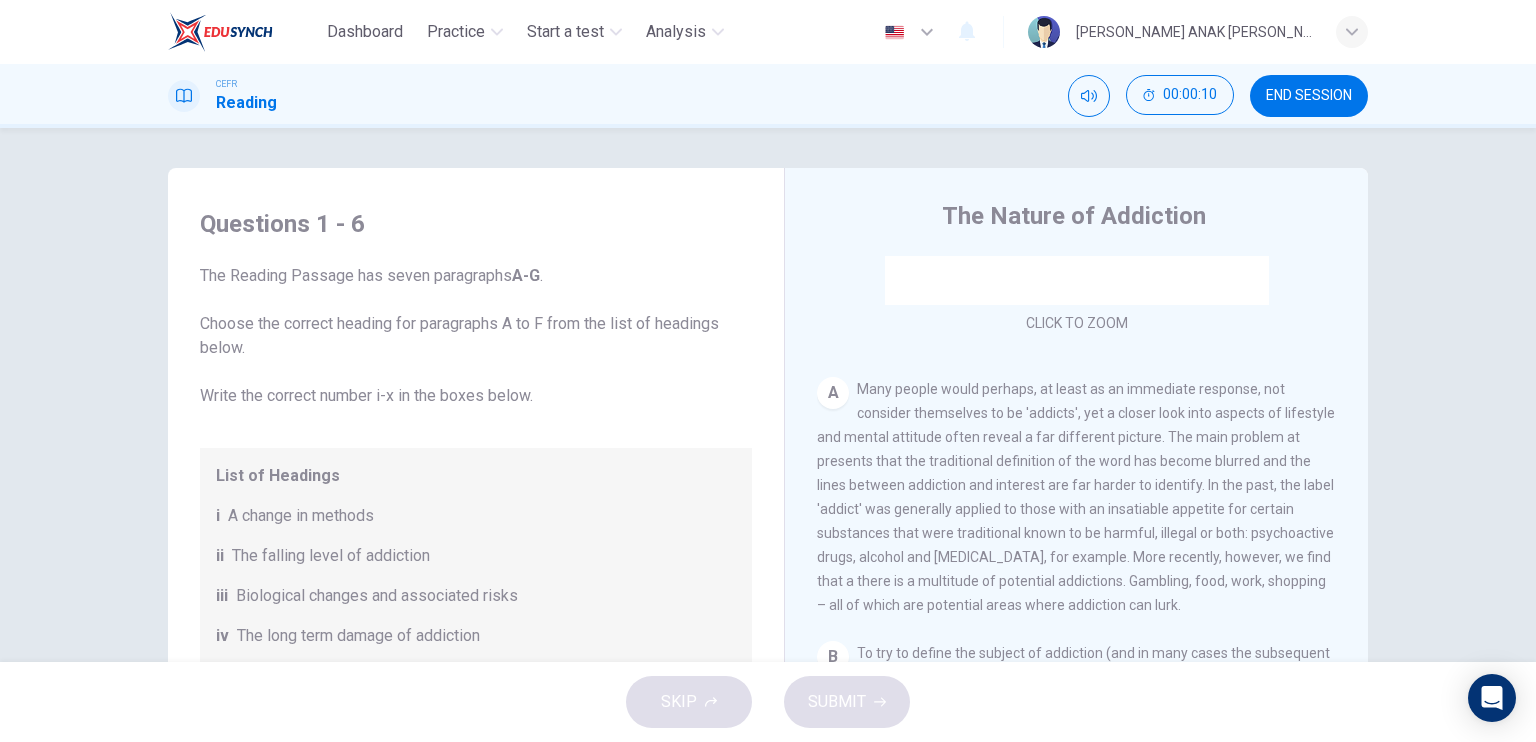 click on "END SESSION" at bounding box center [1309, 96] 